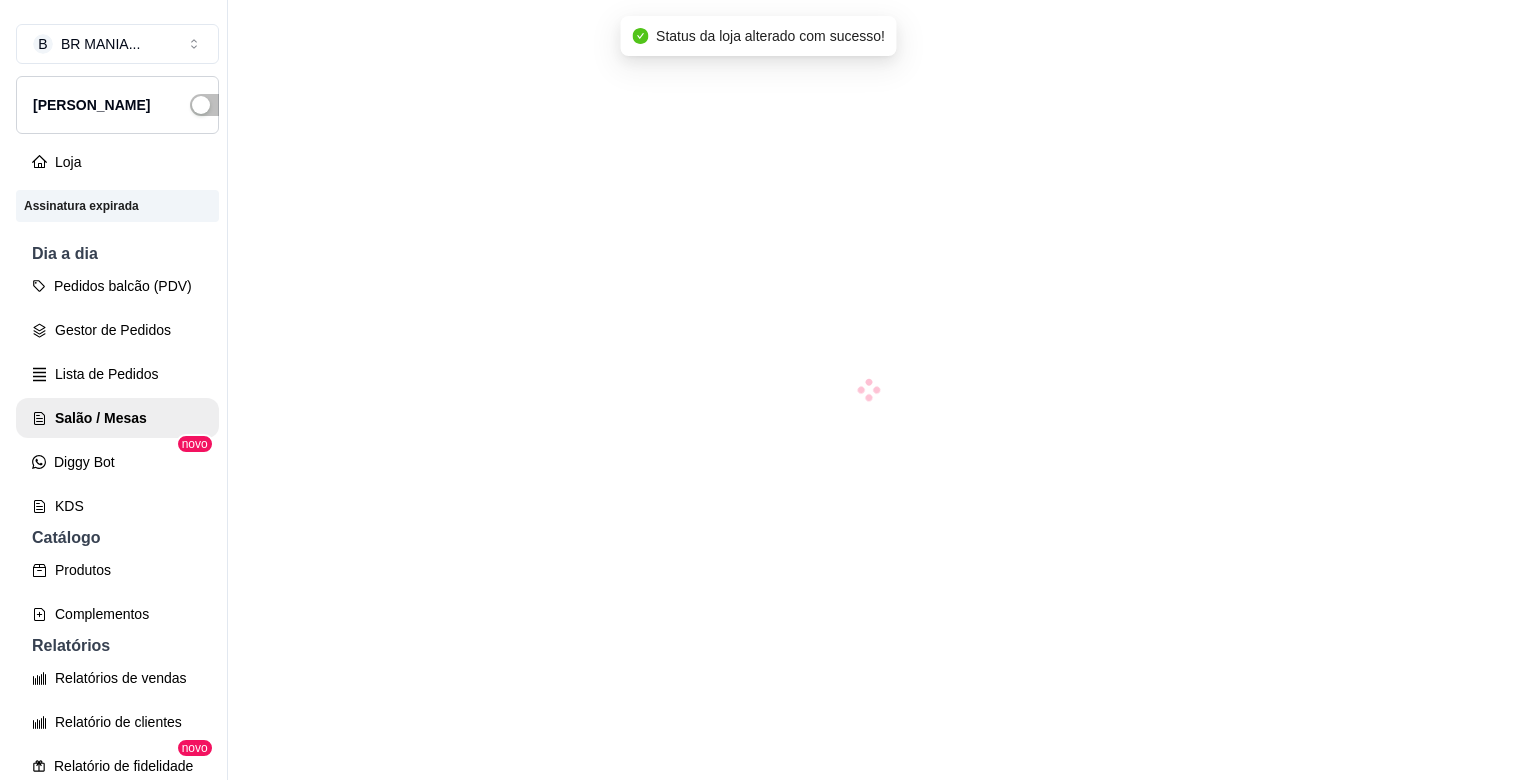 scroll, scrollTop: 0, scrollLeft: 0, axis: both 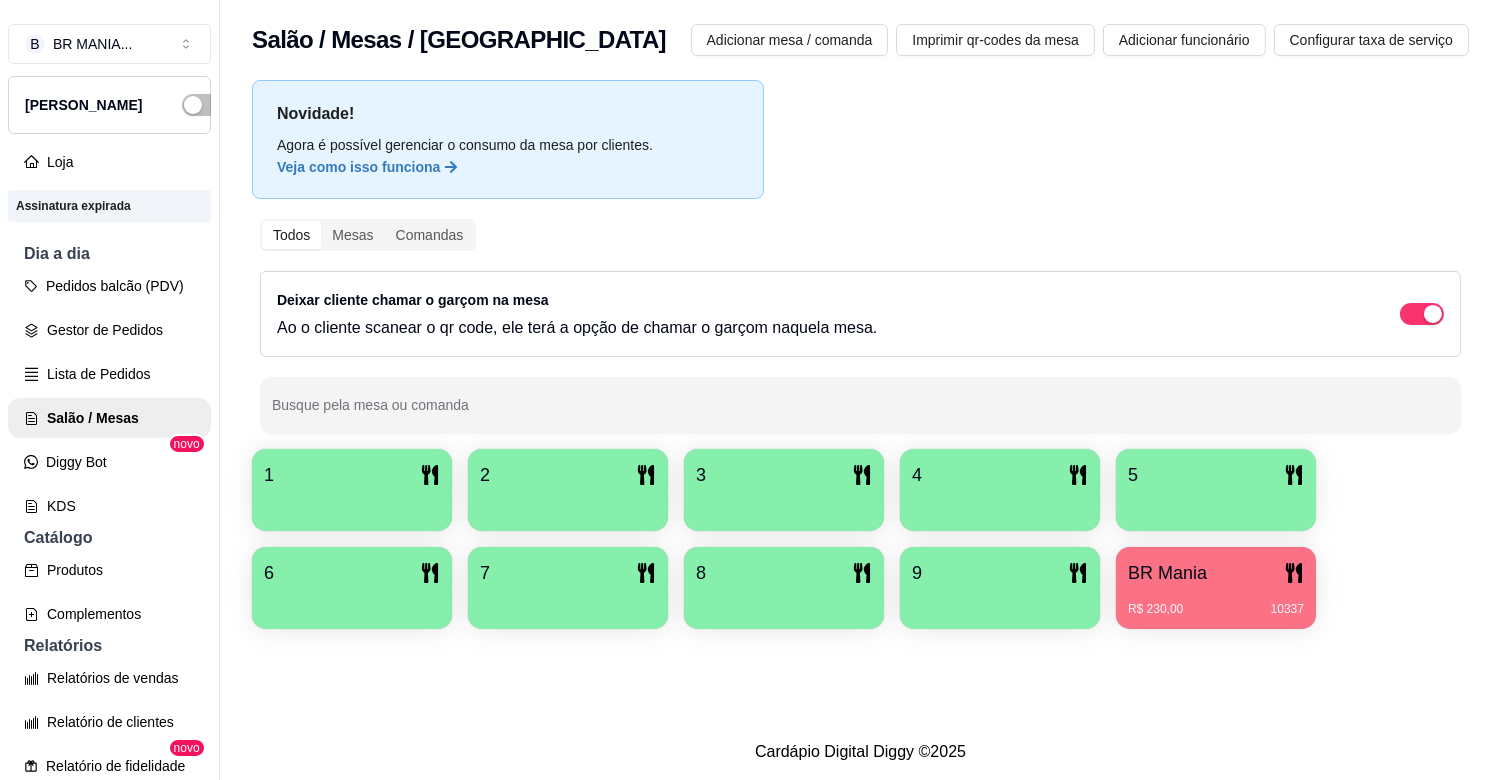 click on "BR Mania" at bounding box center [1216, 573] 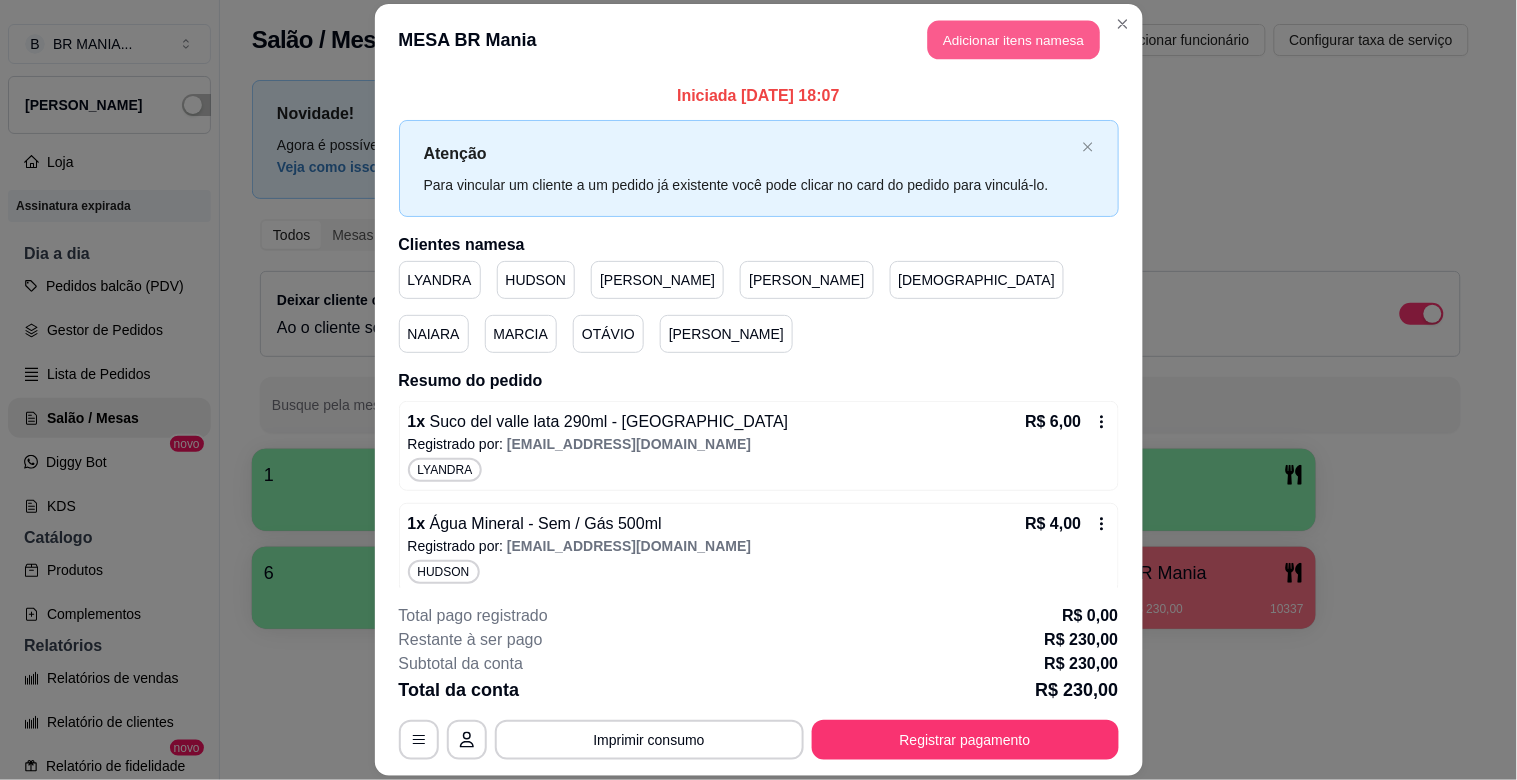 click on "Adicionar itens na  mesa" at bounding box center (1014, 40) 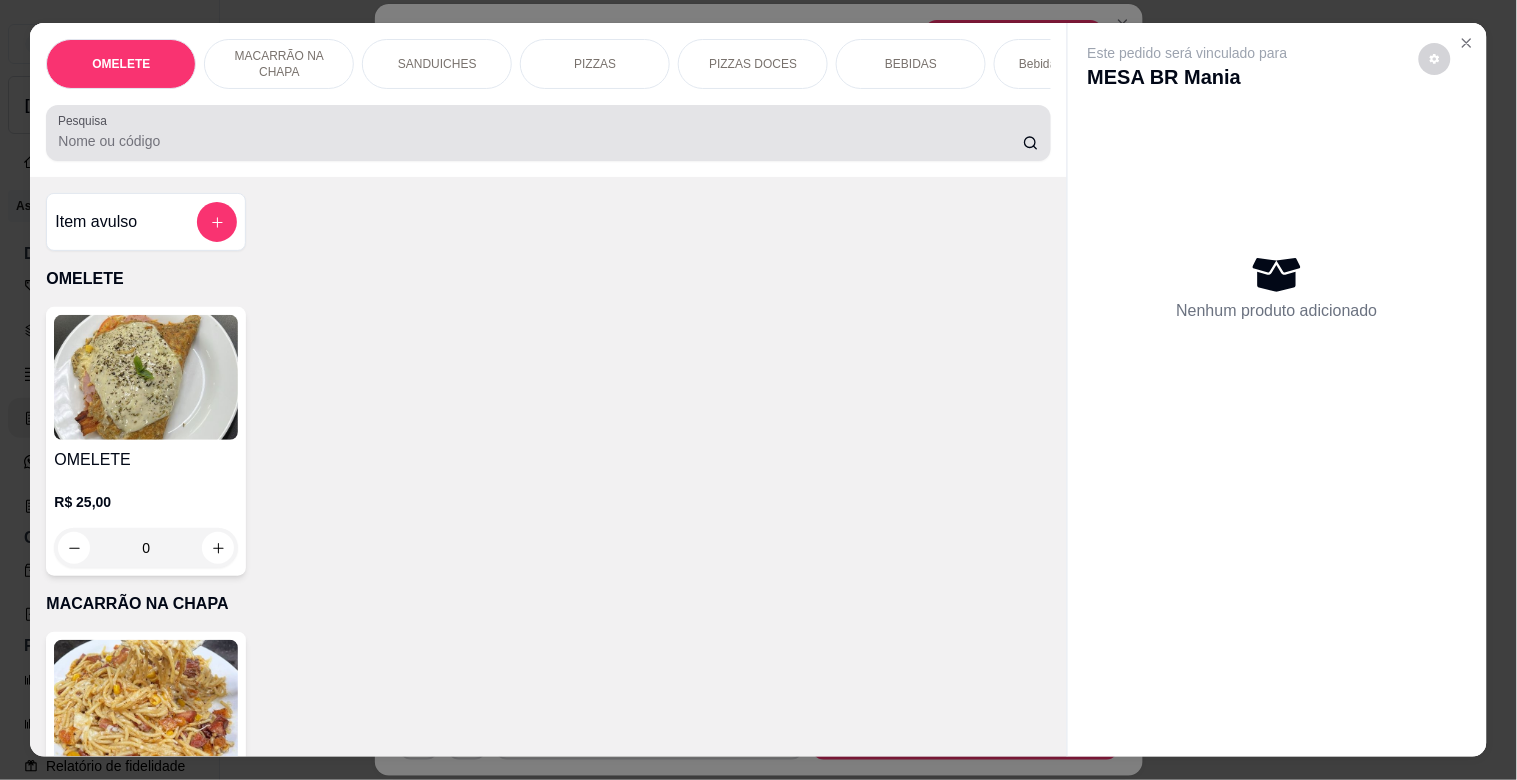 click at bounding box center [548, 133] 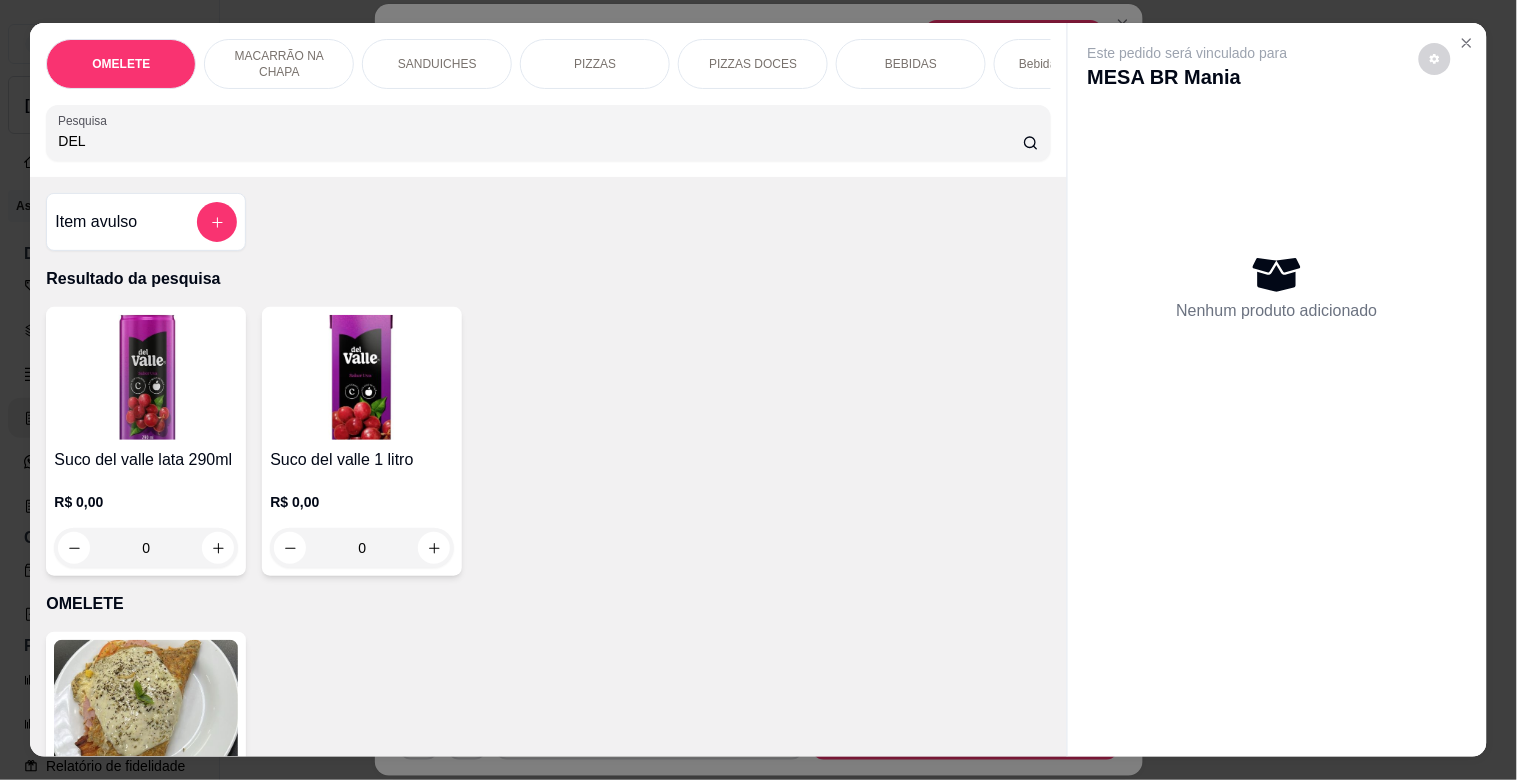 type on "DEL" 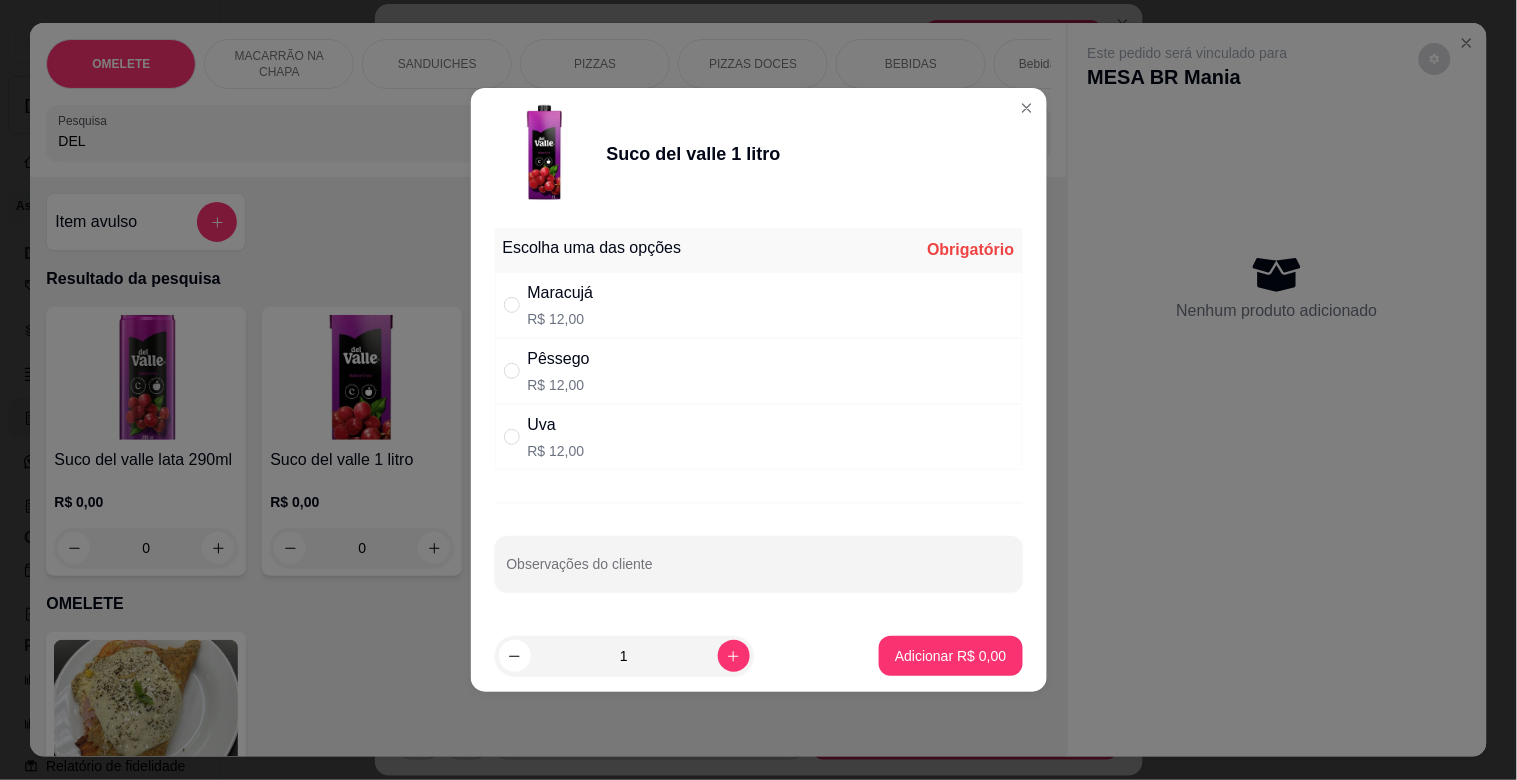 click on "Maracujá  R$ 12,00" at bounding box center [759, 305] 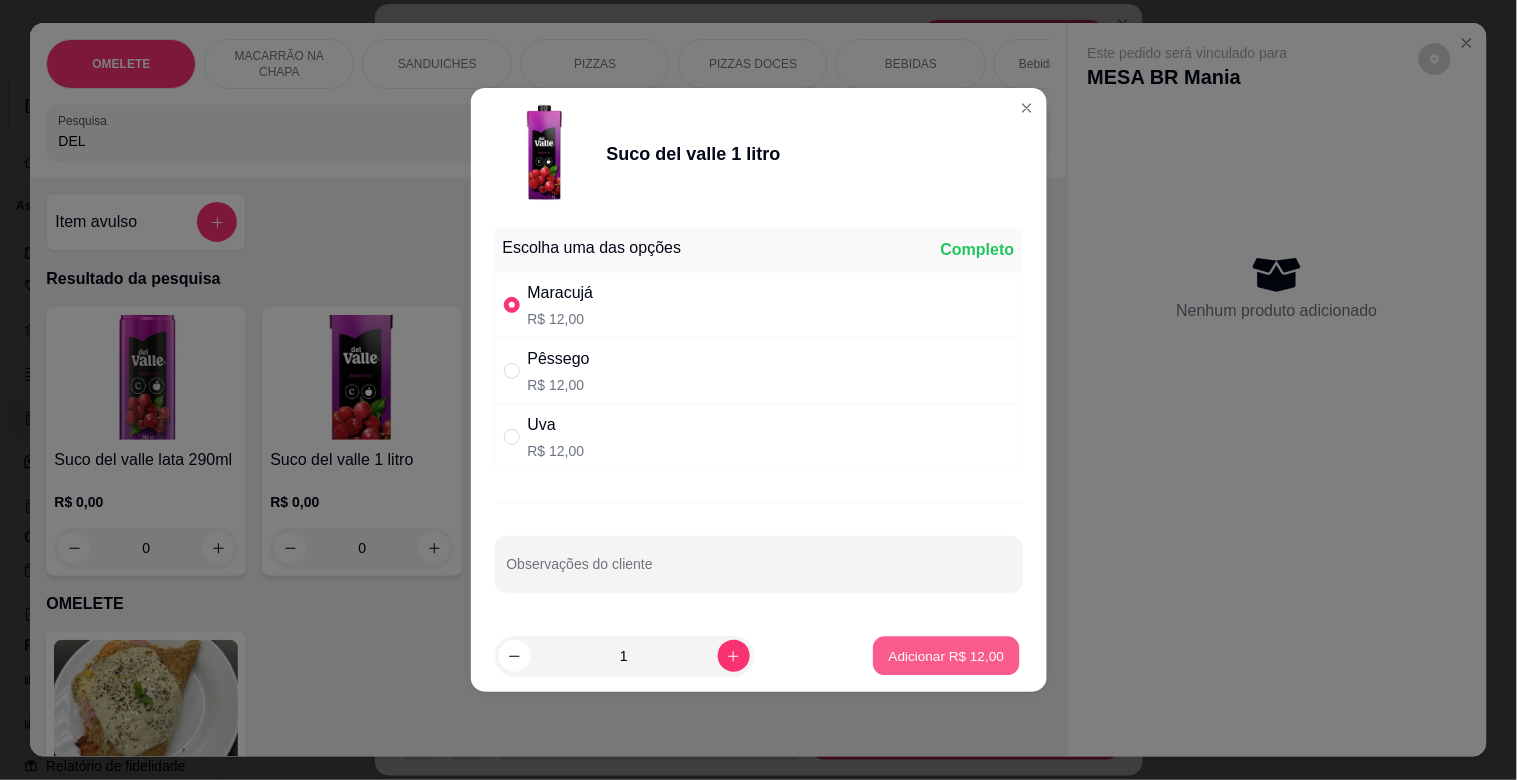 click on "Adicionar   R$ 12,00" at bounding box center [947, 655] 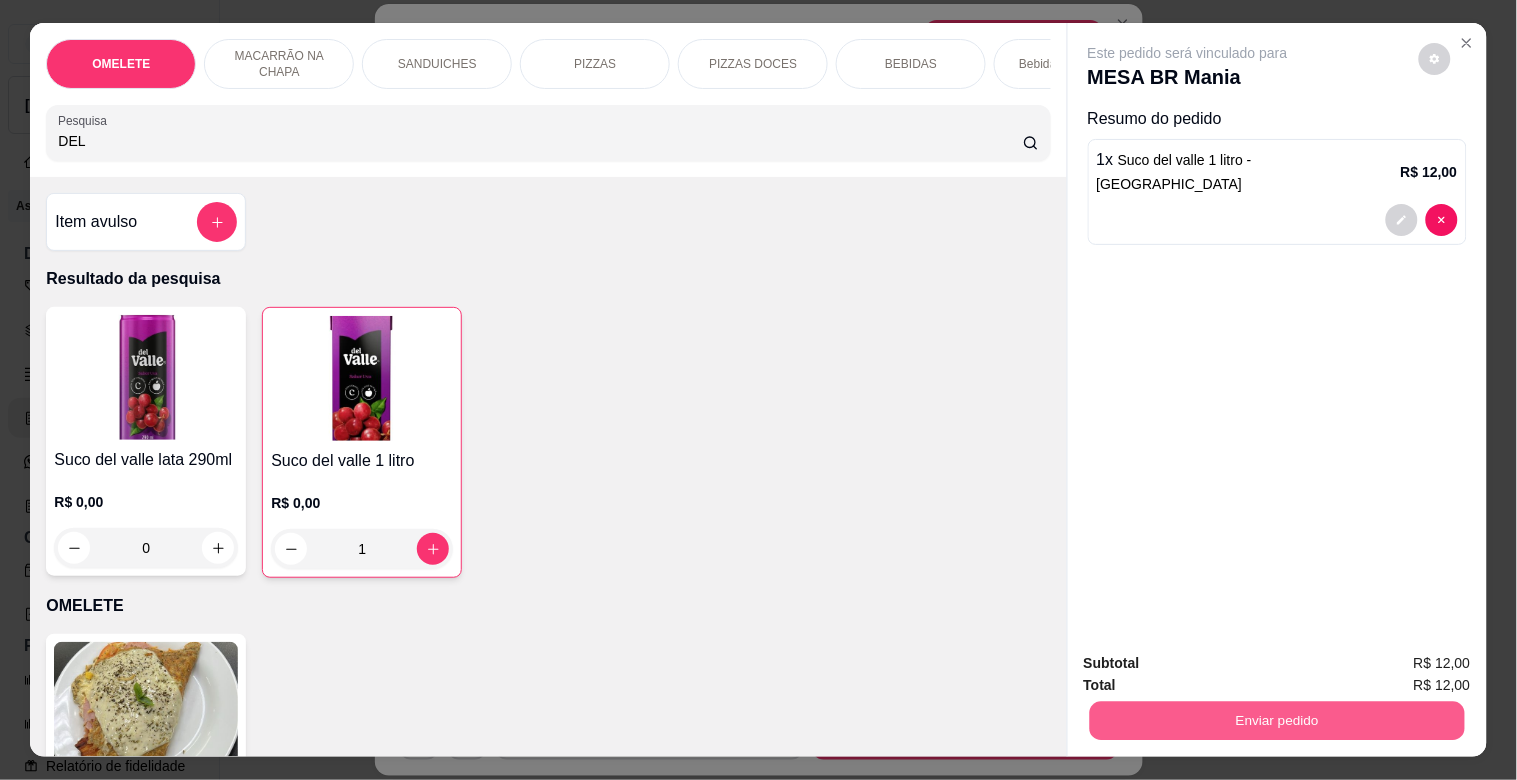 click on "Enviar pedido" at bounding box center (1276, 720) 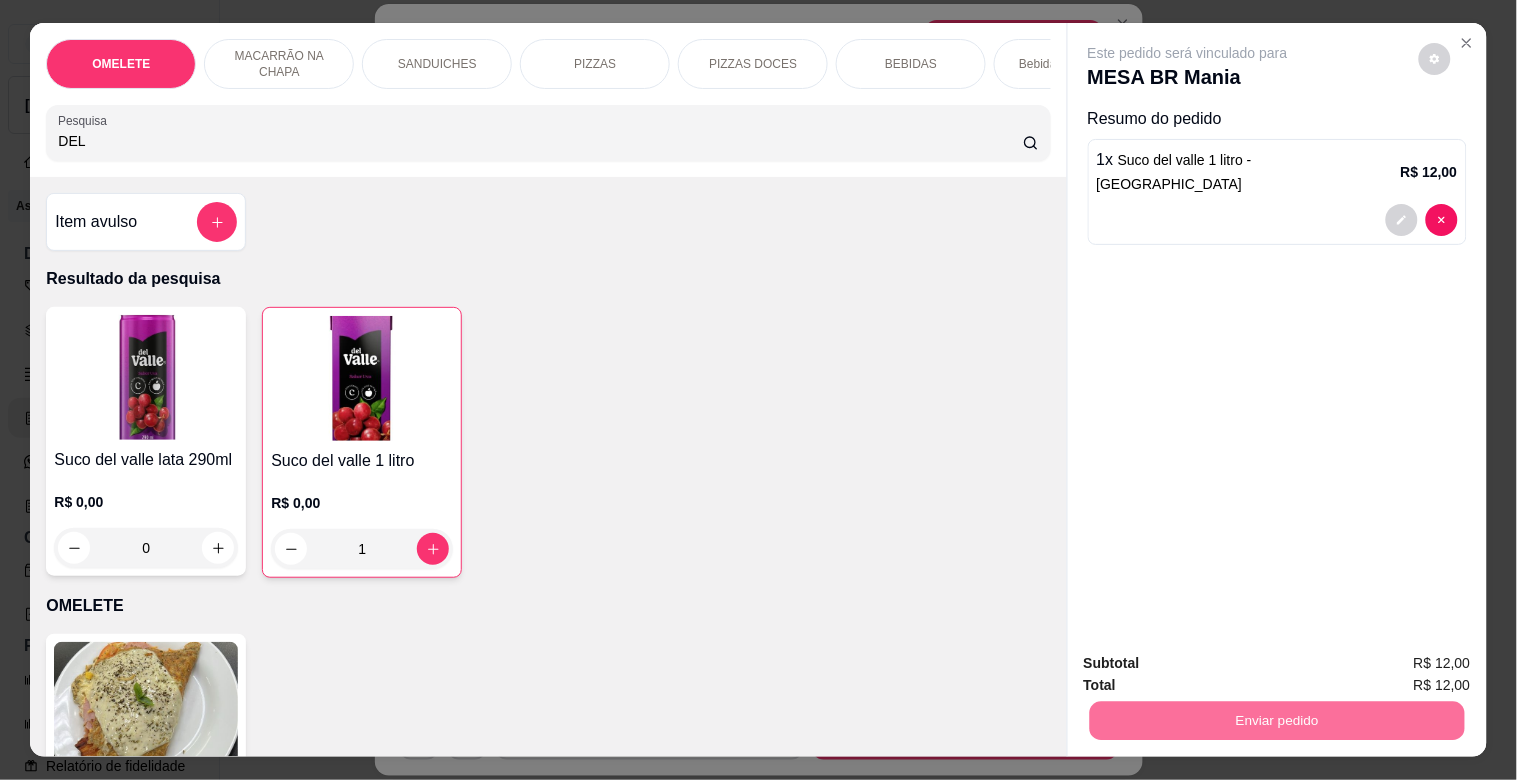 click on "Sim, quero registrar" at bounding box center (1400, 663) 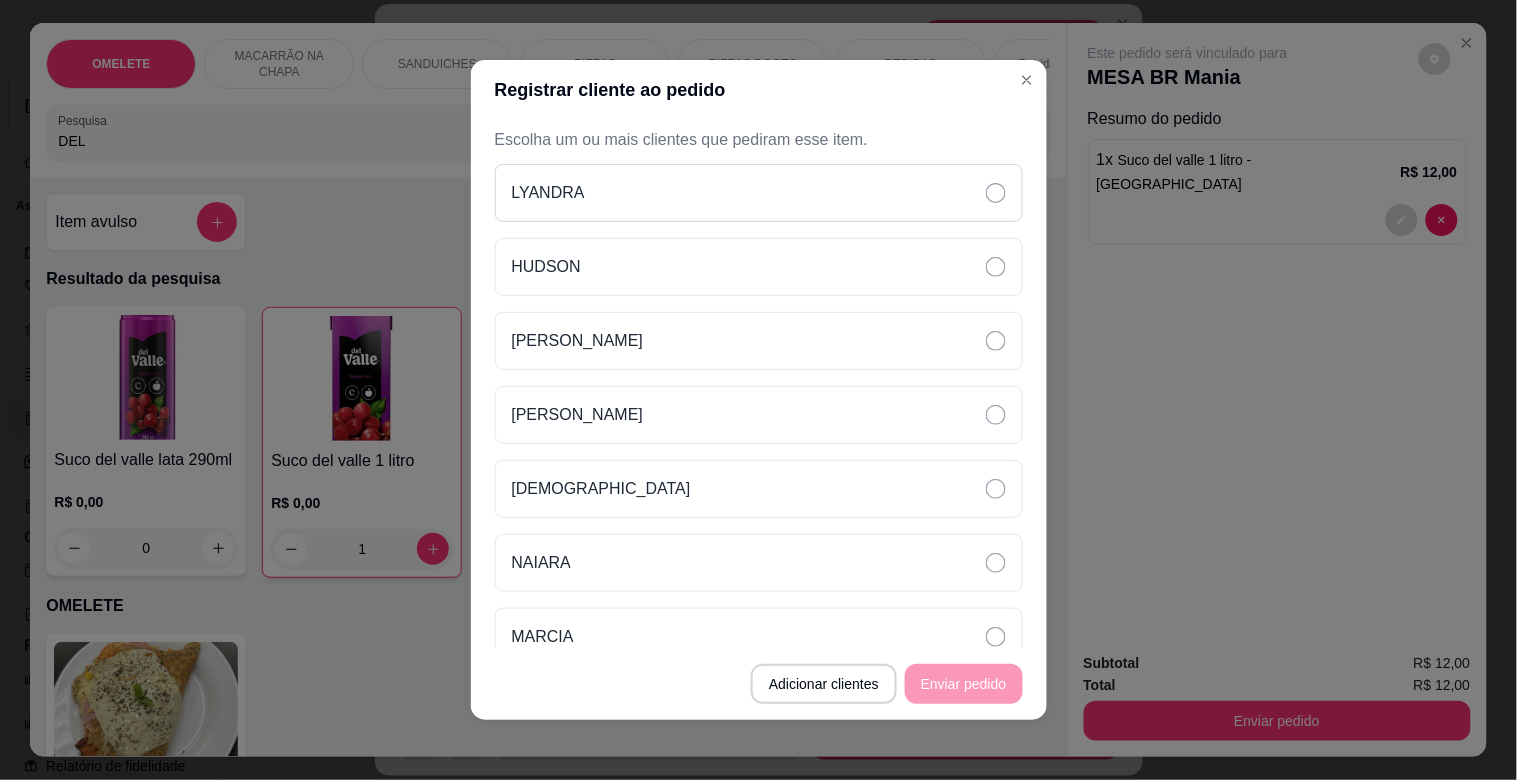 click on "LYANDRA" at bounding box center (759, 193) 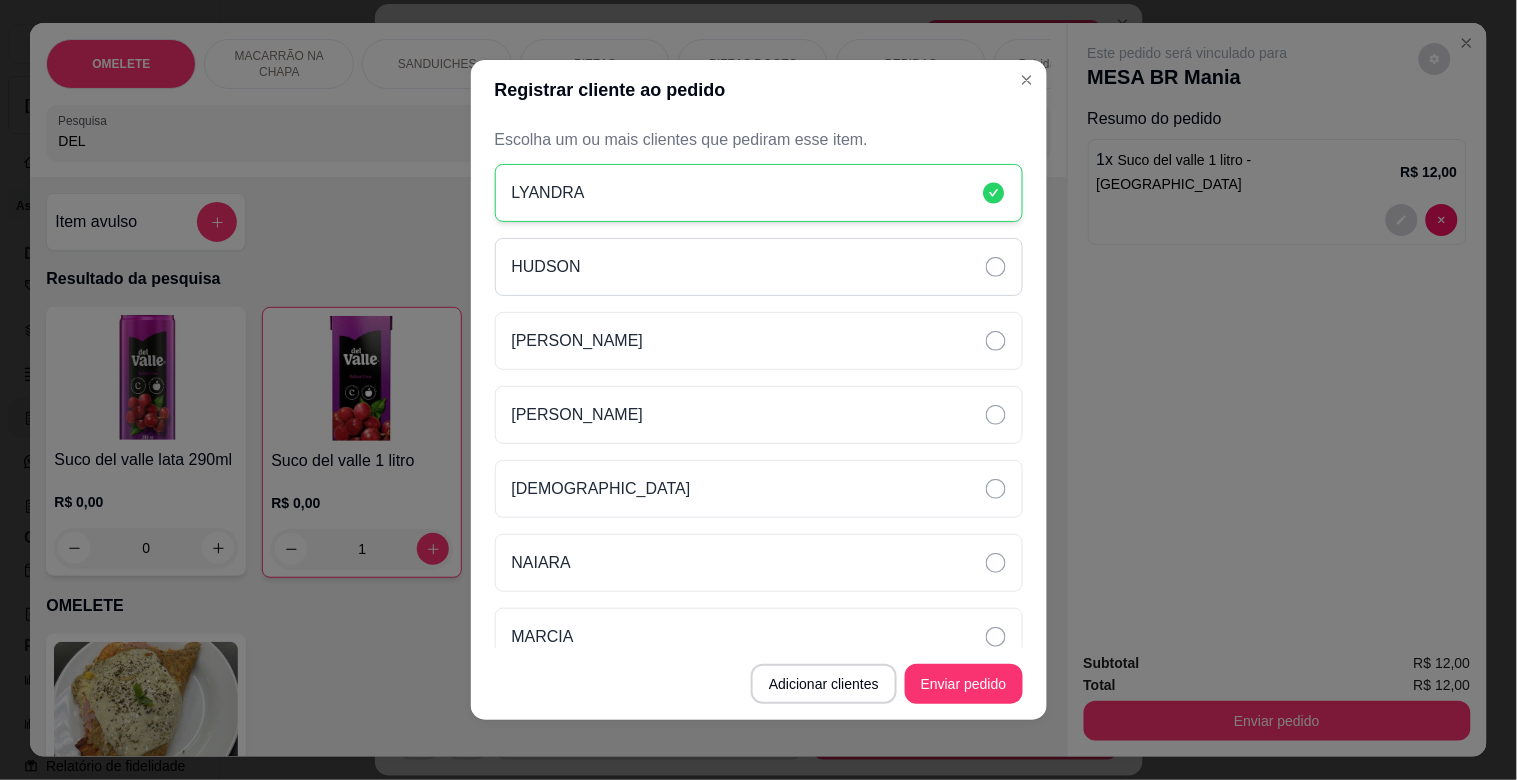 click on "HUDSON" at bounding box center [759, 267] 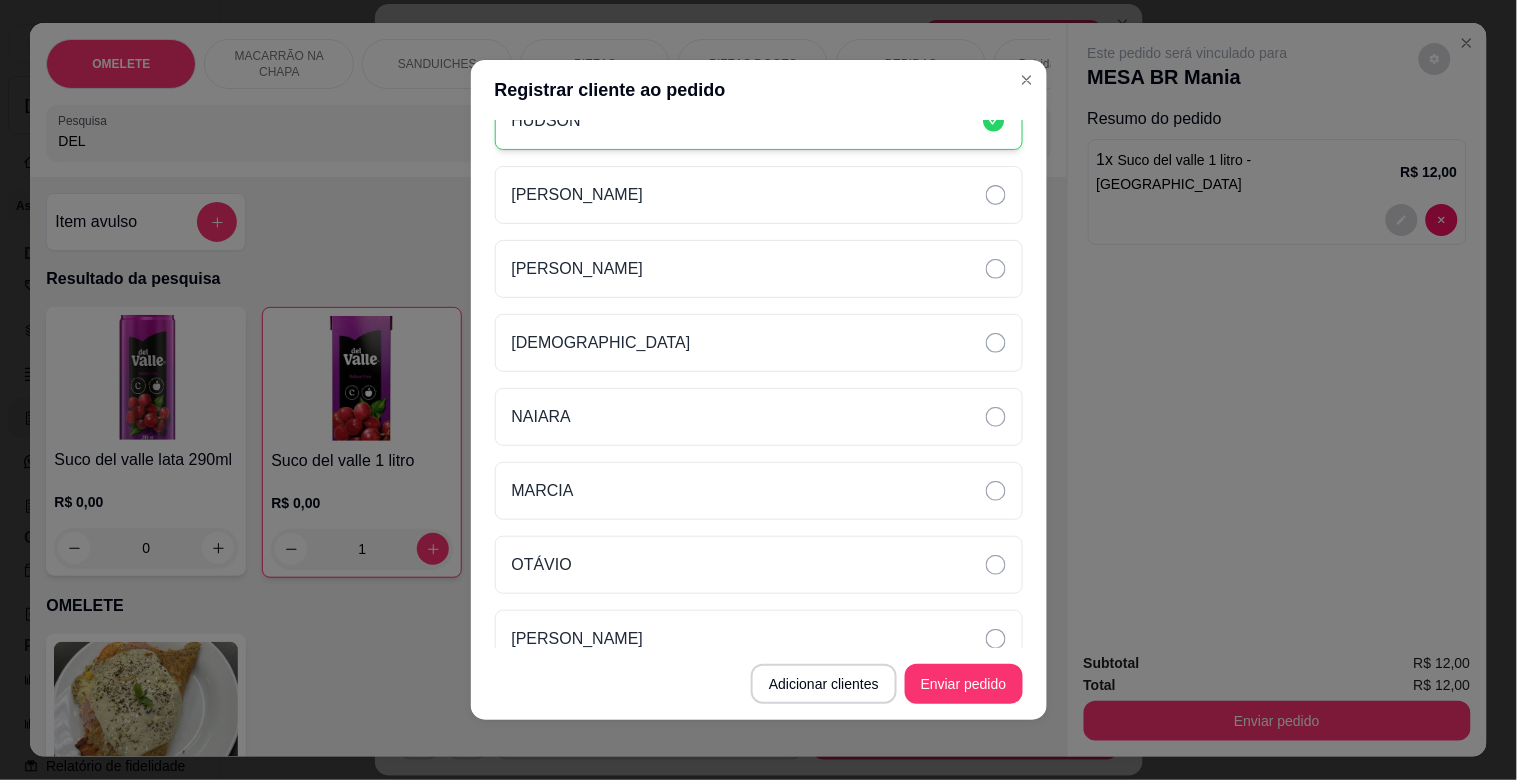 scroll, scrollTop: 175, scrollLeft: 0, axis: vertical 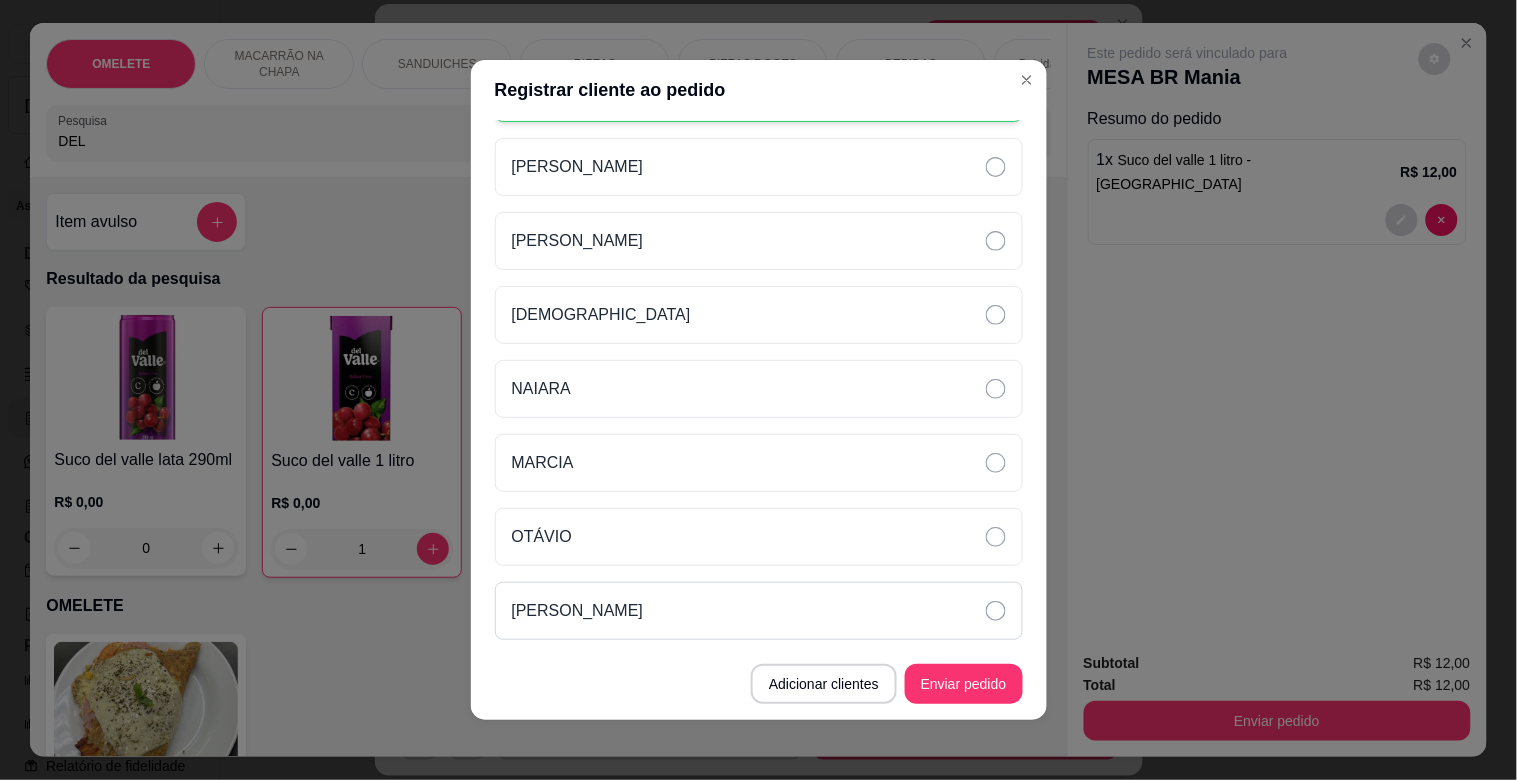 click on "[PERSON_NAME]" at bounding box center (759, 611) 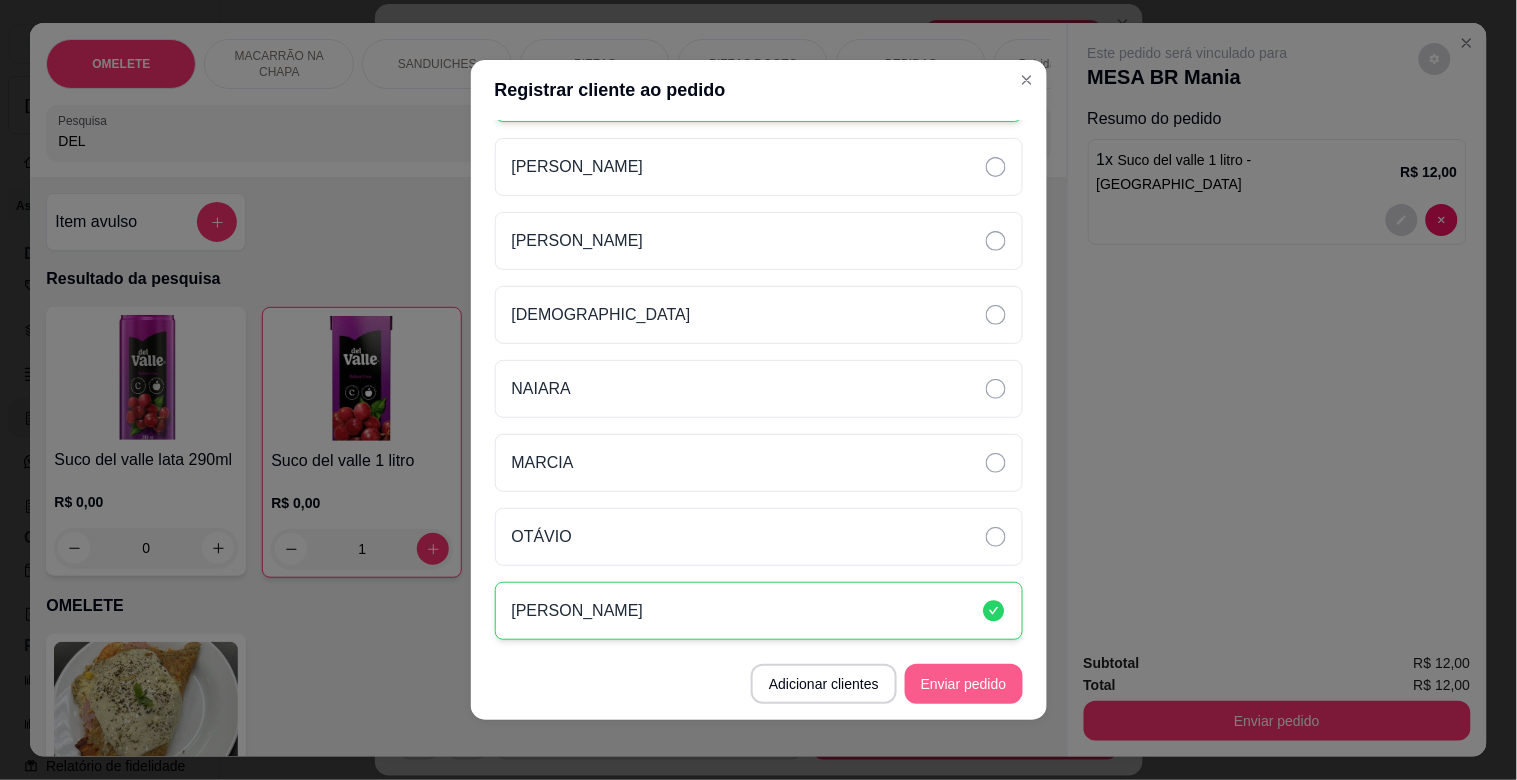 click on "Enviar pedido" at bounding box center [964, 684] 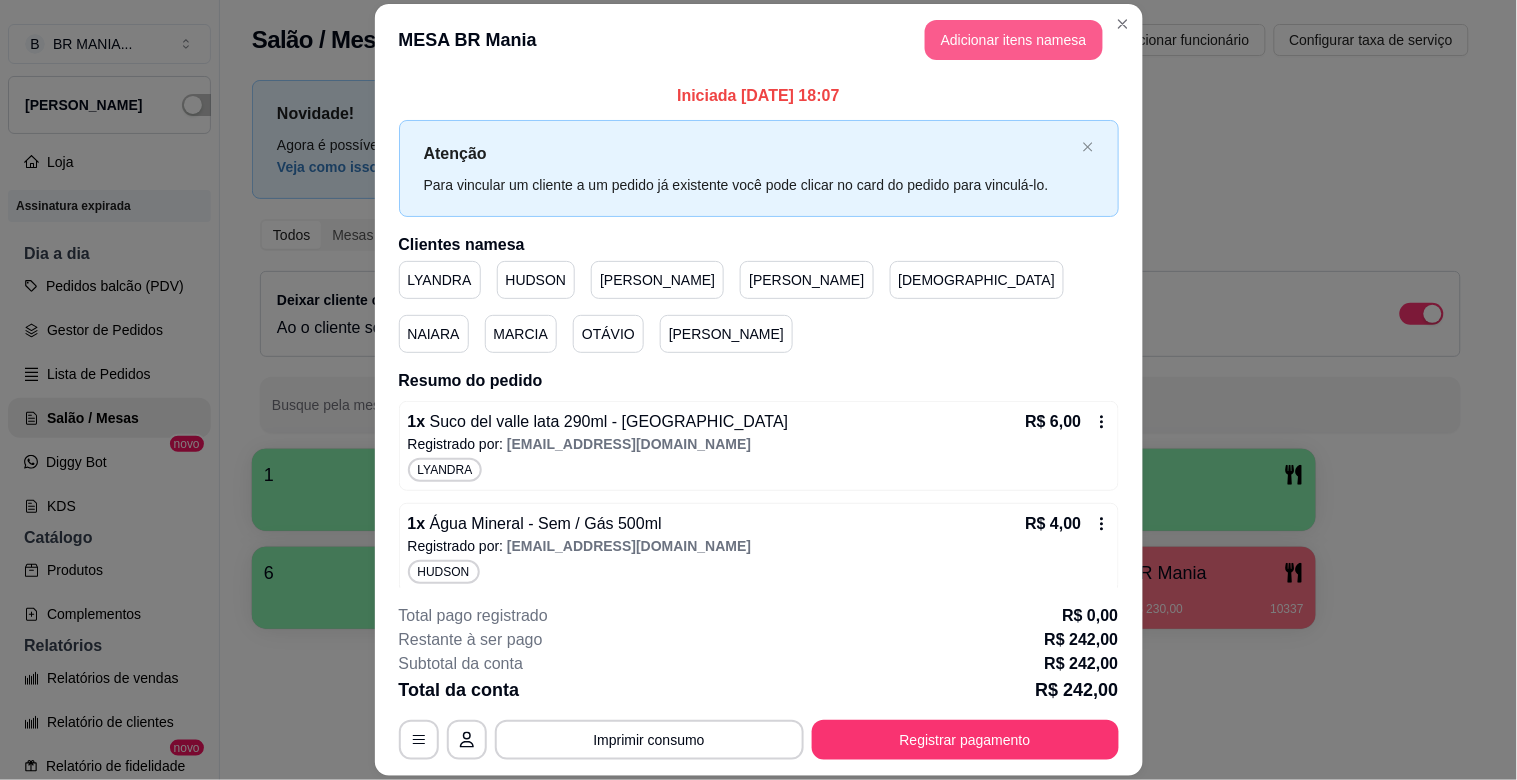 click on "Adicionar itens na  mesa" at bounding box center [1014, 40] 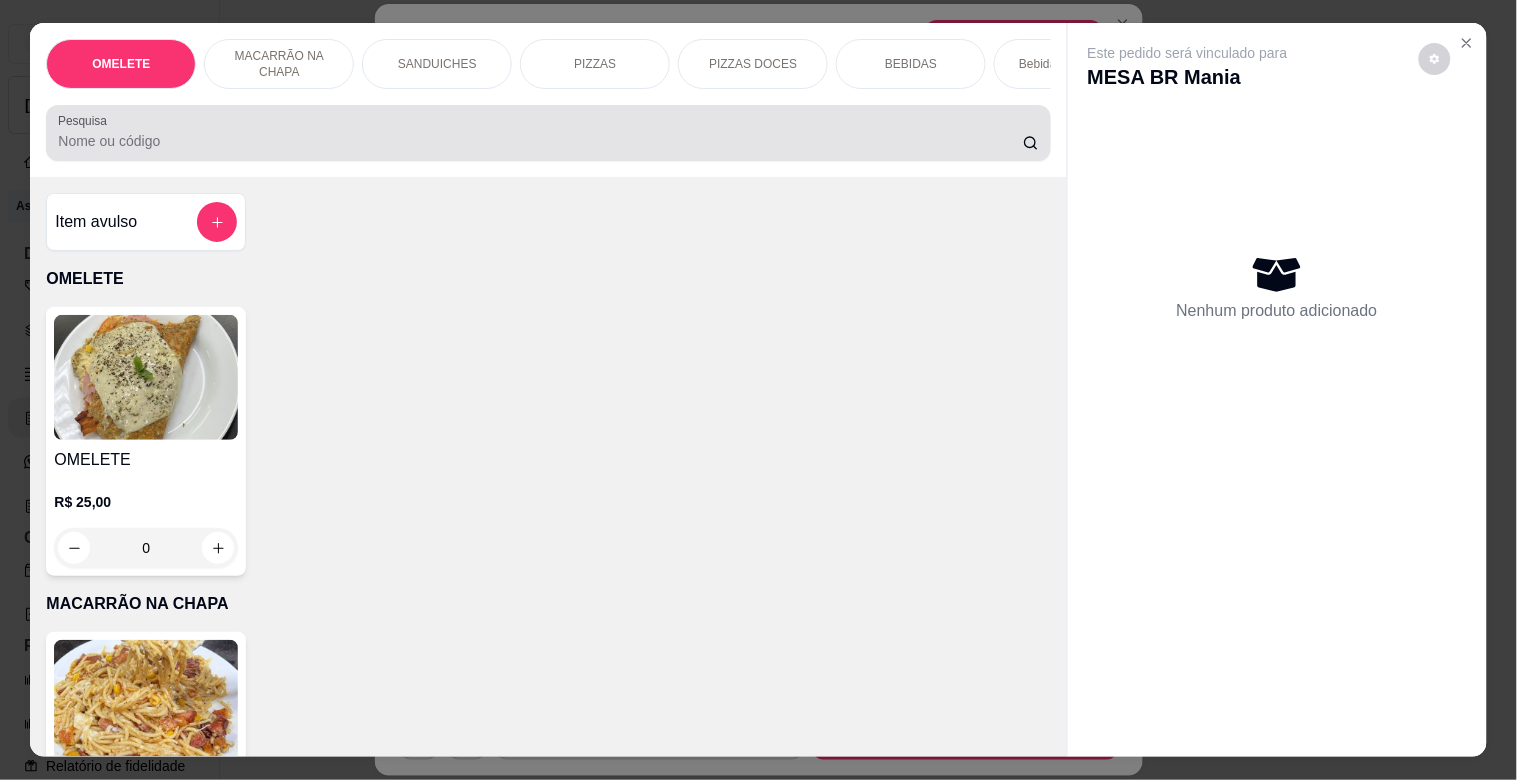 click on "Pesquisa" at bounding box center [540, 141] 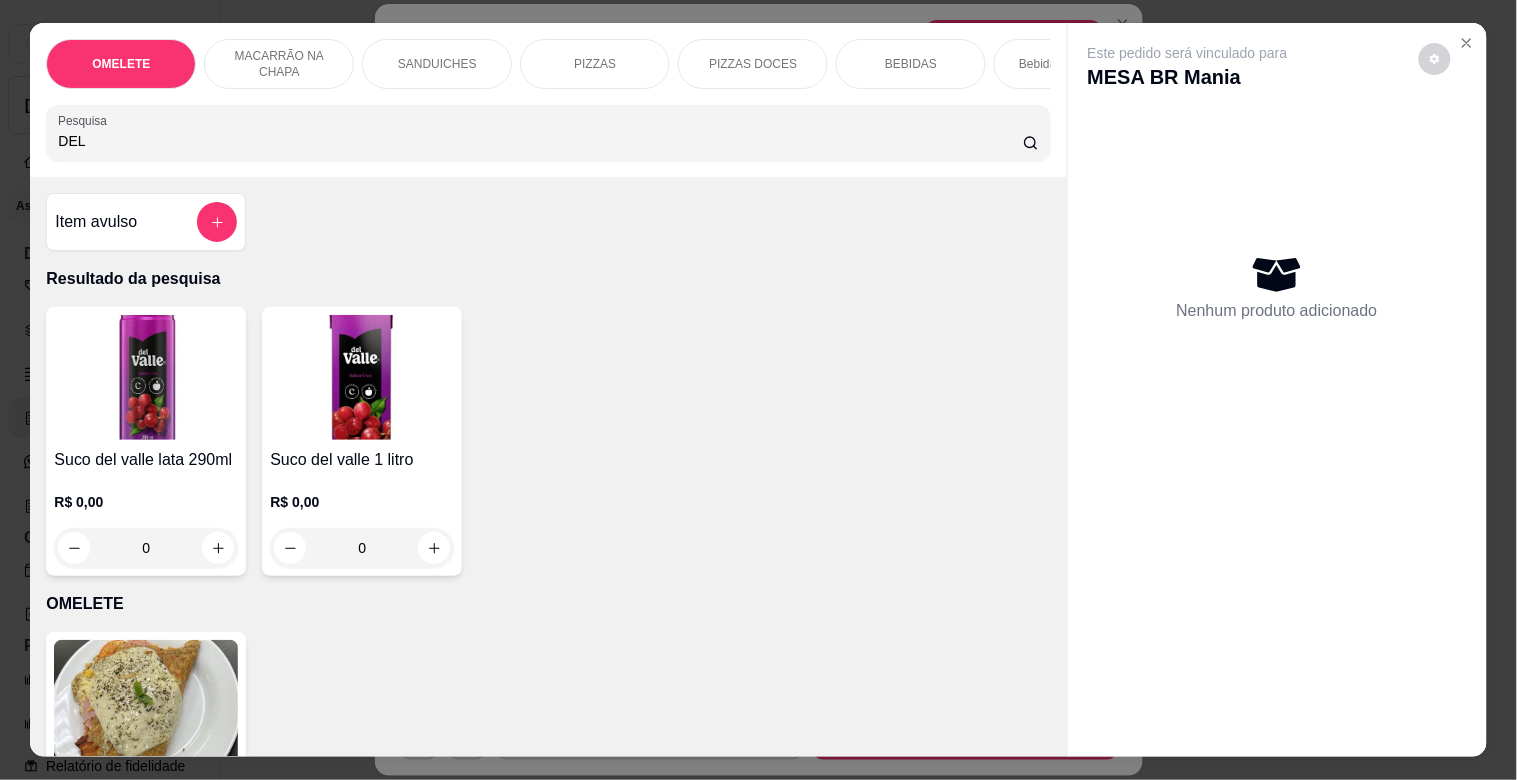 type on "DEL" 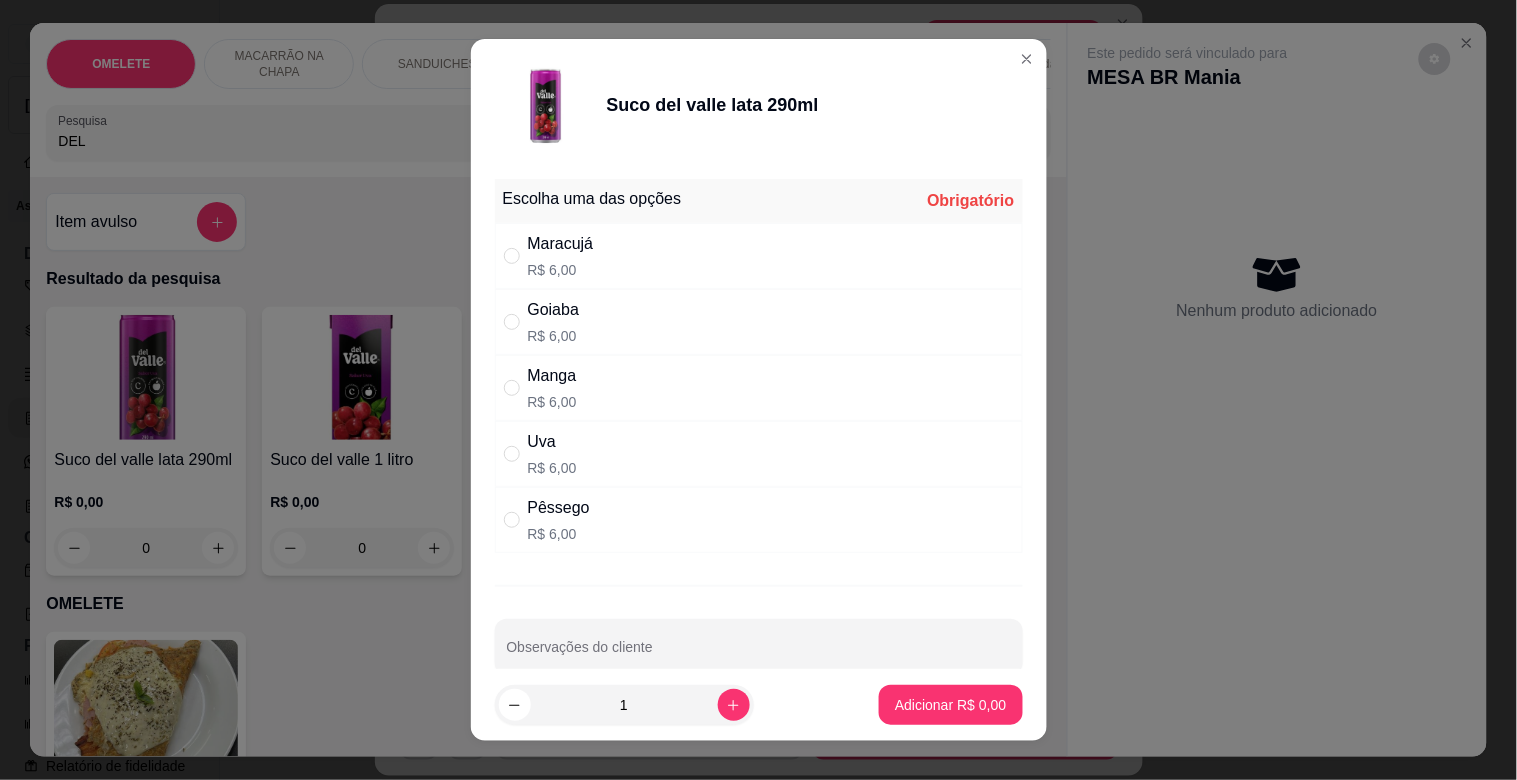 click on "Maracujá" at bounding box center [561, 244] 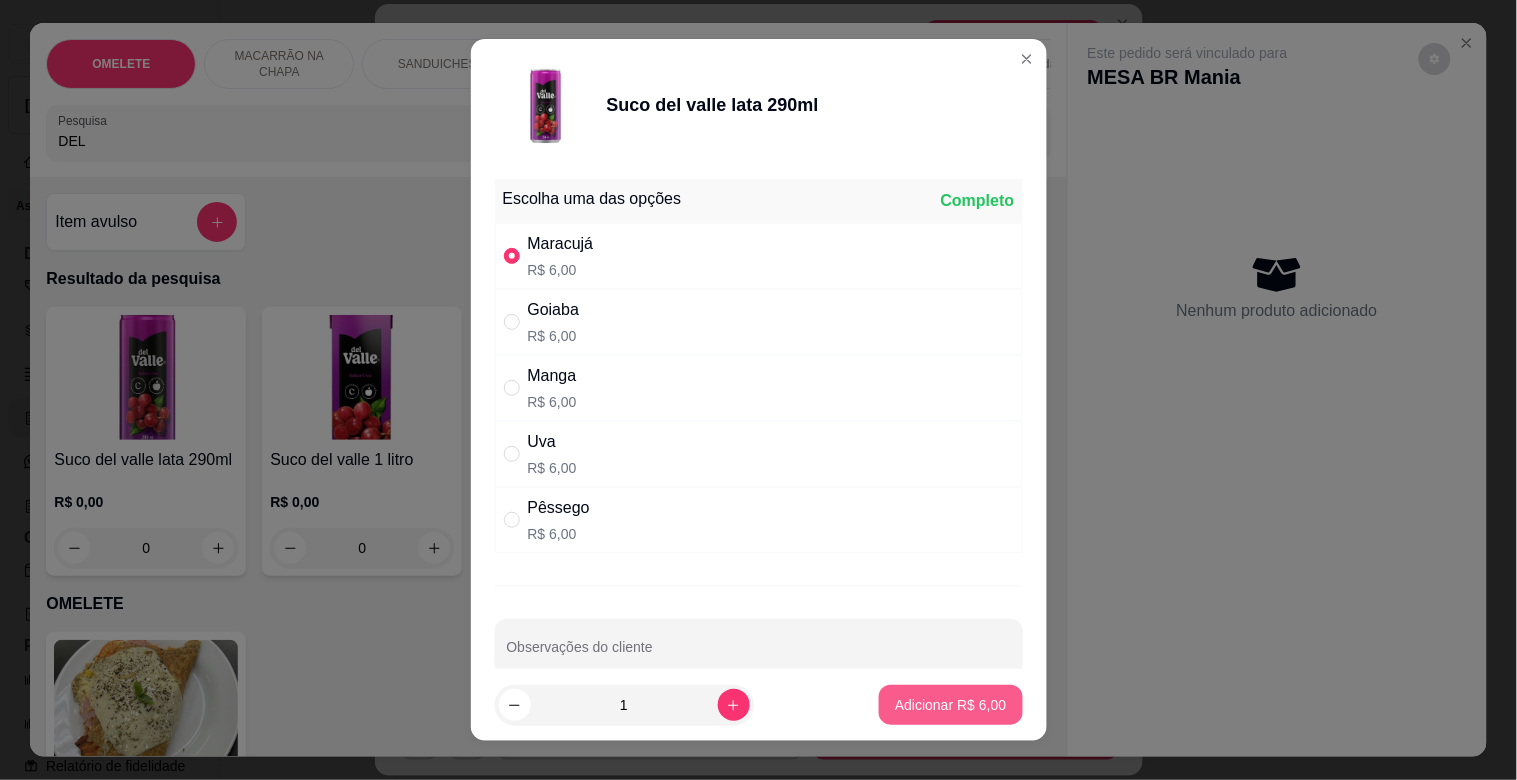 click on "Adicionar   R$ 6,00" at bounding box center (950, 705) 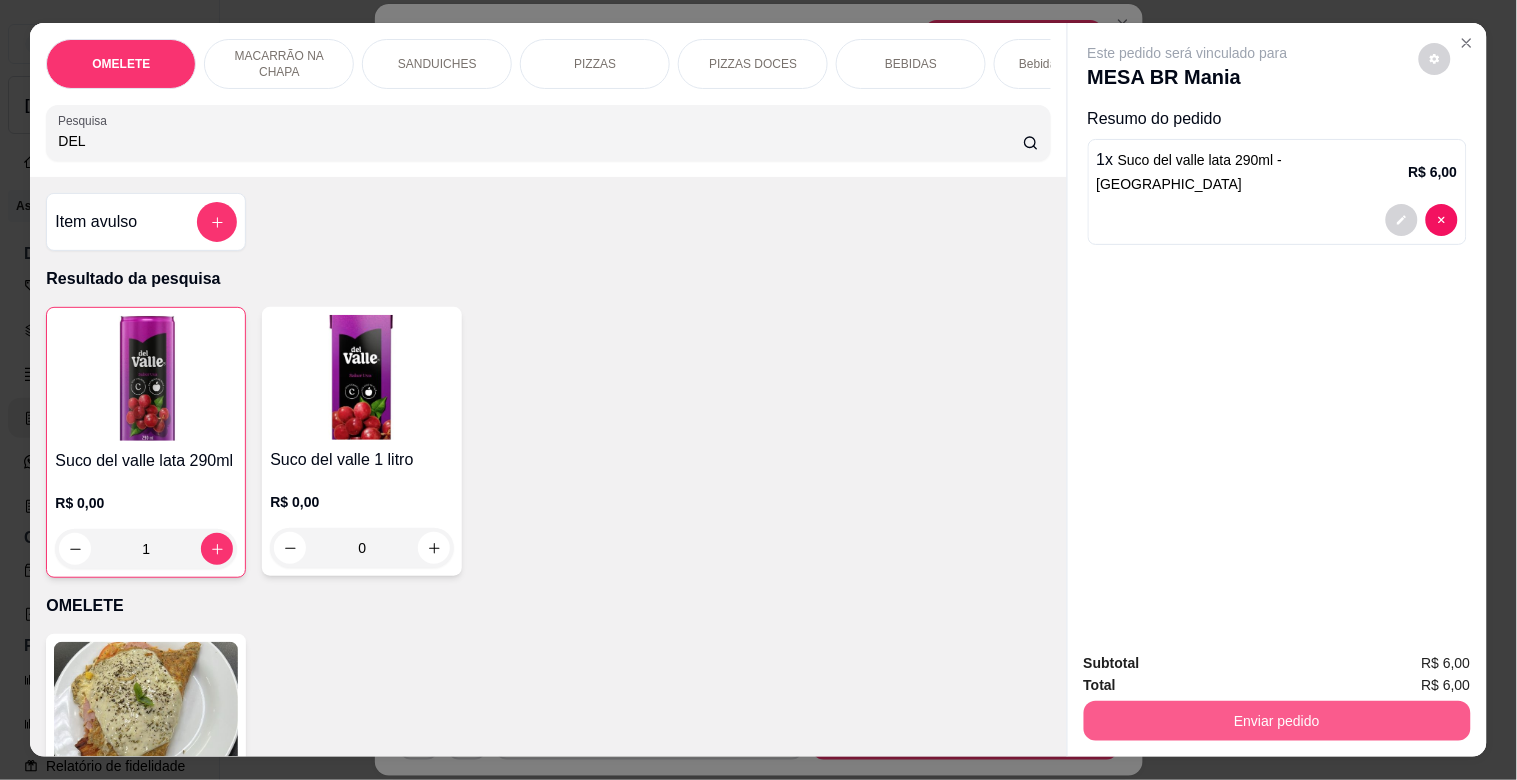 click on "Enviar pedido" at bounding box center (1277, 721) 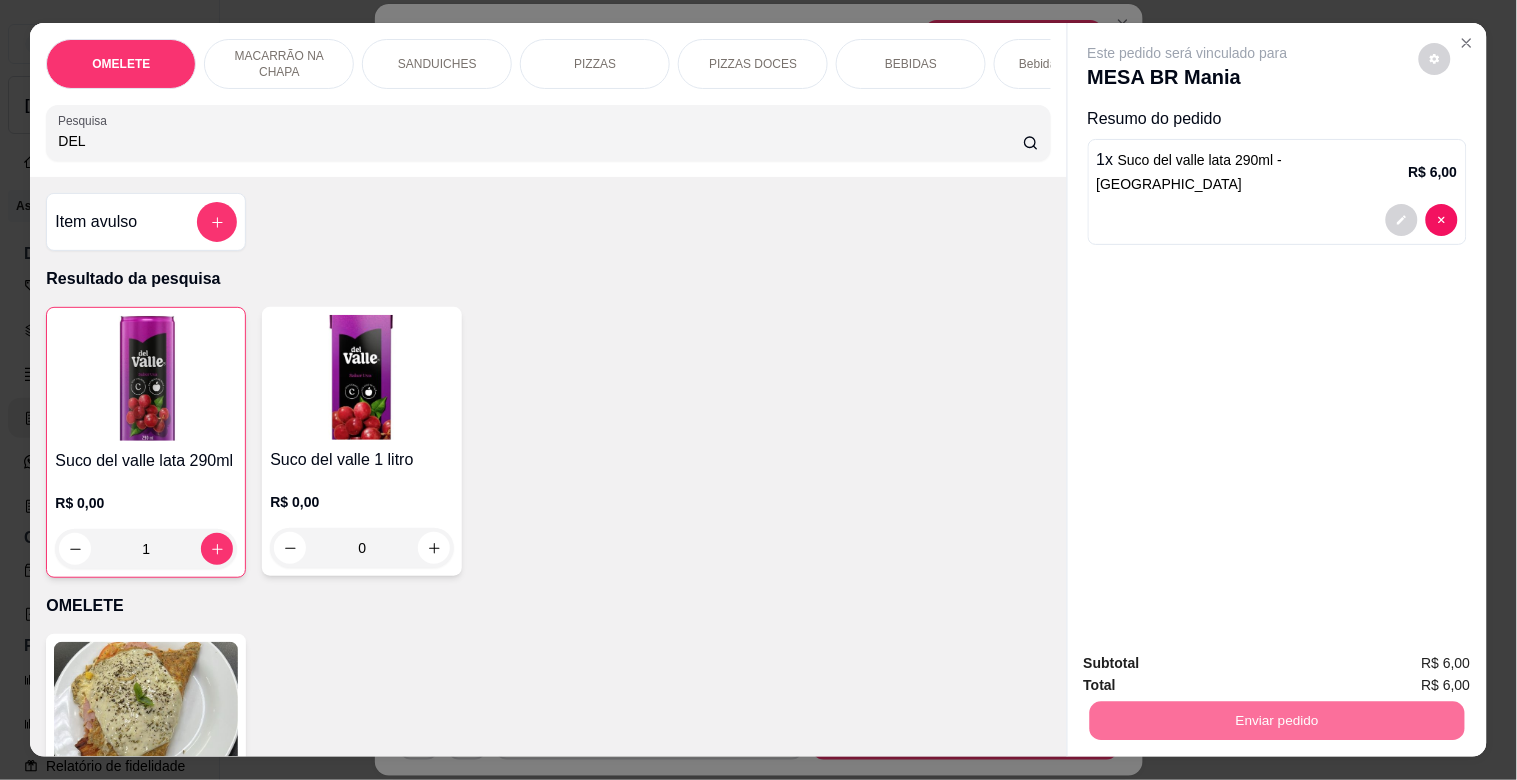click on "Sim, quero registrar" at bounding box center (1400, 663) 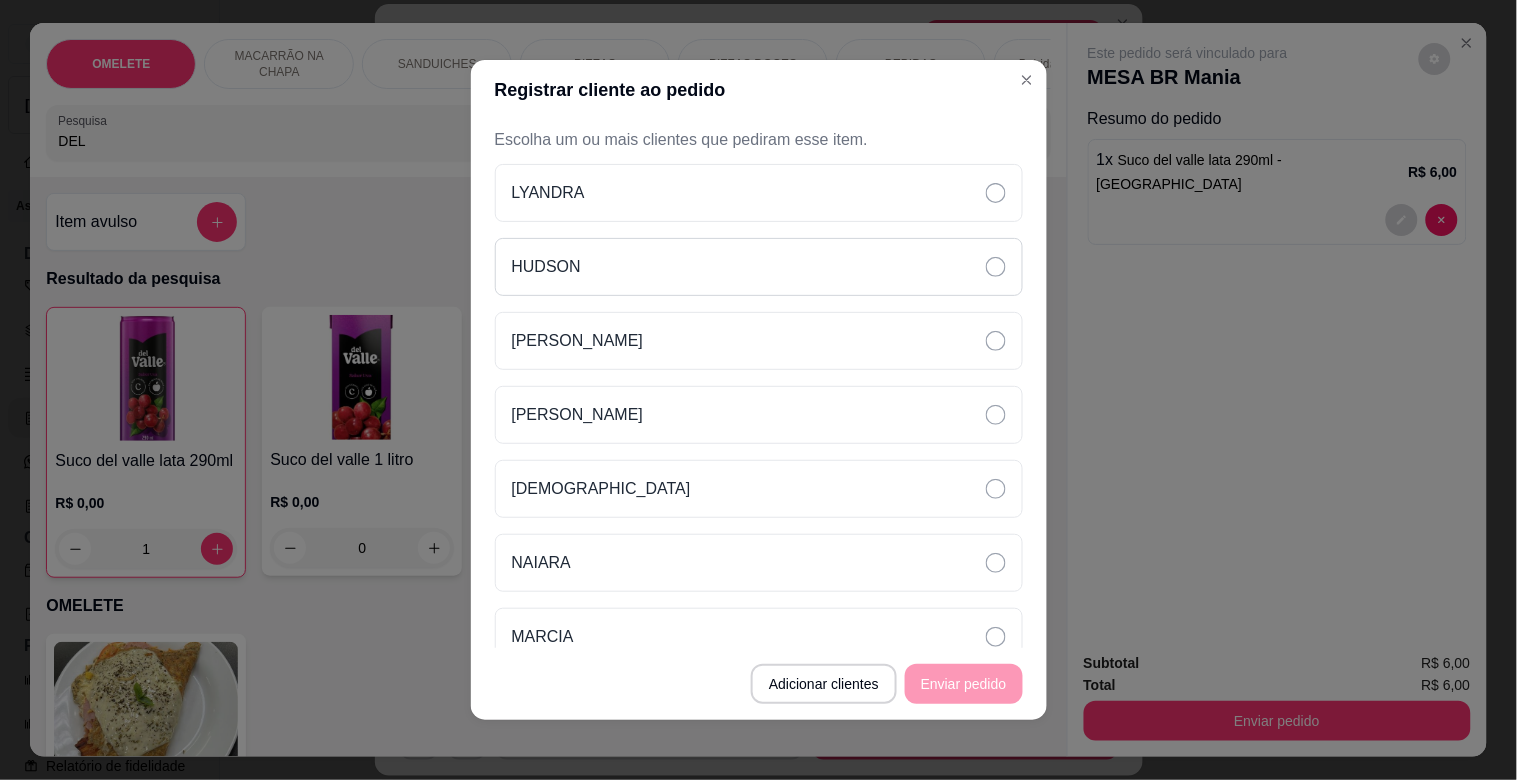 drag, startPoint x: 748, startPoint y: 190, endPoint x: 747, endPoint y: 241, distance: 51.009804 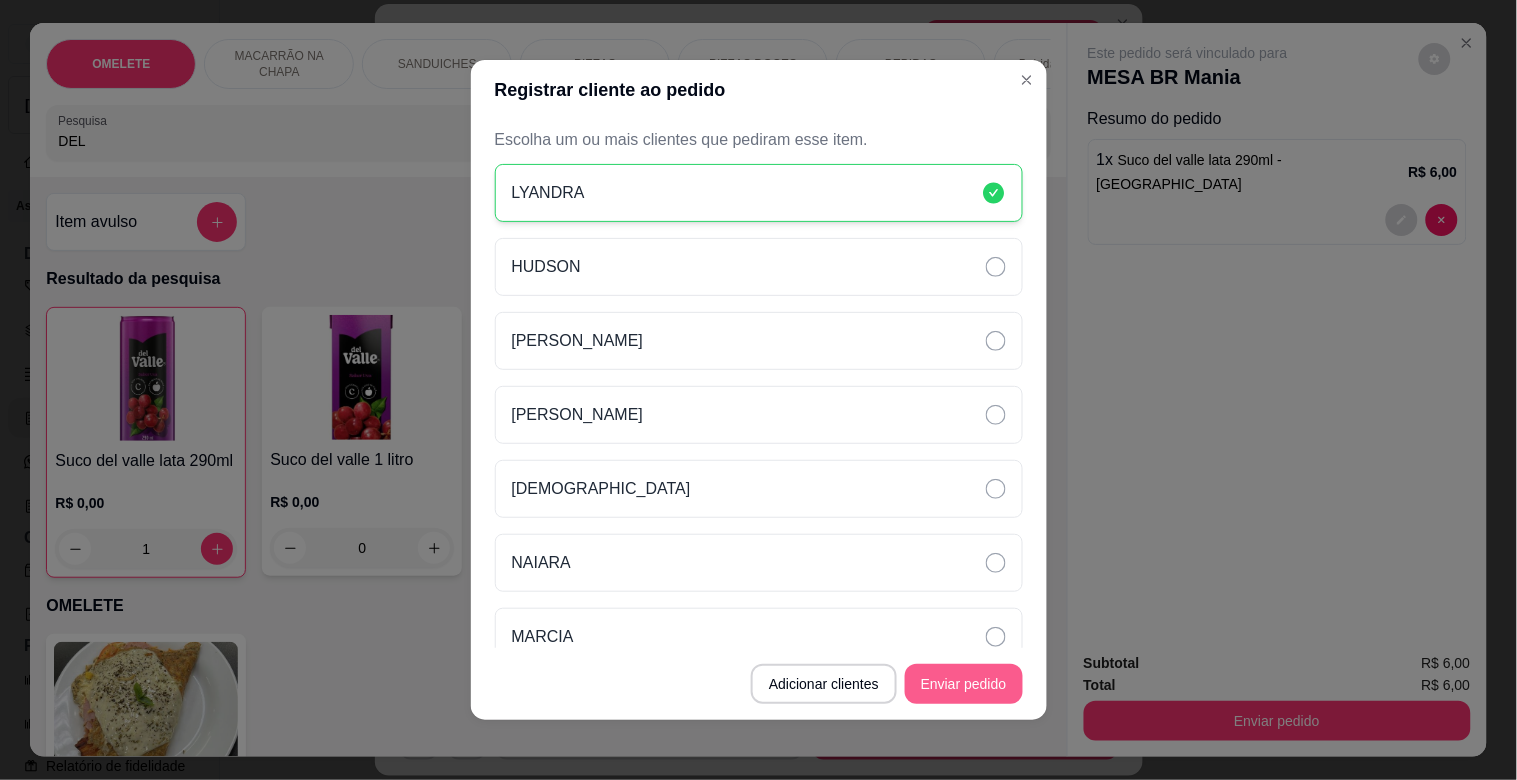 click on "Enviar pedido" at bounding box center [964, 684] 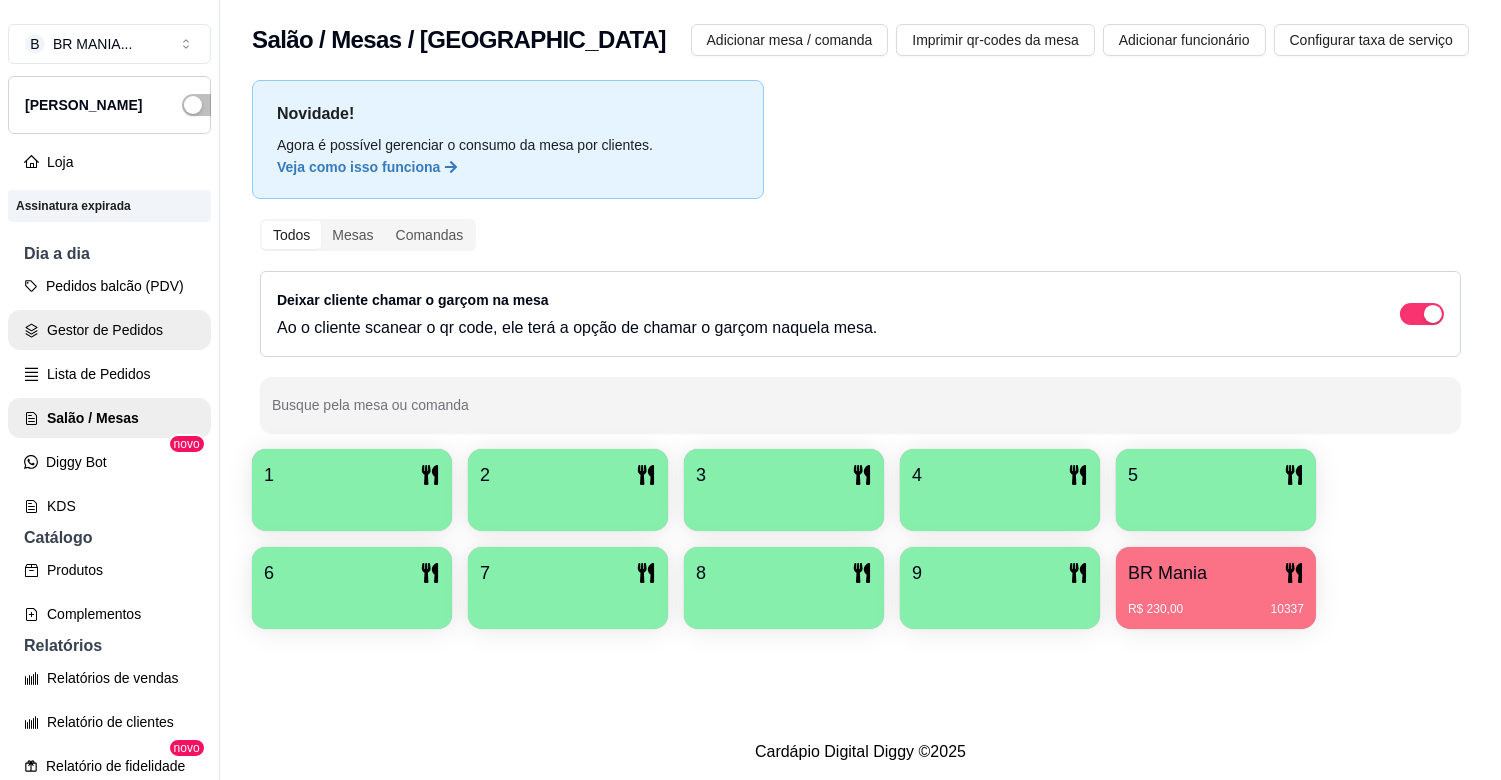 click on "Gestor de Pedidos" at bounding box center (109, 330) 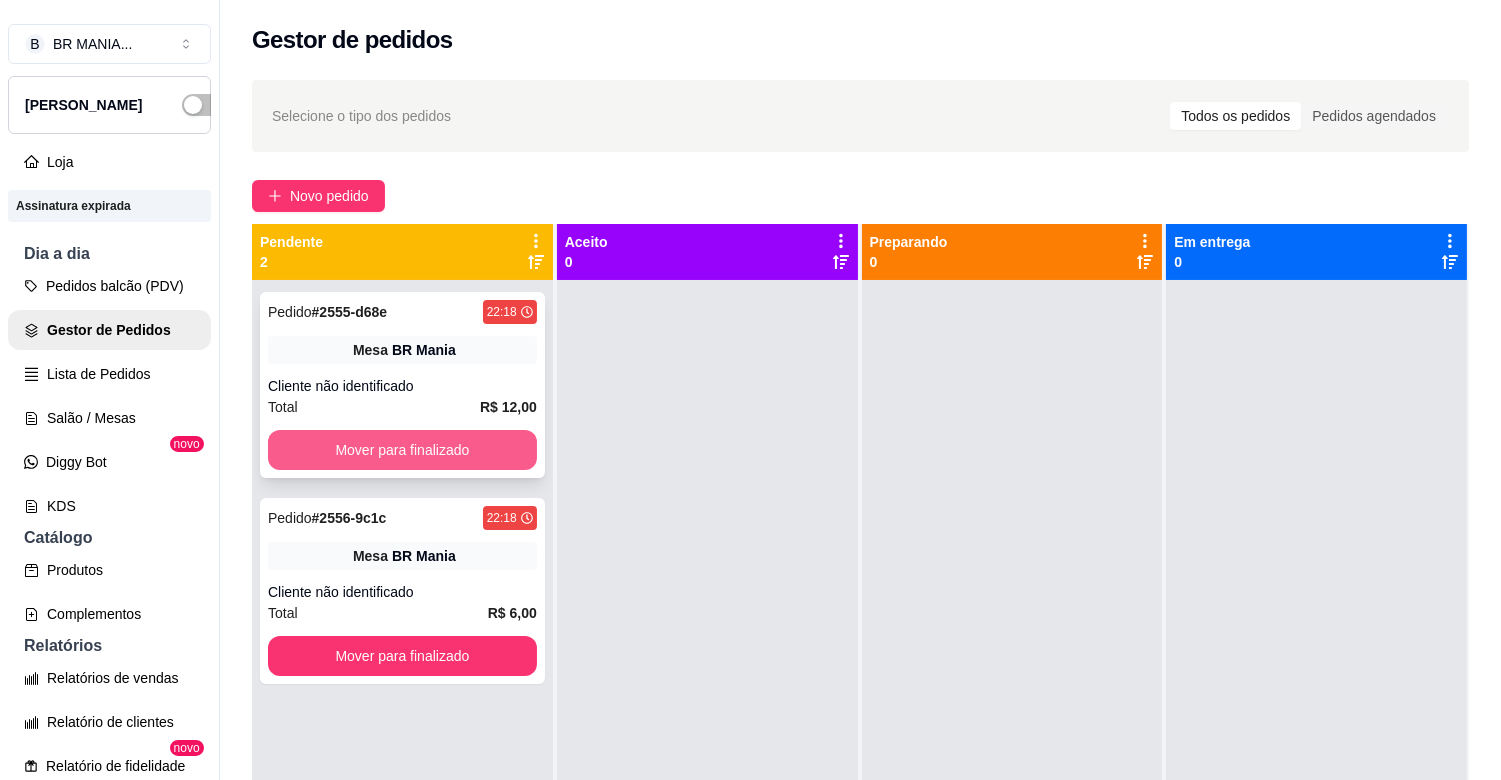 click on "Mover para finalizado" at bounding box center [402, 450] 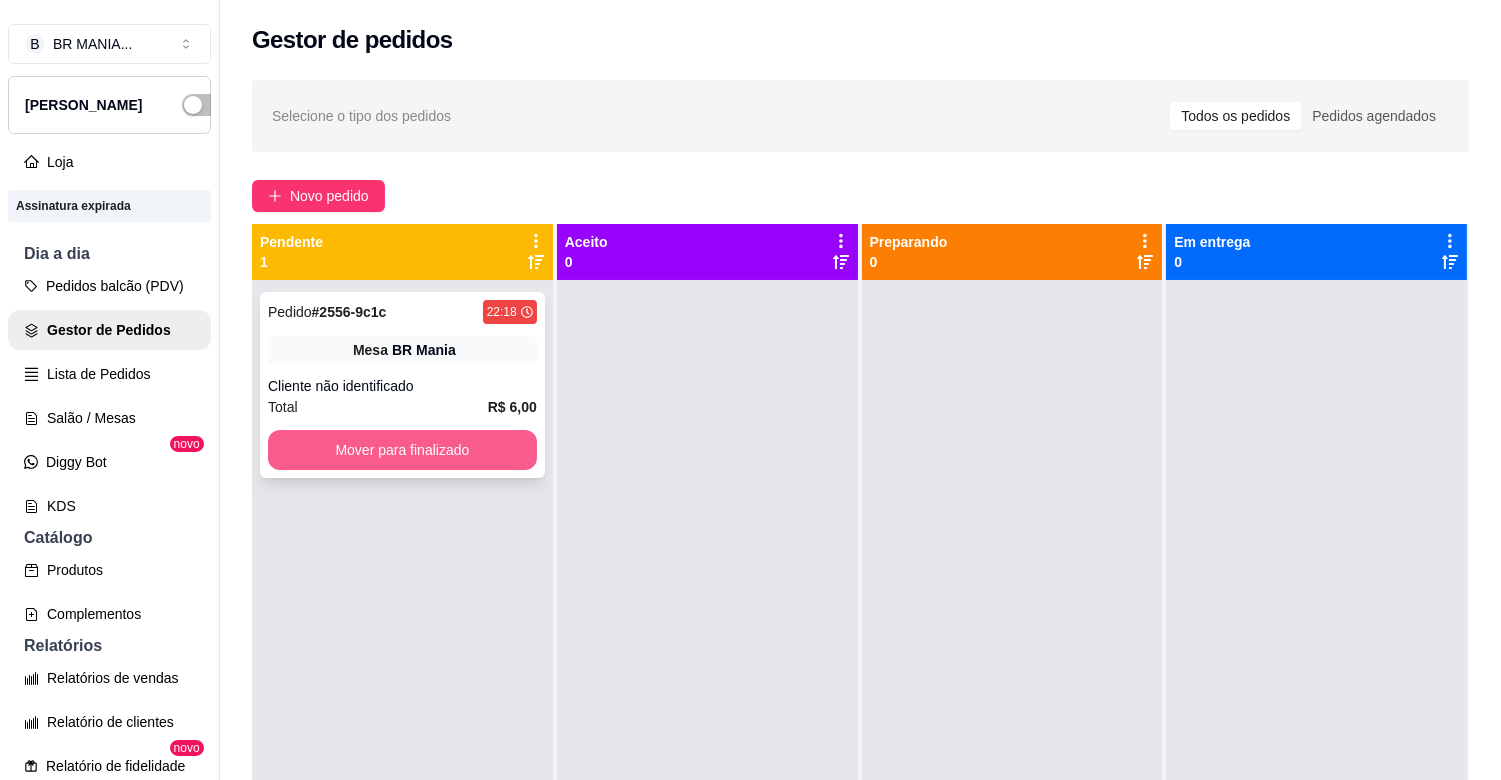 click on "Mover para finalizado" at bounding box center [402, 450] 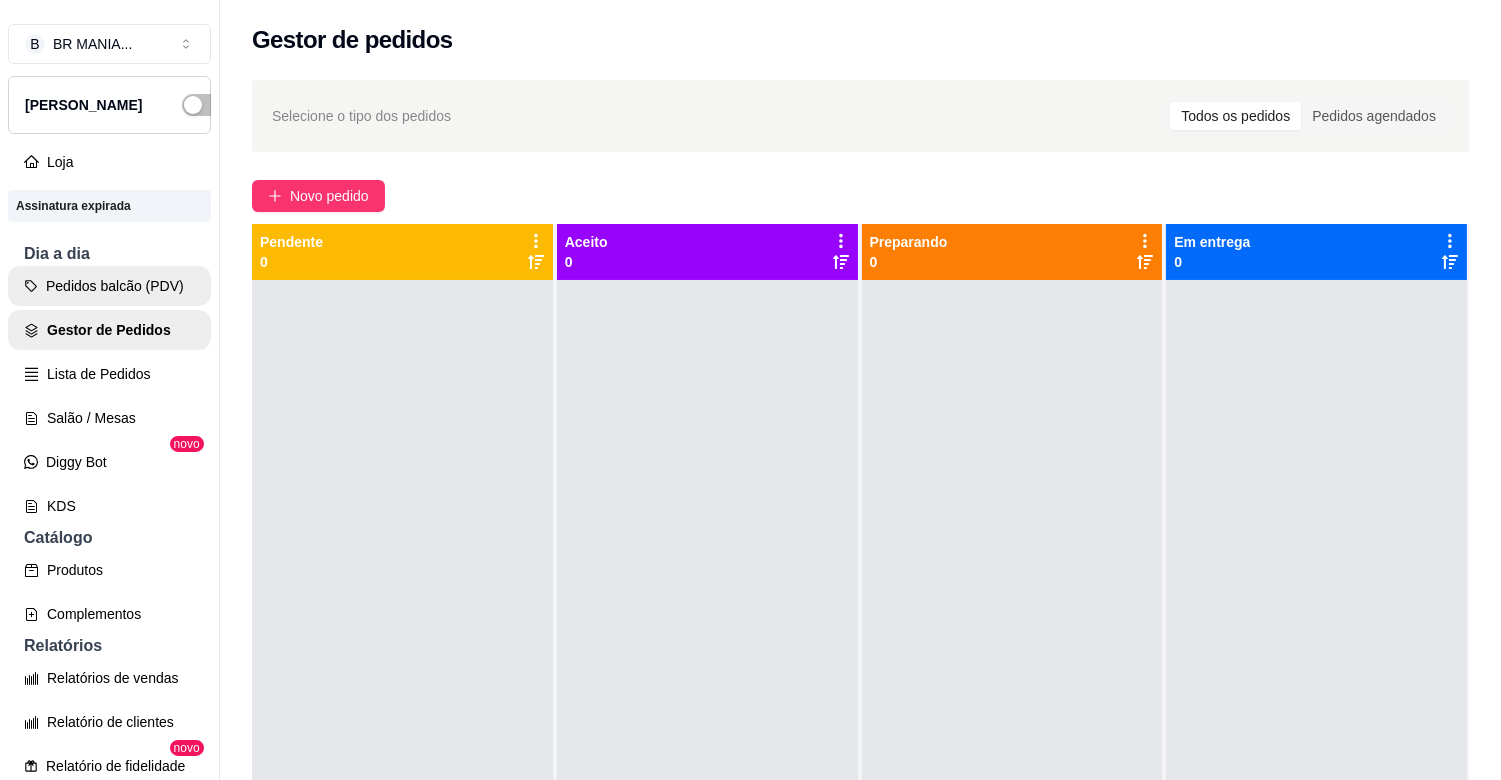 click on "Pedidos balcão (PDV)" at bounding box center (109, 286) 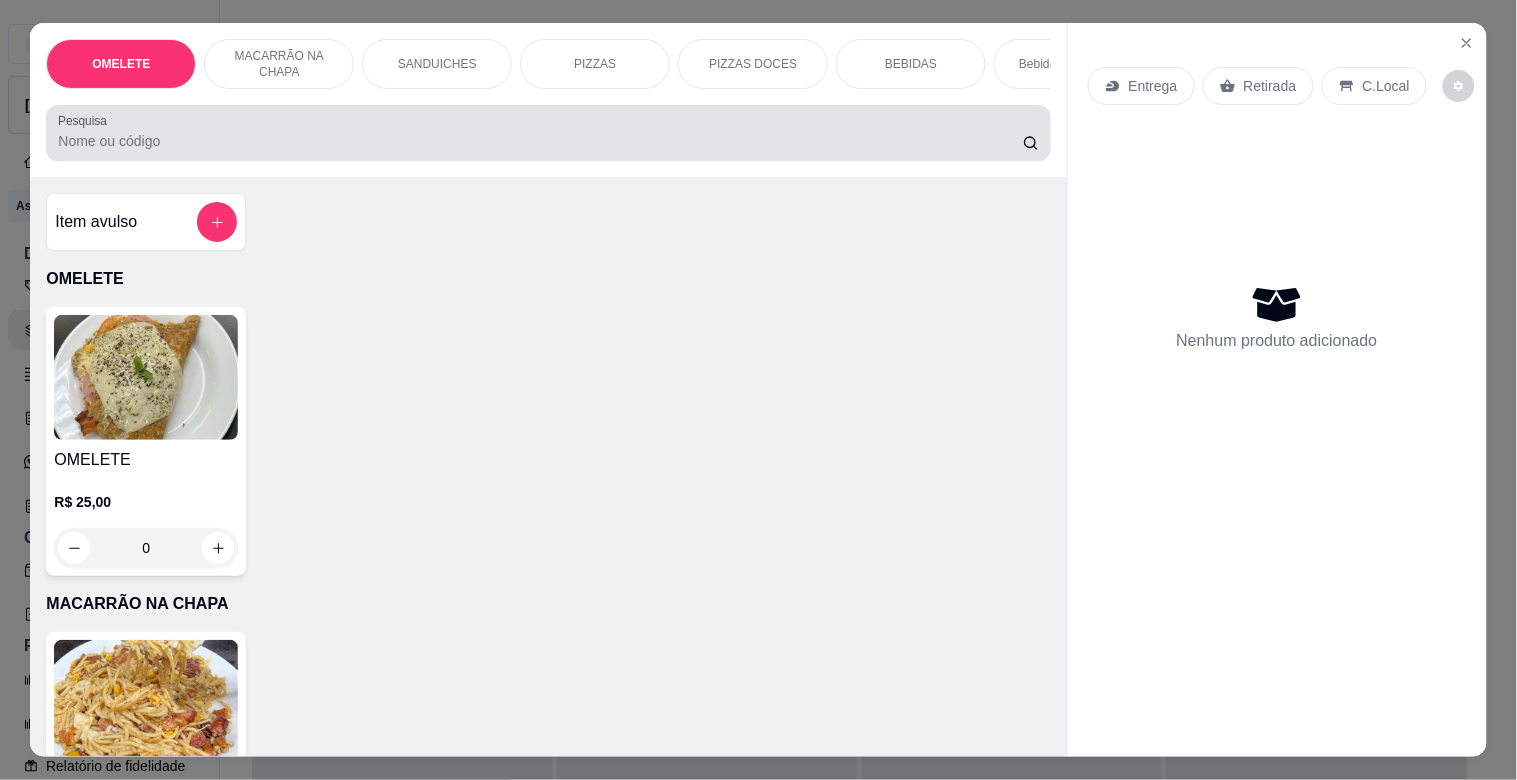 click on "Pesquisa" at bounding box center (540, 141) 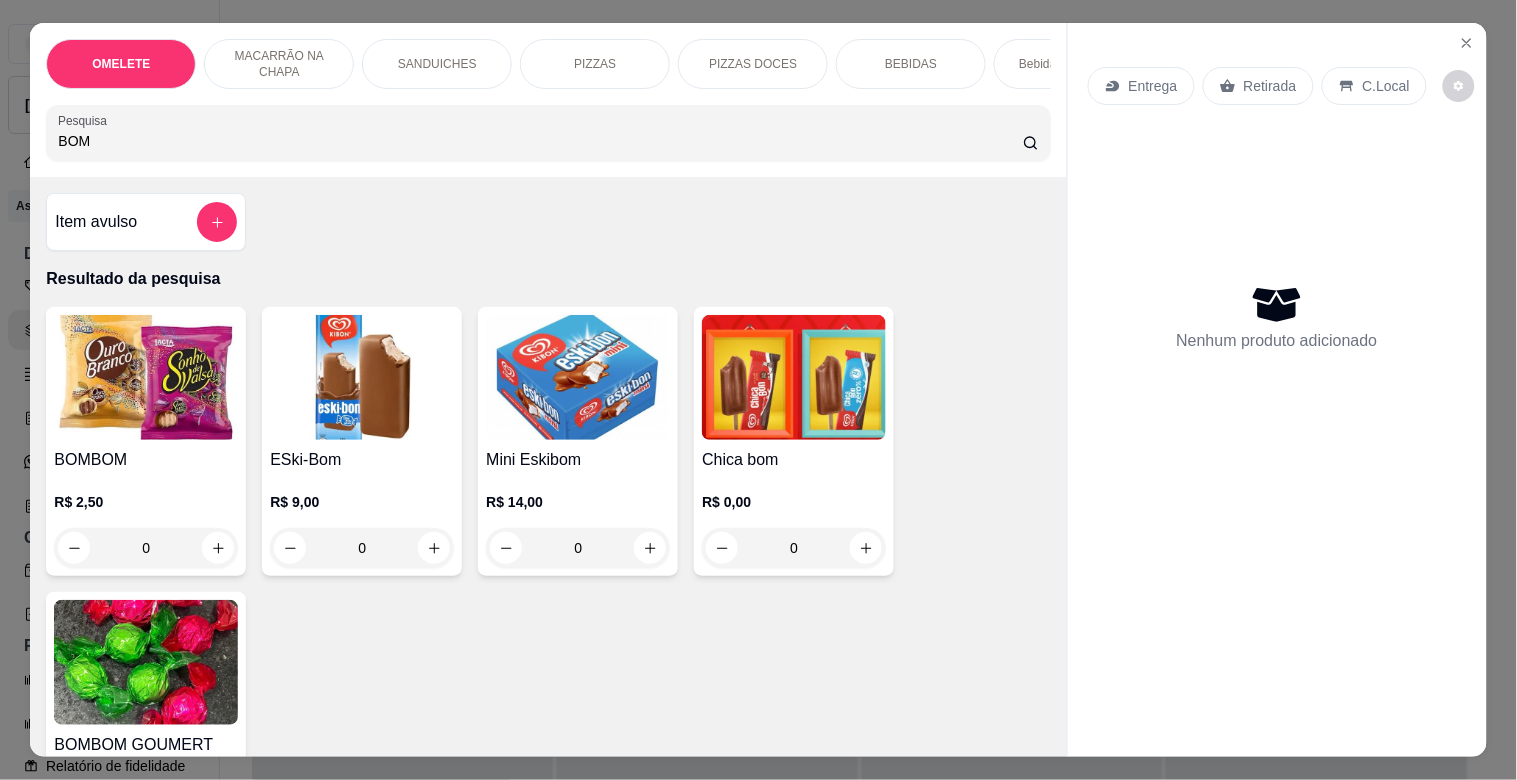 type on "BOM" 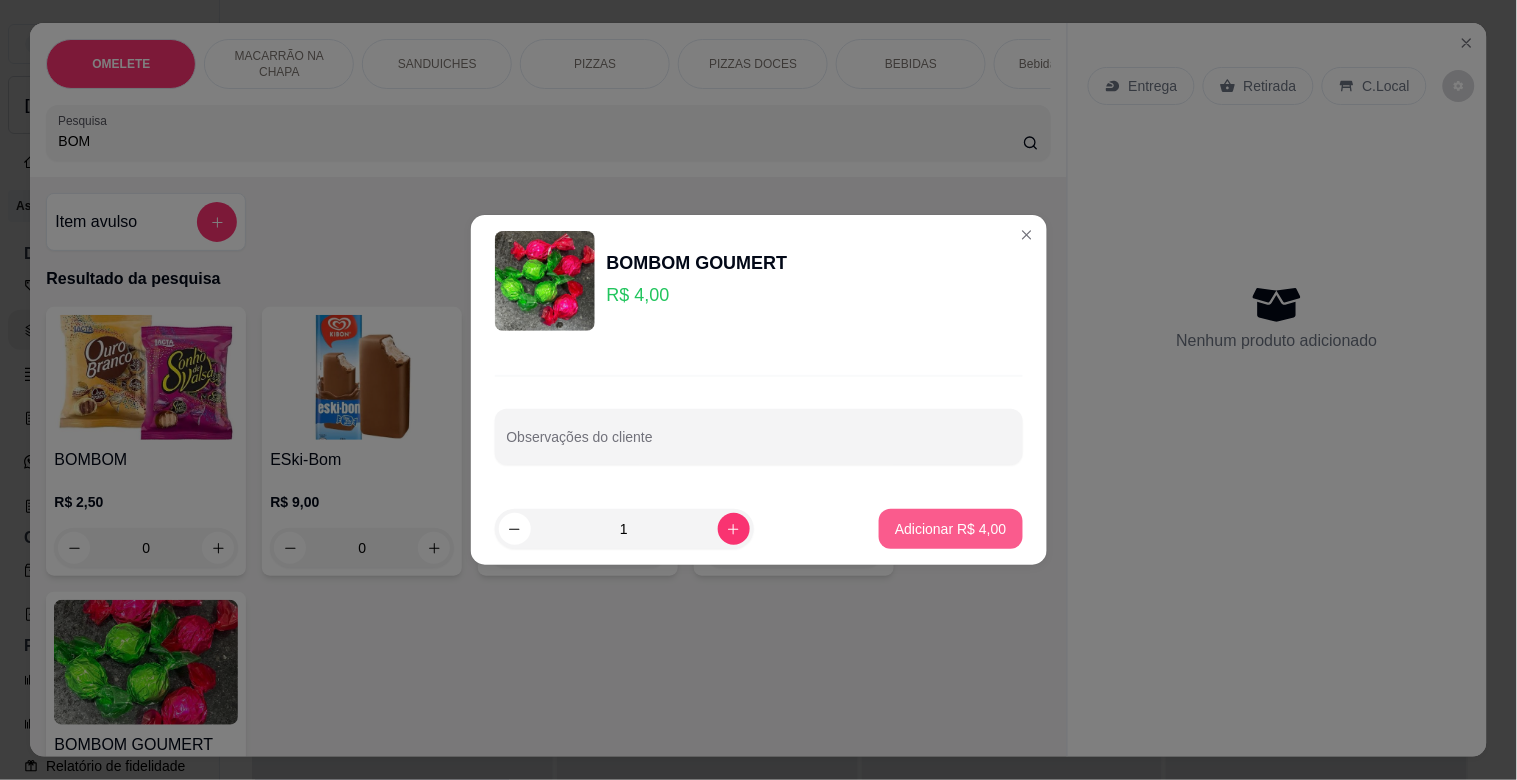 click on "Adicionar   R$ 4,00" at bounding box center (950, 529) 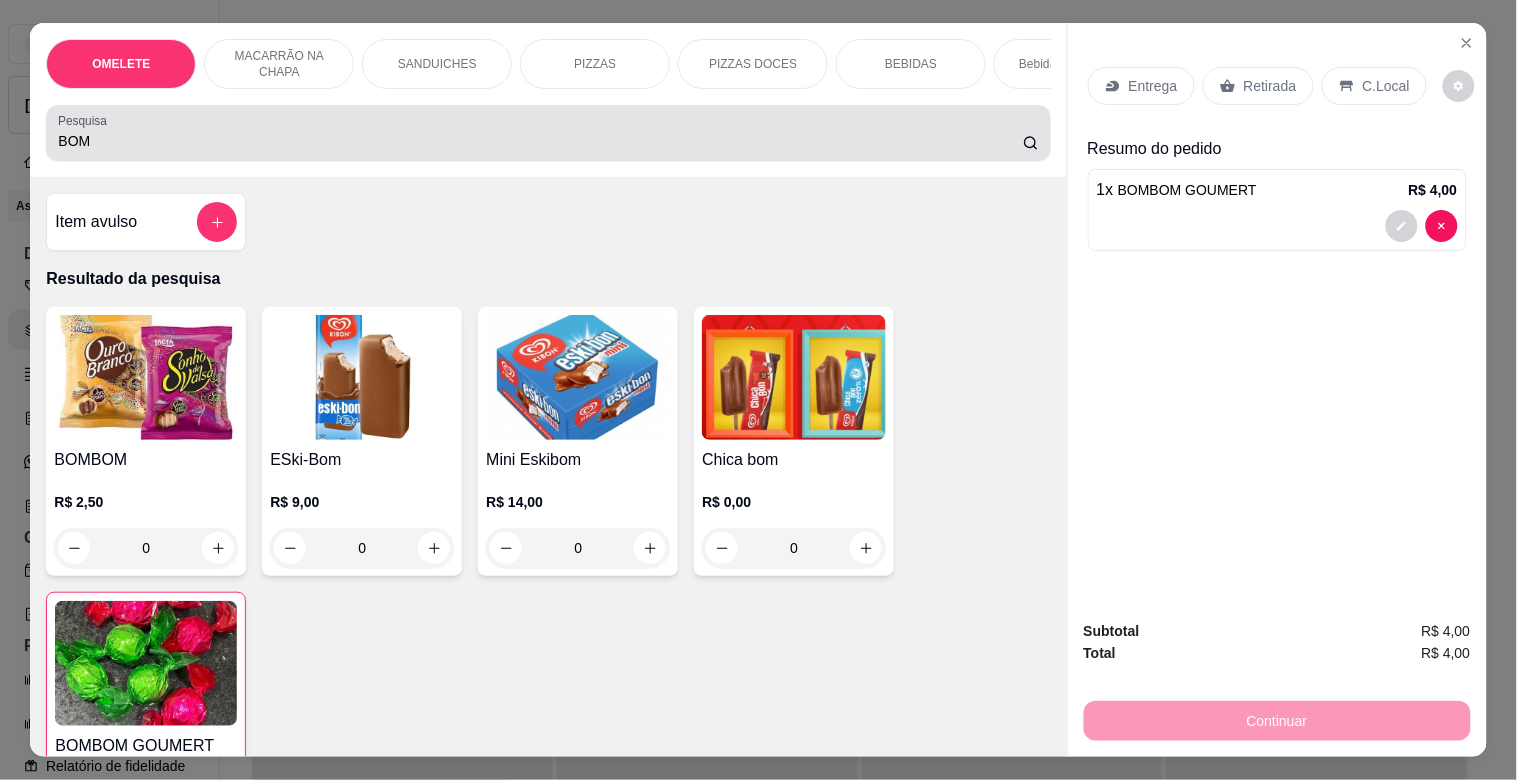 click on "BOM" at bounding box center [540, 141] 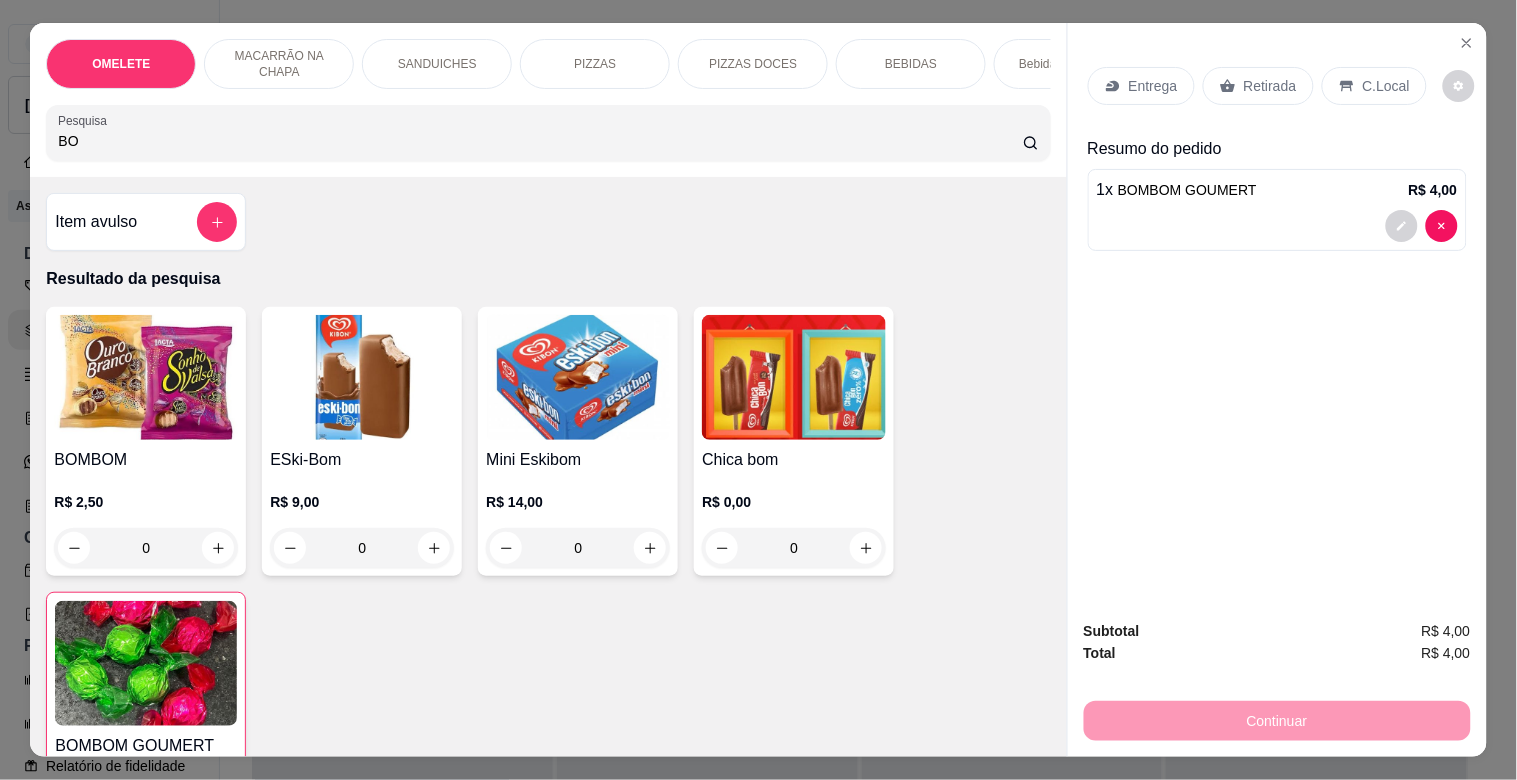 type on "B" 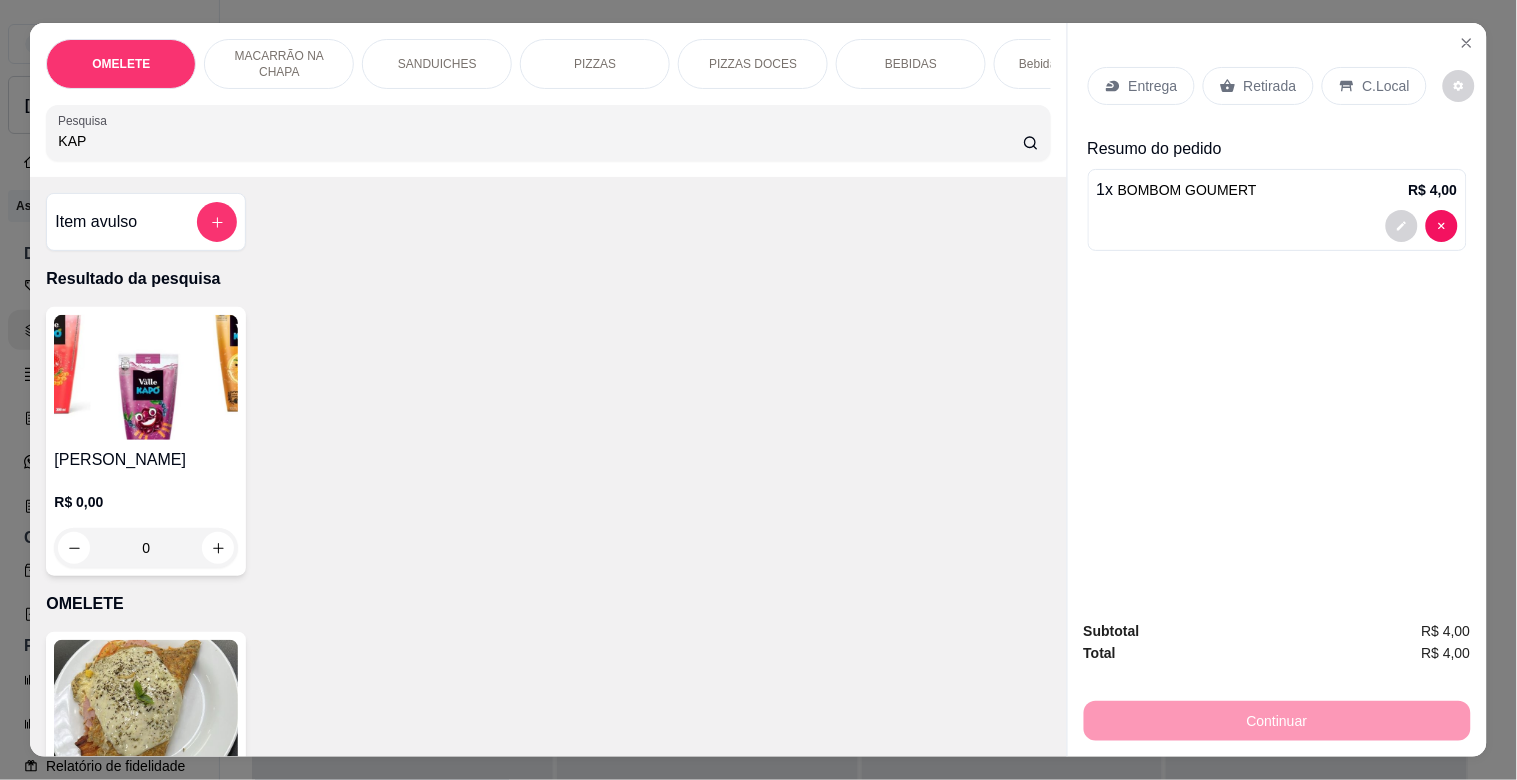 type on "KAP" 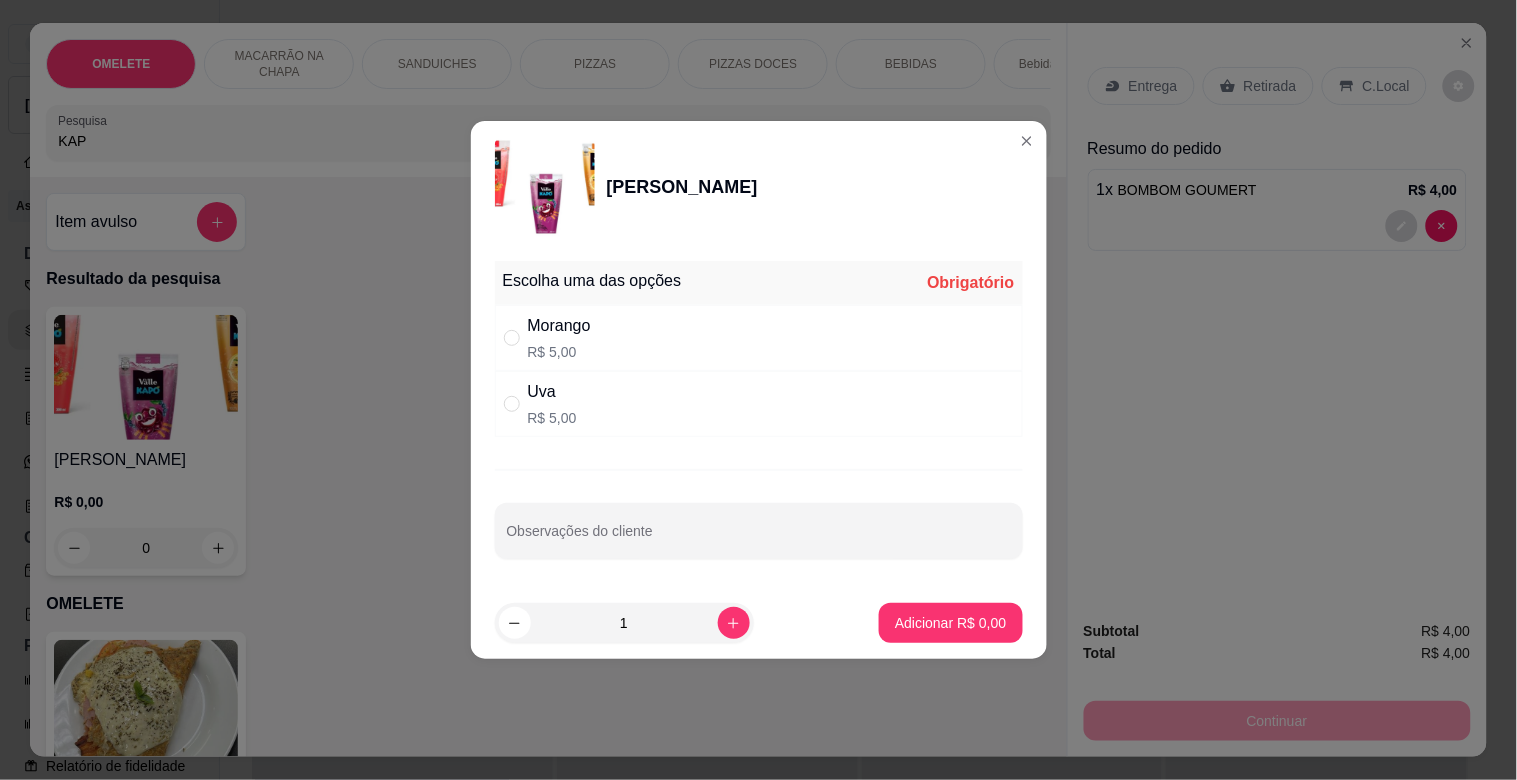 click on "Uva  R$ 5,00" at bounding box center [759, 404] 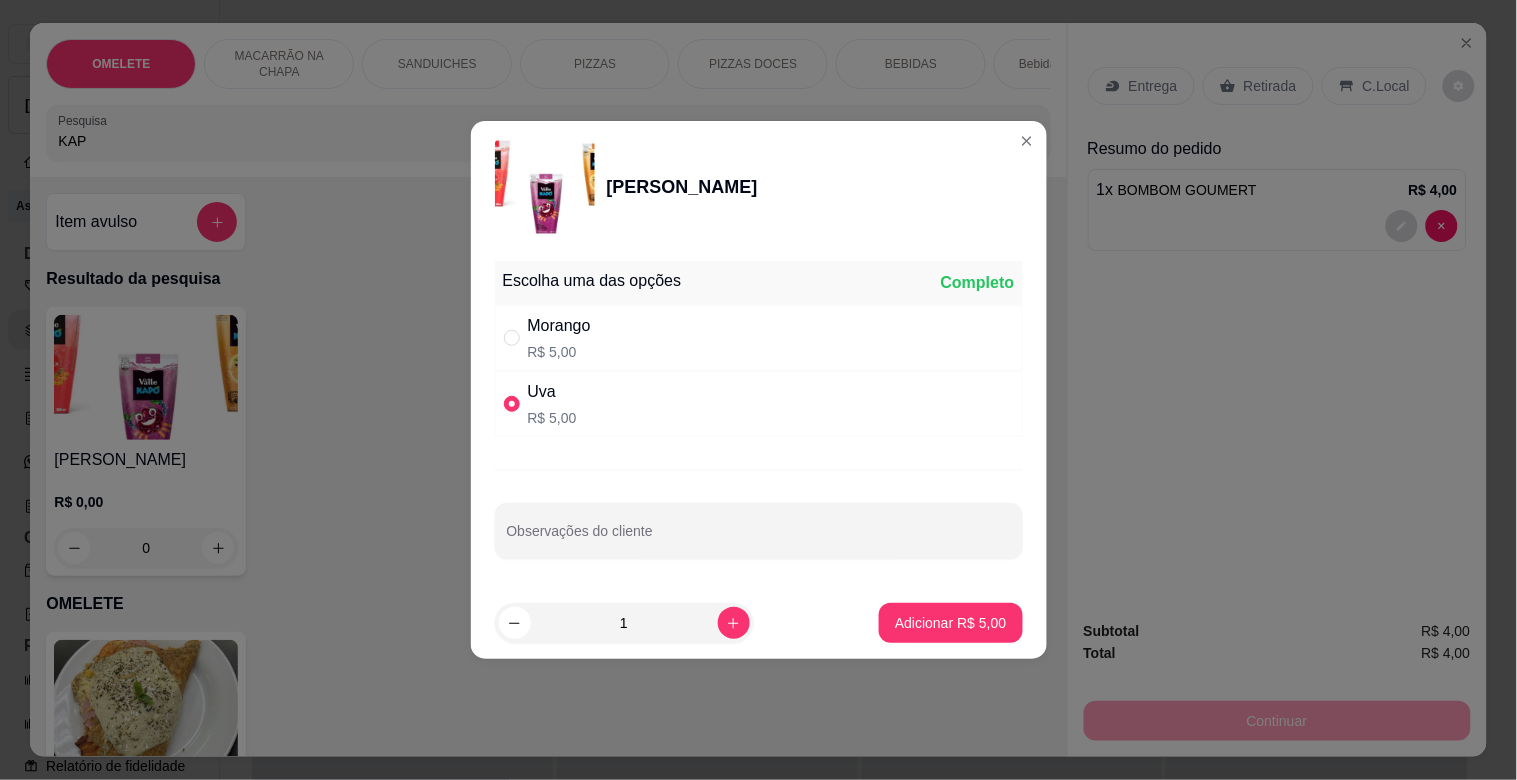 click on "Adicionar   R$ 5,00" at bounding box center [950, 623] 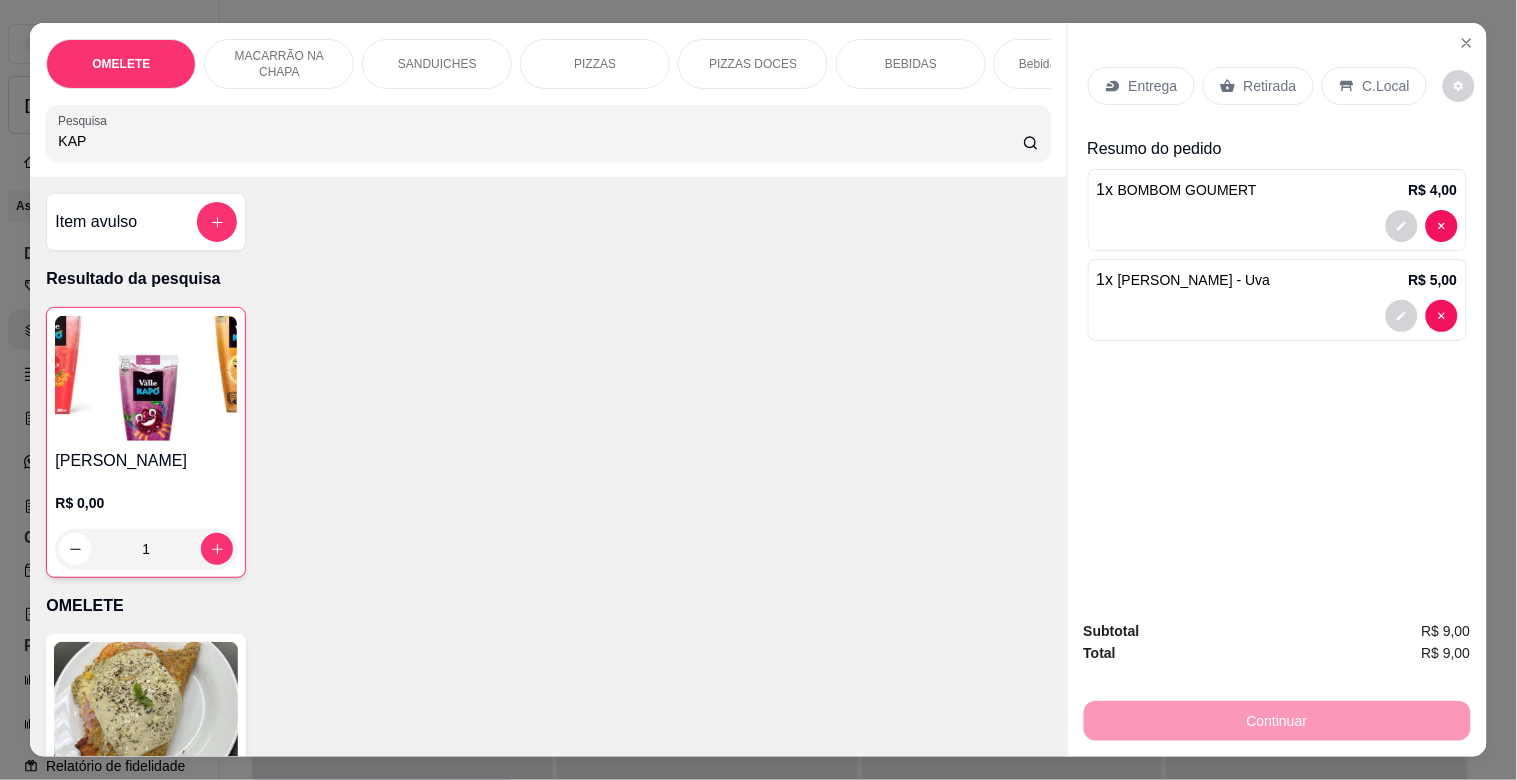 drag, startPoint x: 115, startPoint y: 148, endPoint x: 0, endPoint y: 167, distance: 116.559 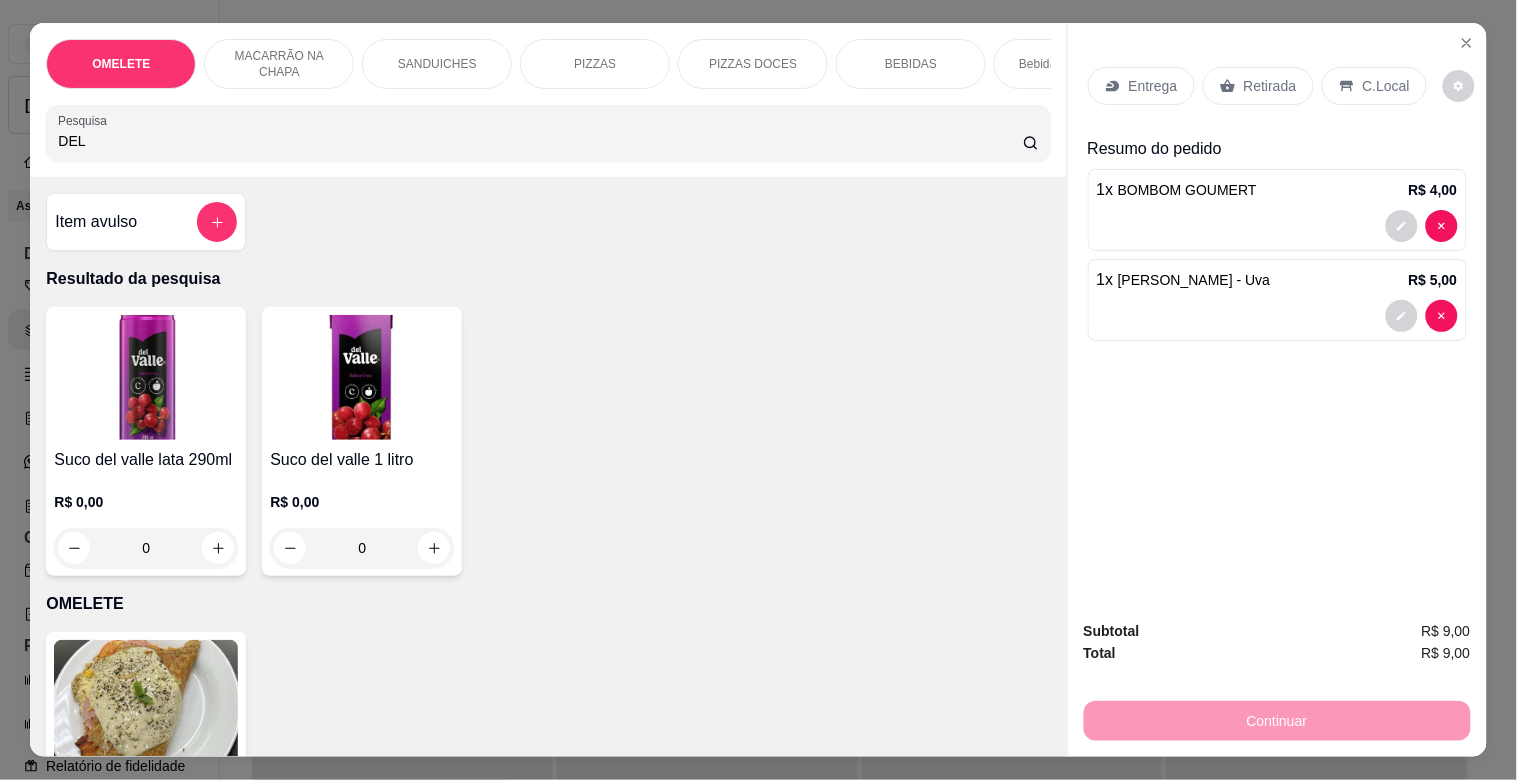 type on "DEL" 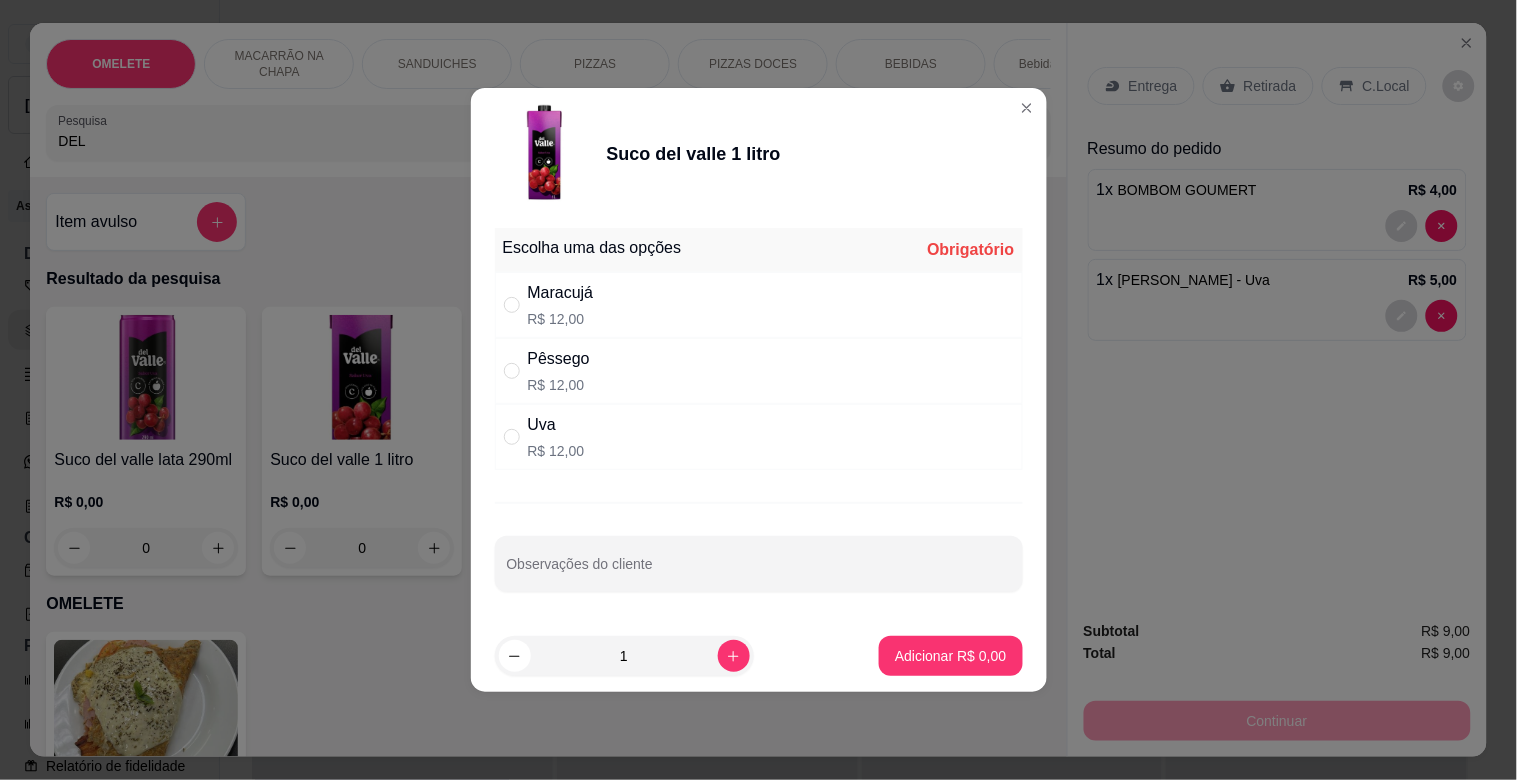 click on "Maracujá  R$ 12,00" at bounding box center (759, 305) 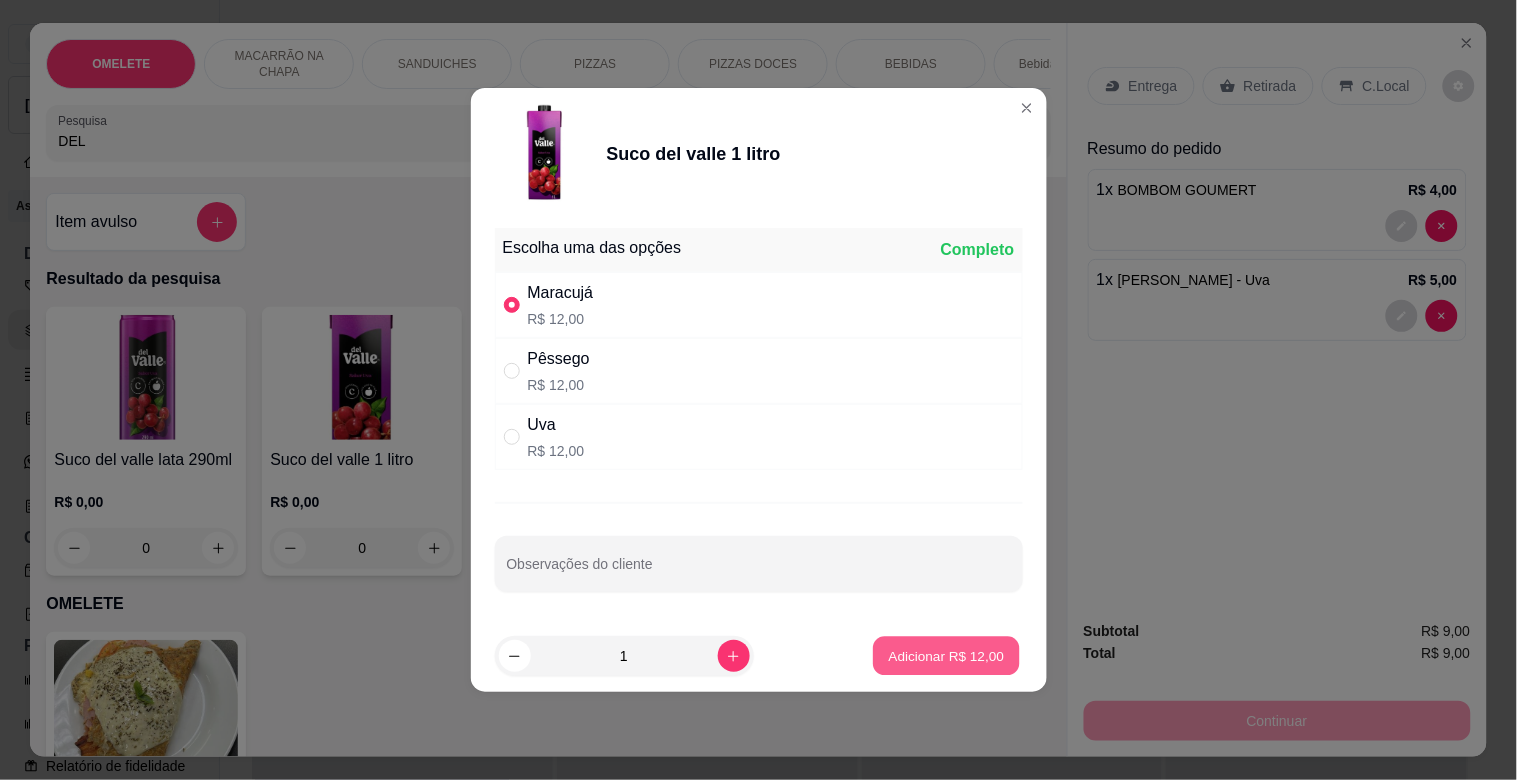 click on "Adicionar   R$ 12,00" at bounding box center (947, 655) 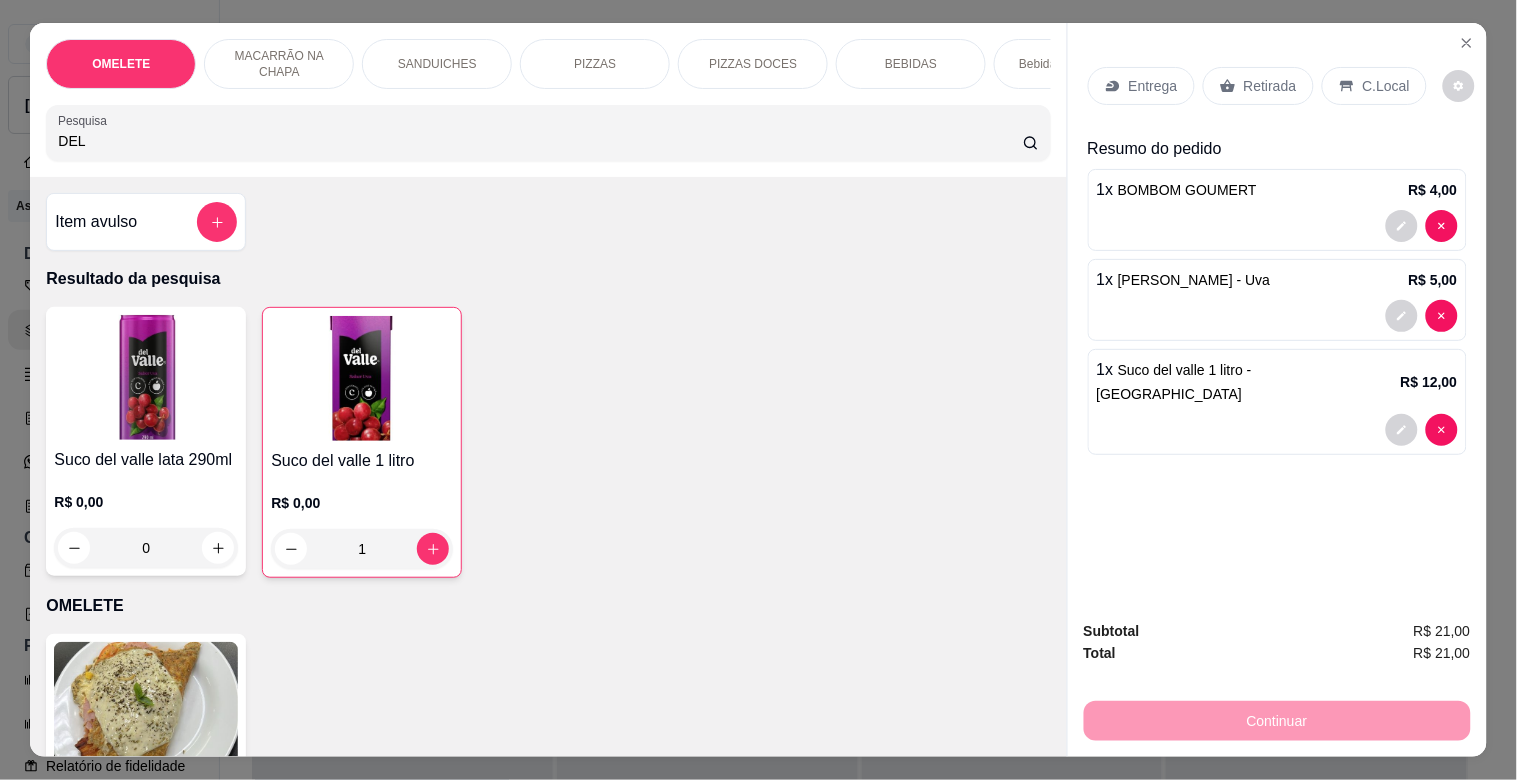 drag, startPoint x: 105, startPoint y: 146, endPoint x: 0, endPoint y: 167, distance: 107.07941 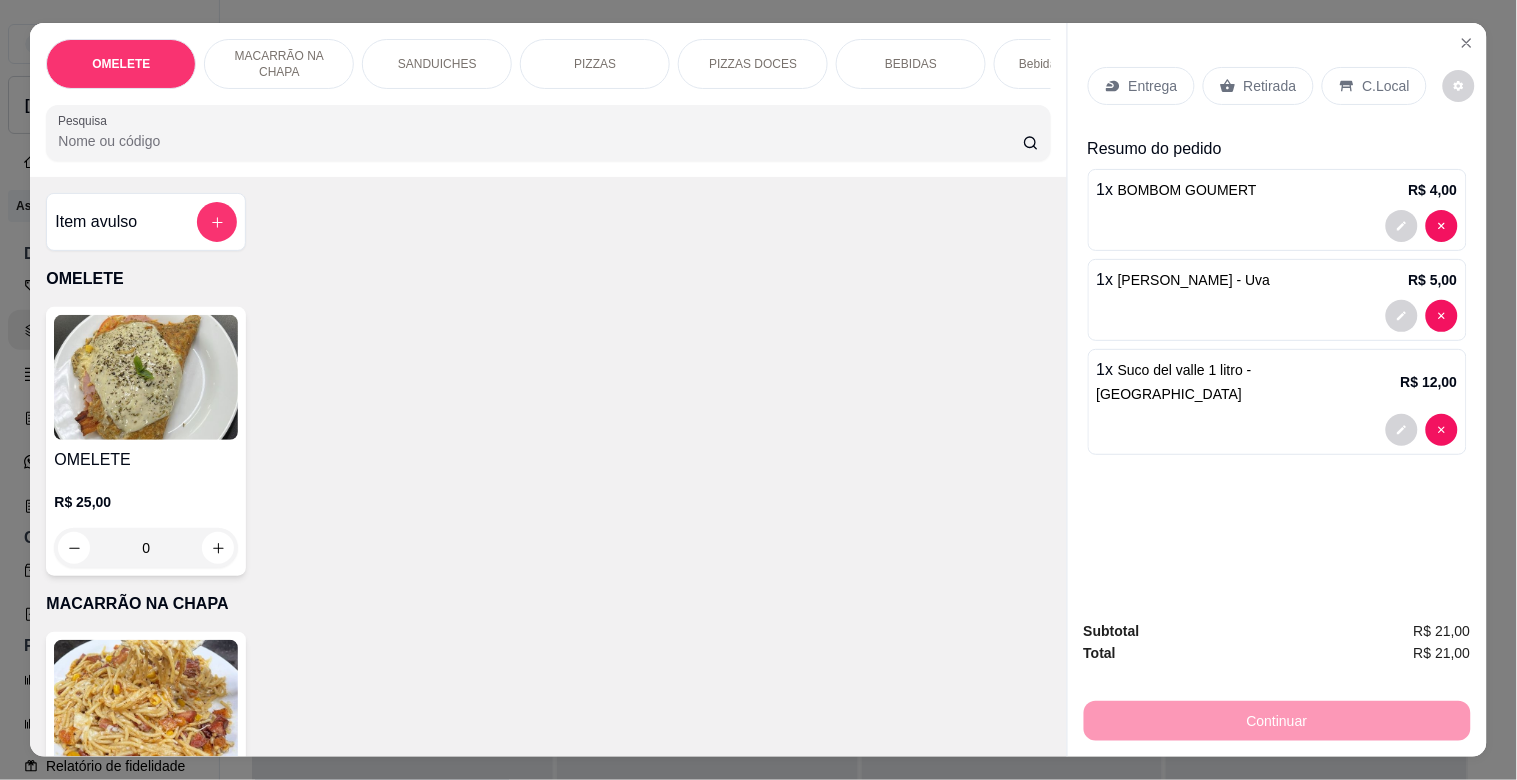 type 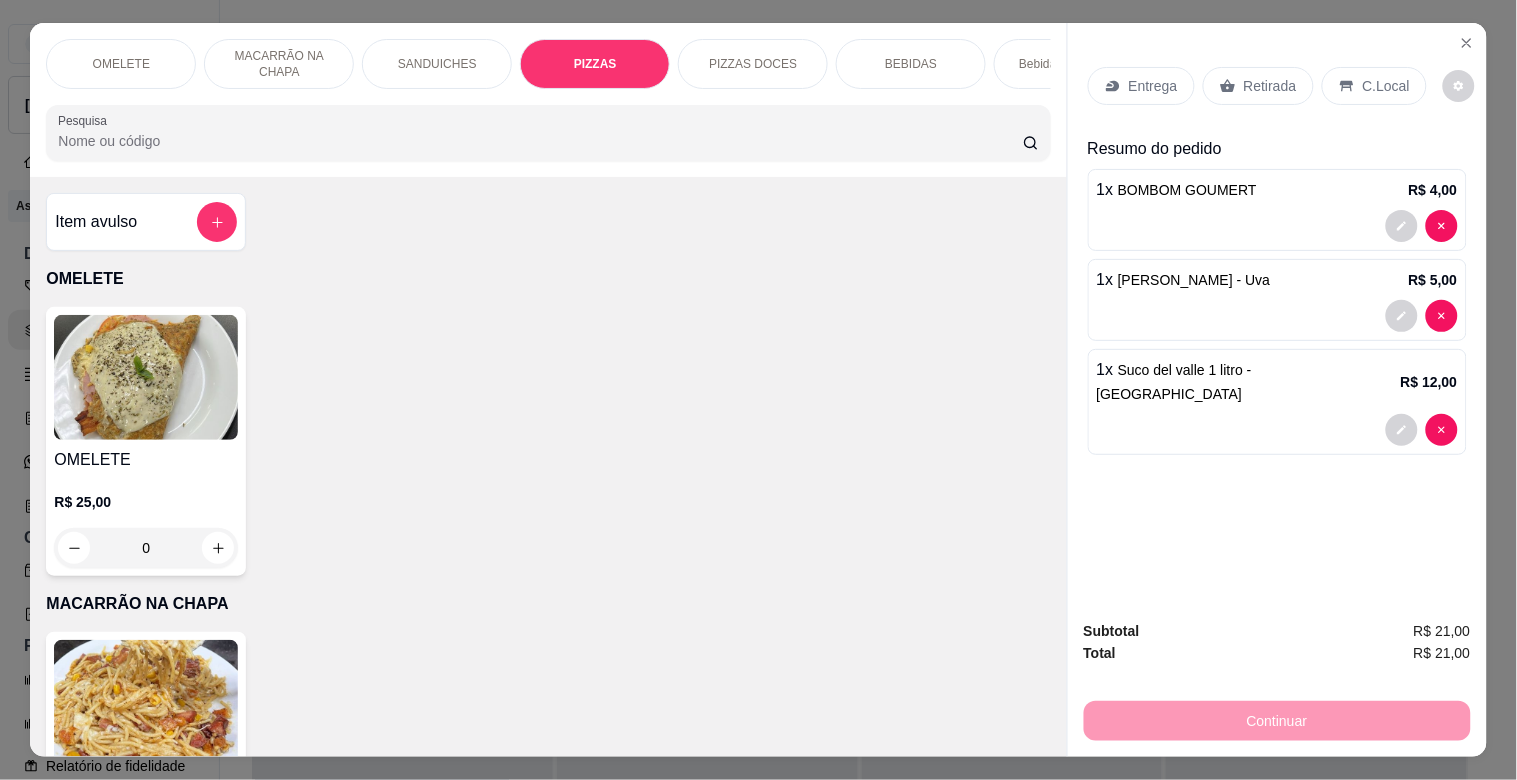 scroll, scrollTop: 1634, scrollLeft: 0, axis: vertical 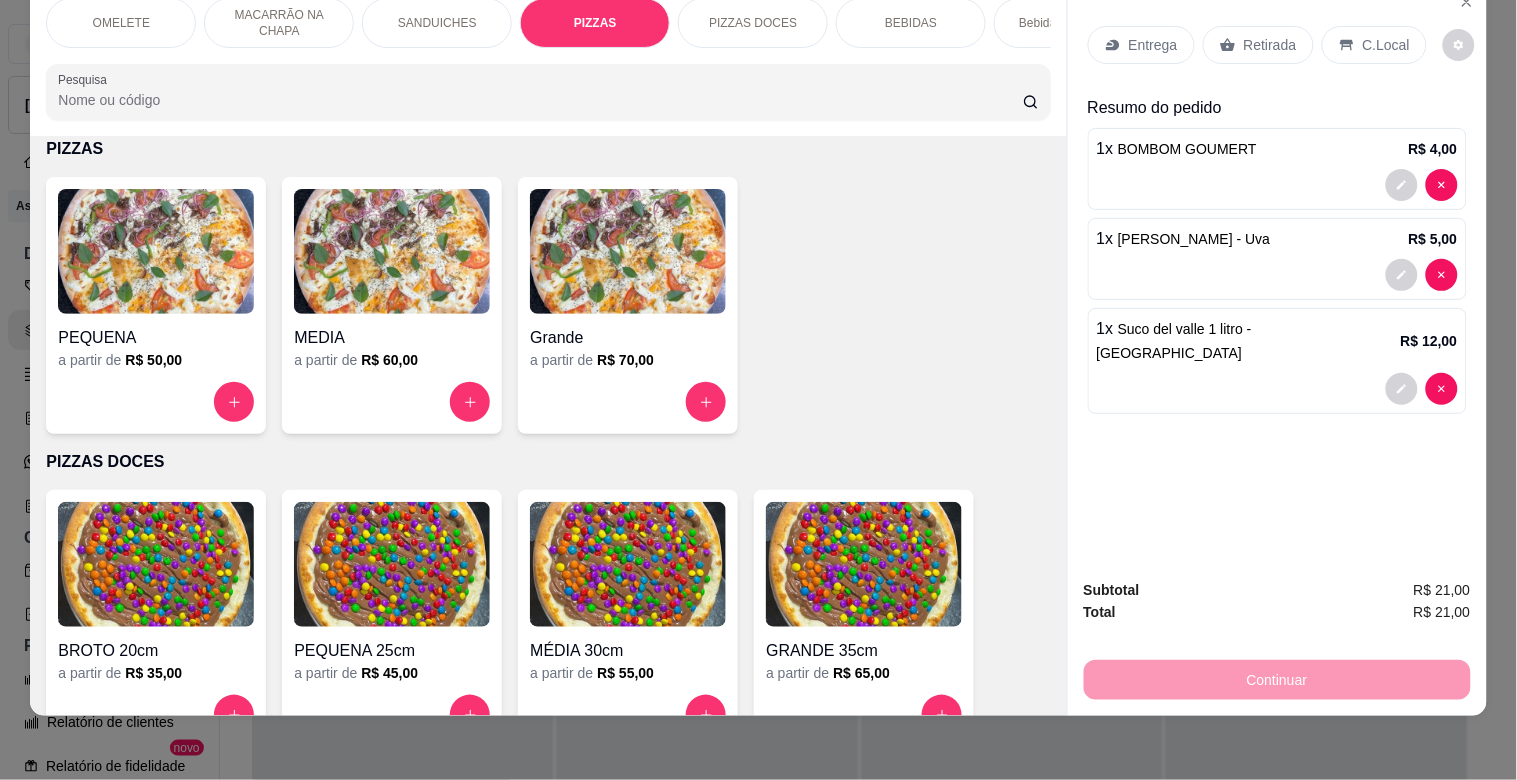 click at bounding box center (628, 251) 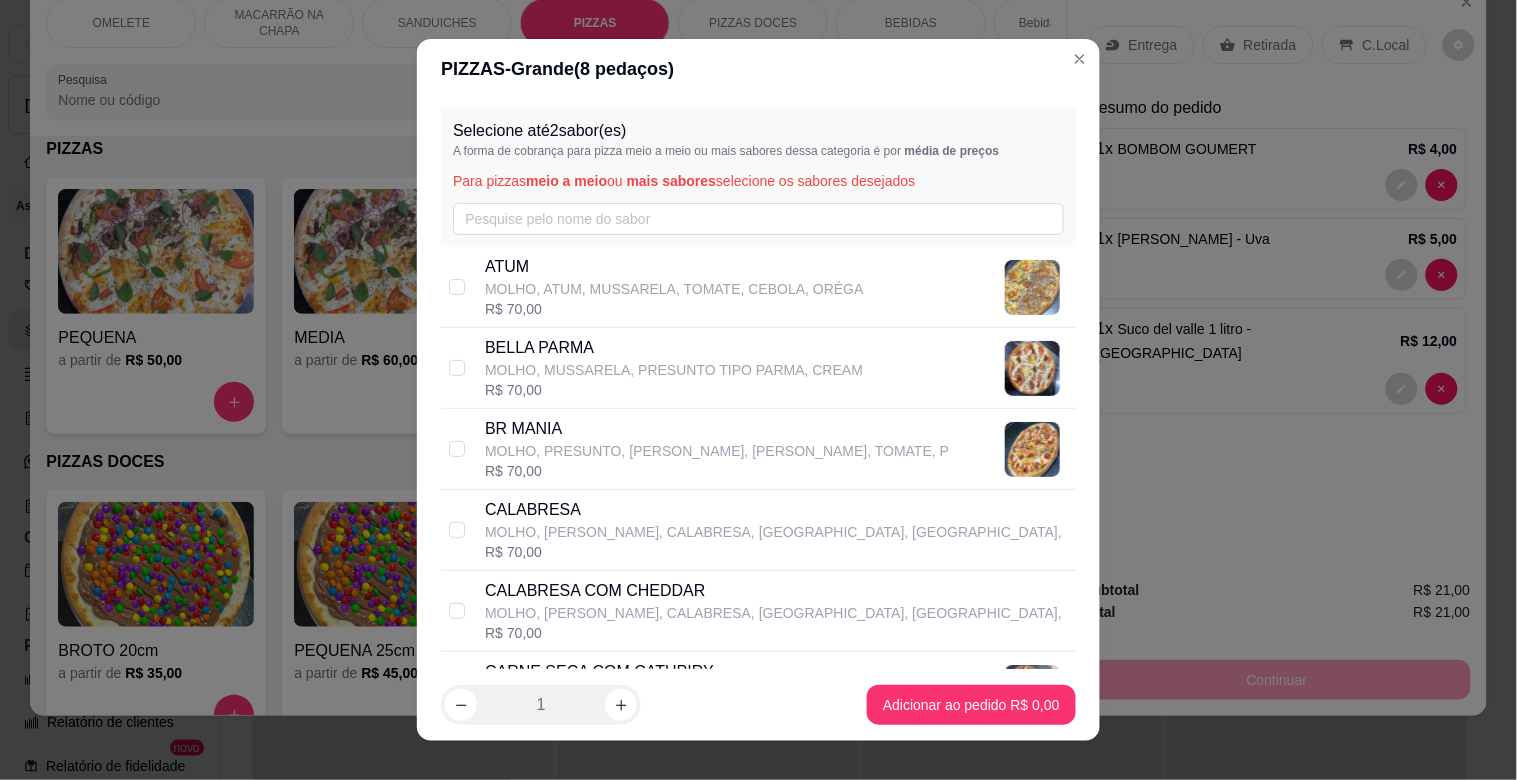 click on "BR MANIA" at bounding box center [717, 429] 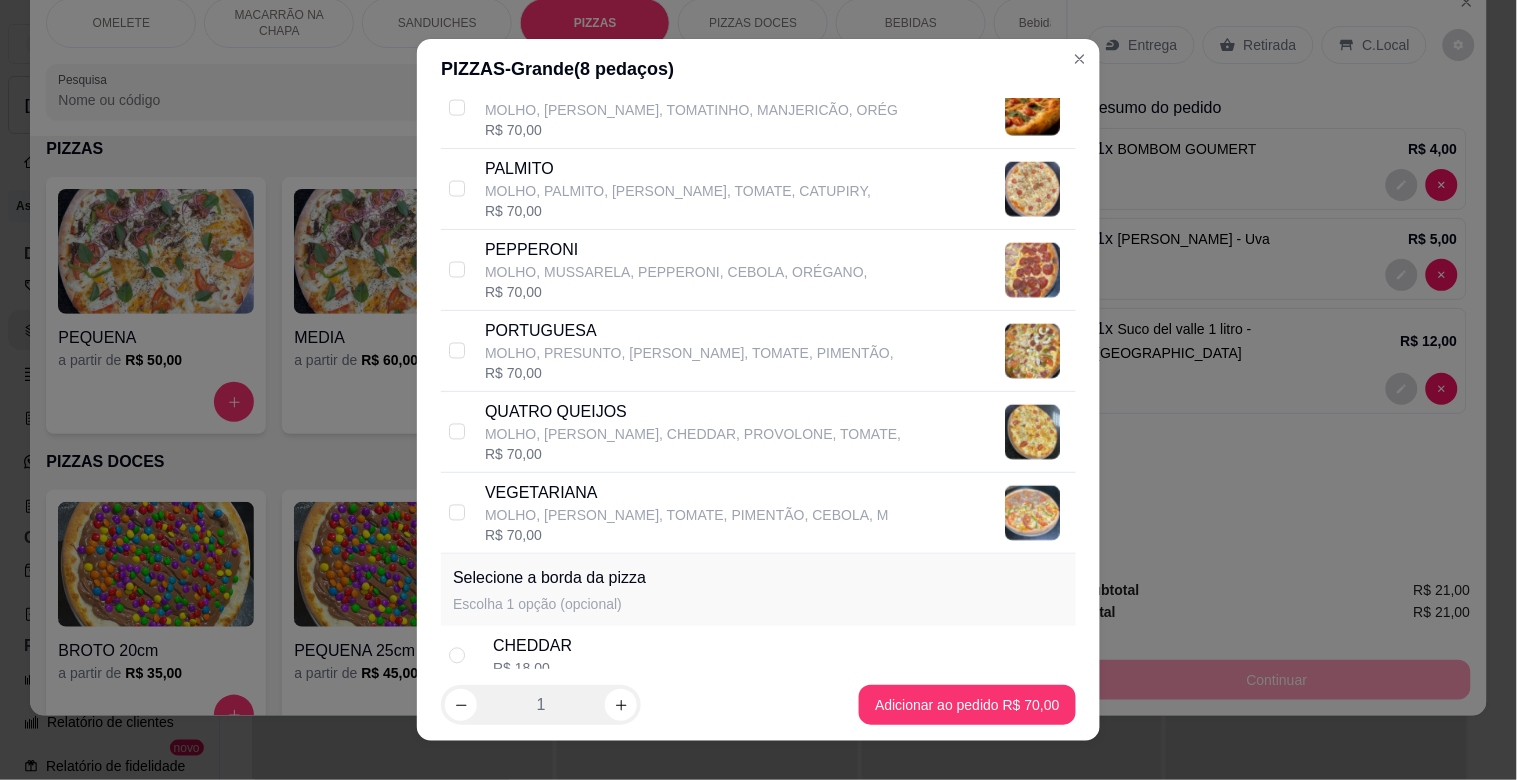scroll, scrollTop: 887, scrollLeft: 0, axis: vertical 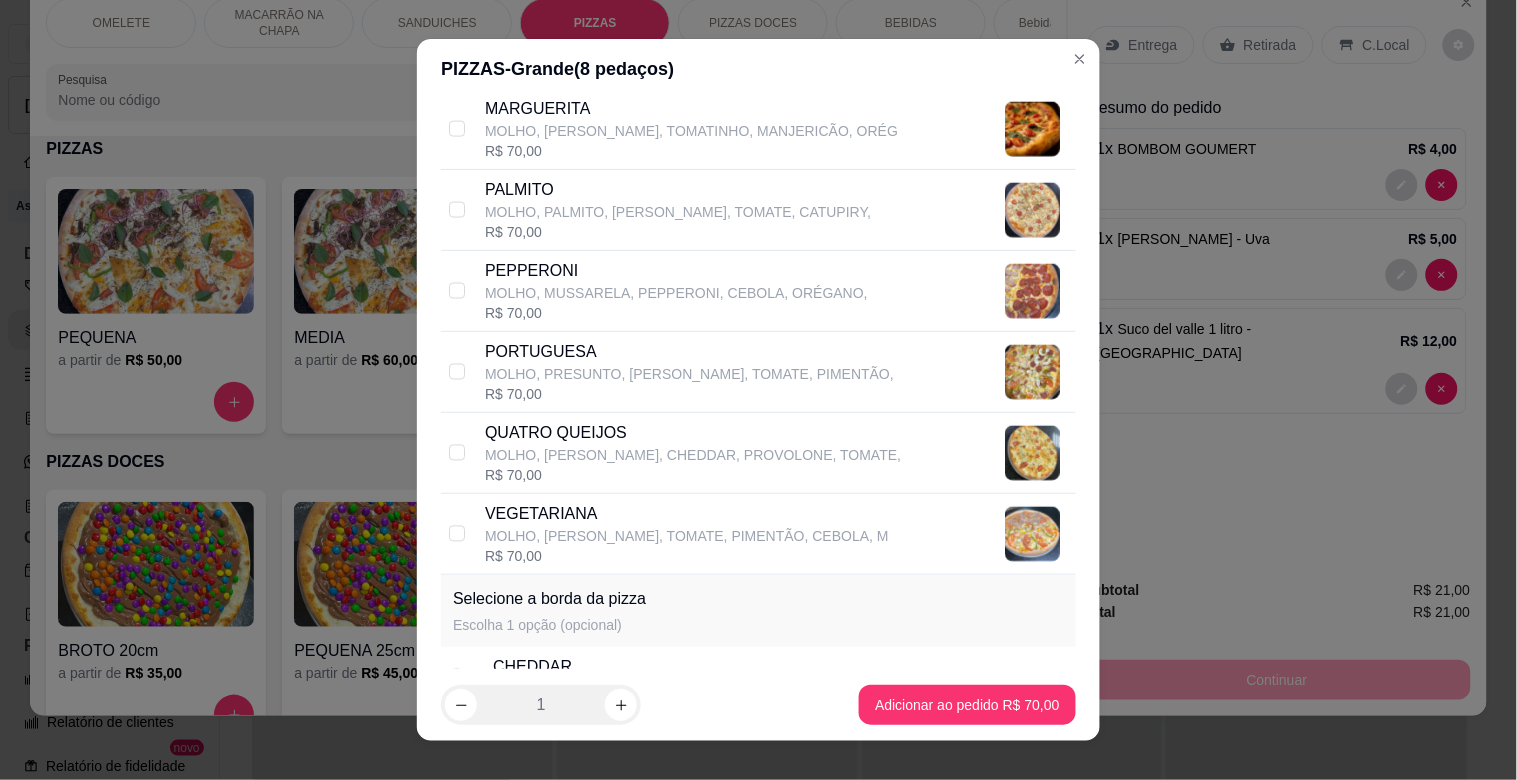 click on "VEGETARIANA MOLHO, [PERSON_NAME], TOMATE, PIMENTÃO, CEBOLA, M R$ 70,00" at bounding box center (758, 534) 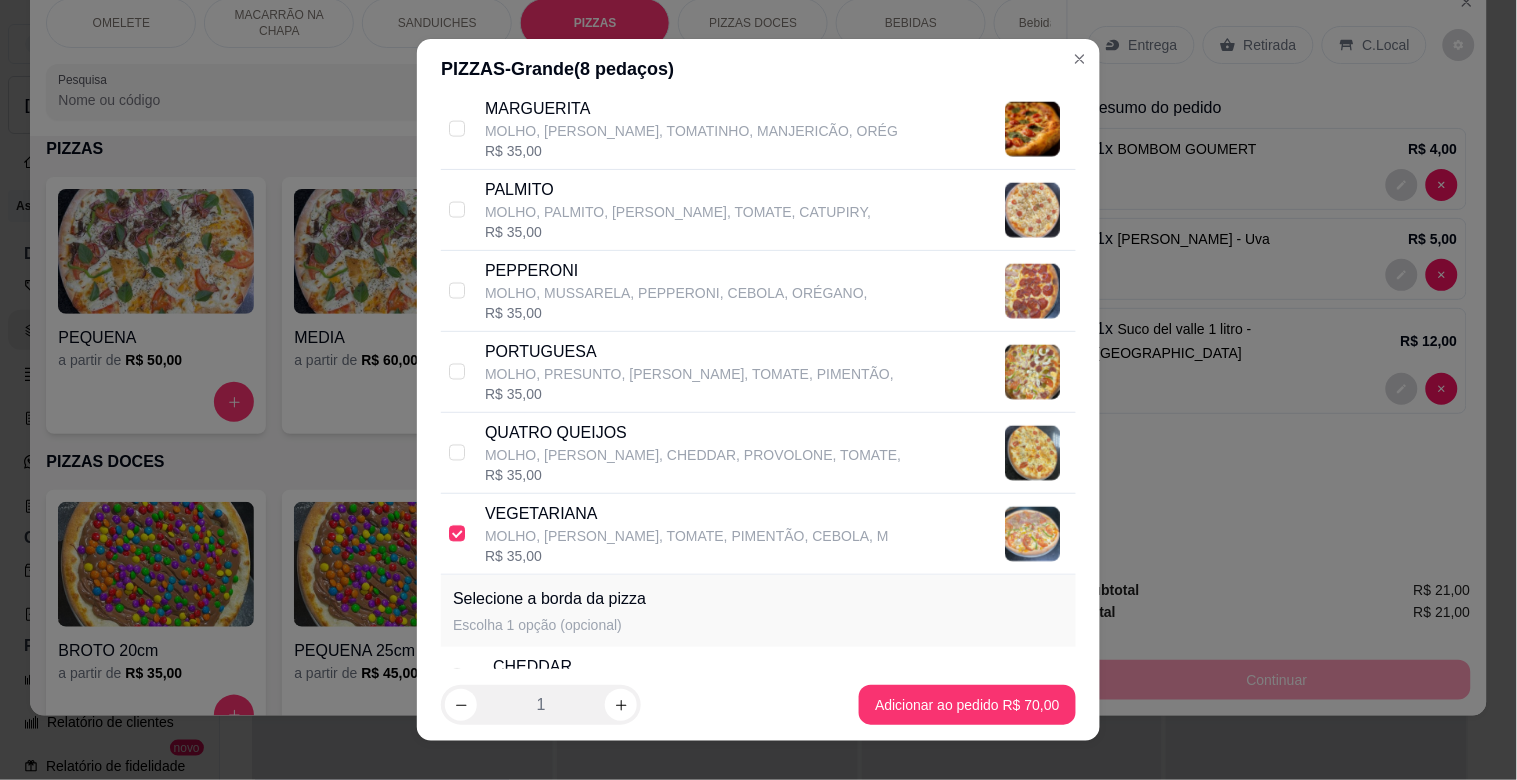 click on "VEGETARIANA" at bounding box center [687, 514] 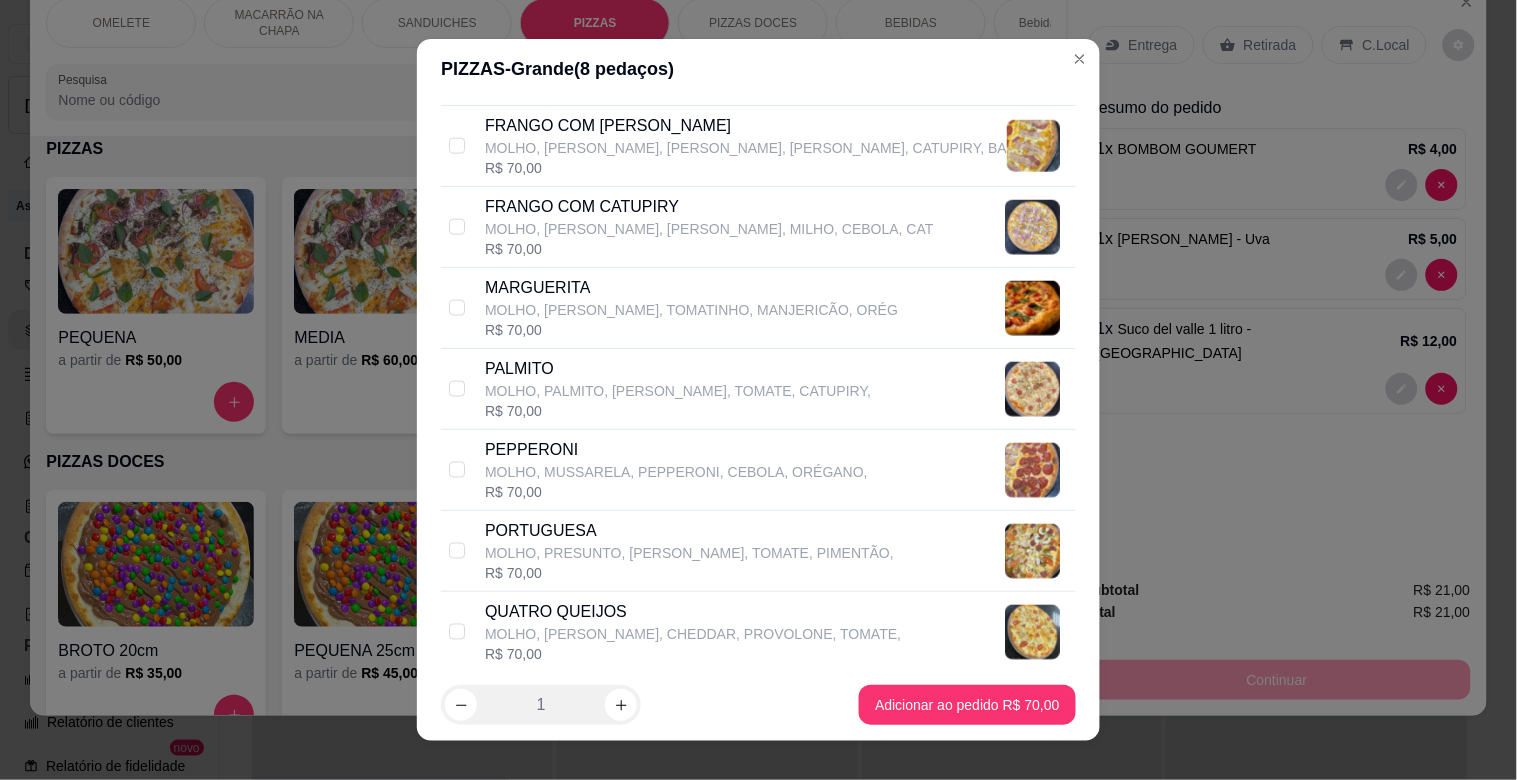 scroll, scrollTop: 672, scrollLeft: 0, axis: vertical 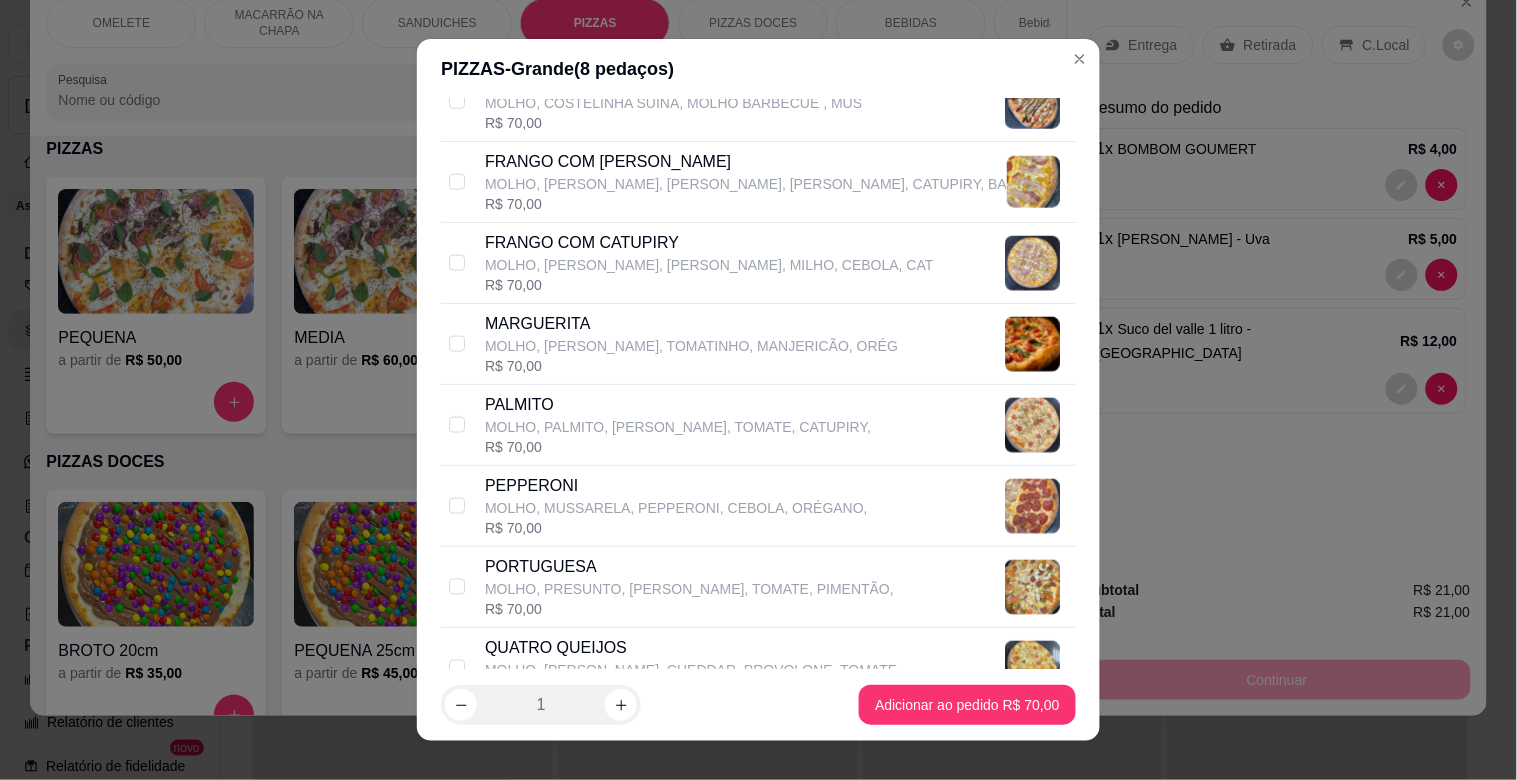 drag, startPoint x: 1038, startPoint y: 418, endPoint x: 1033, endPoint y: 404, distance: 14.866069 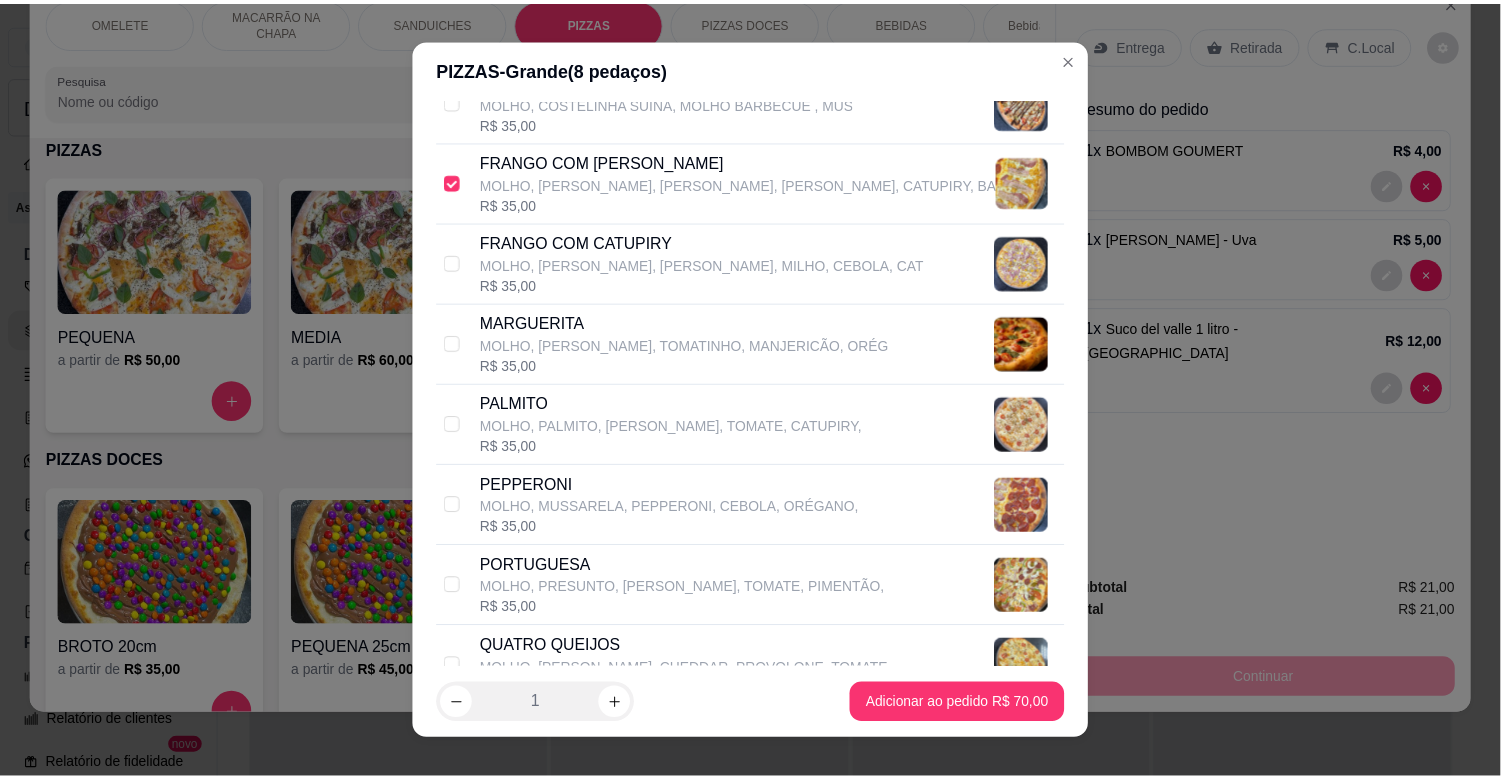 scroll, scrollTop: 1198, scrollLeft: 0, axis: vertical 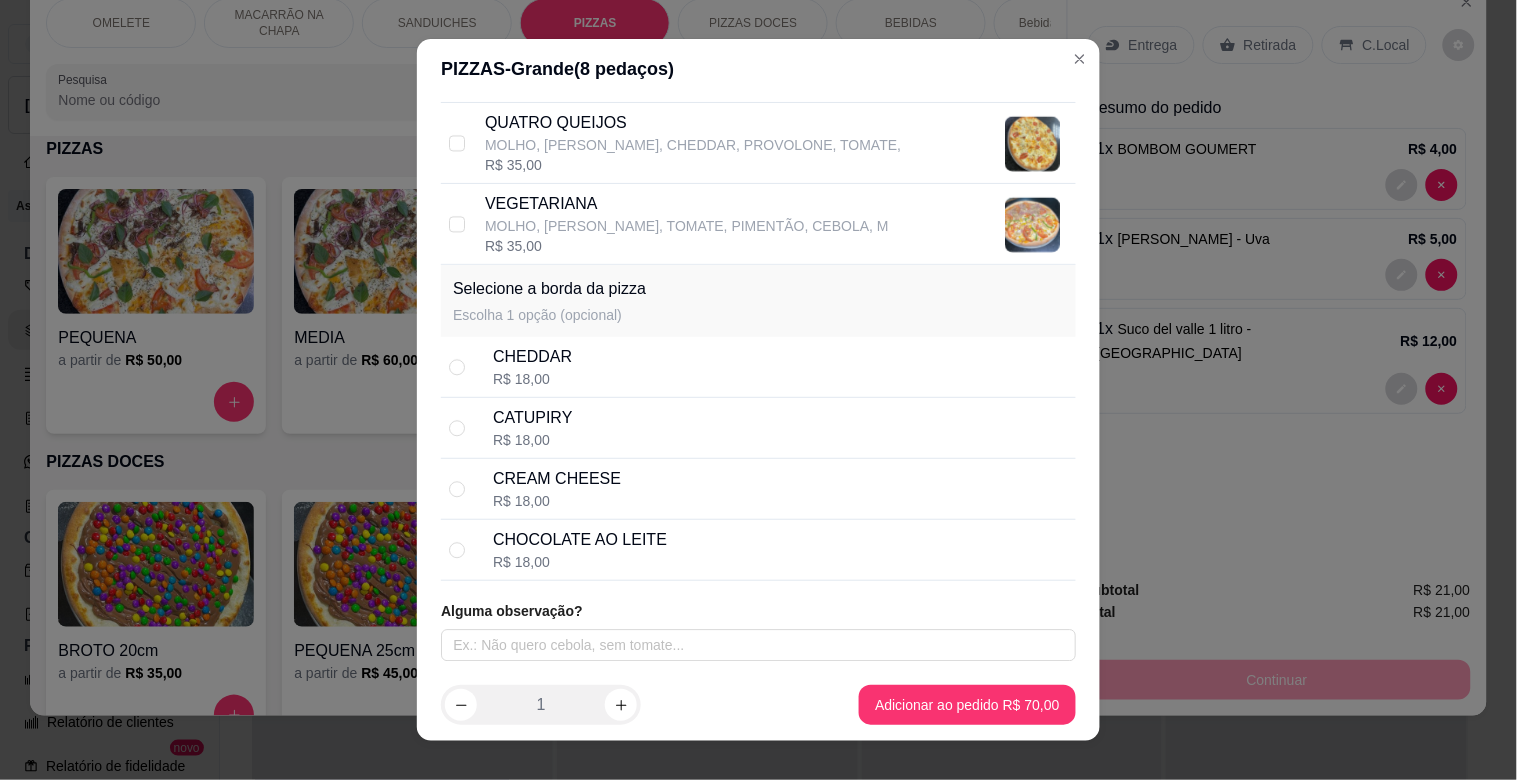 click on "CHEDDAR" at bounding box center [532, 357] 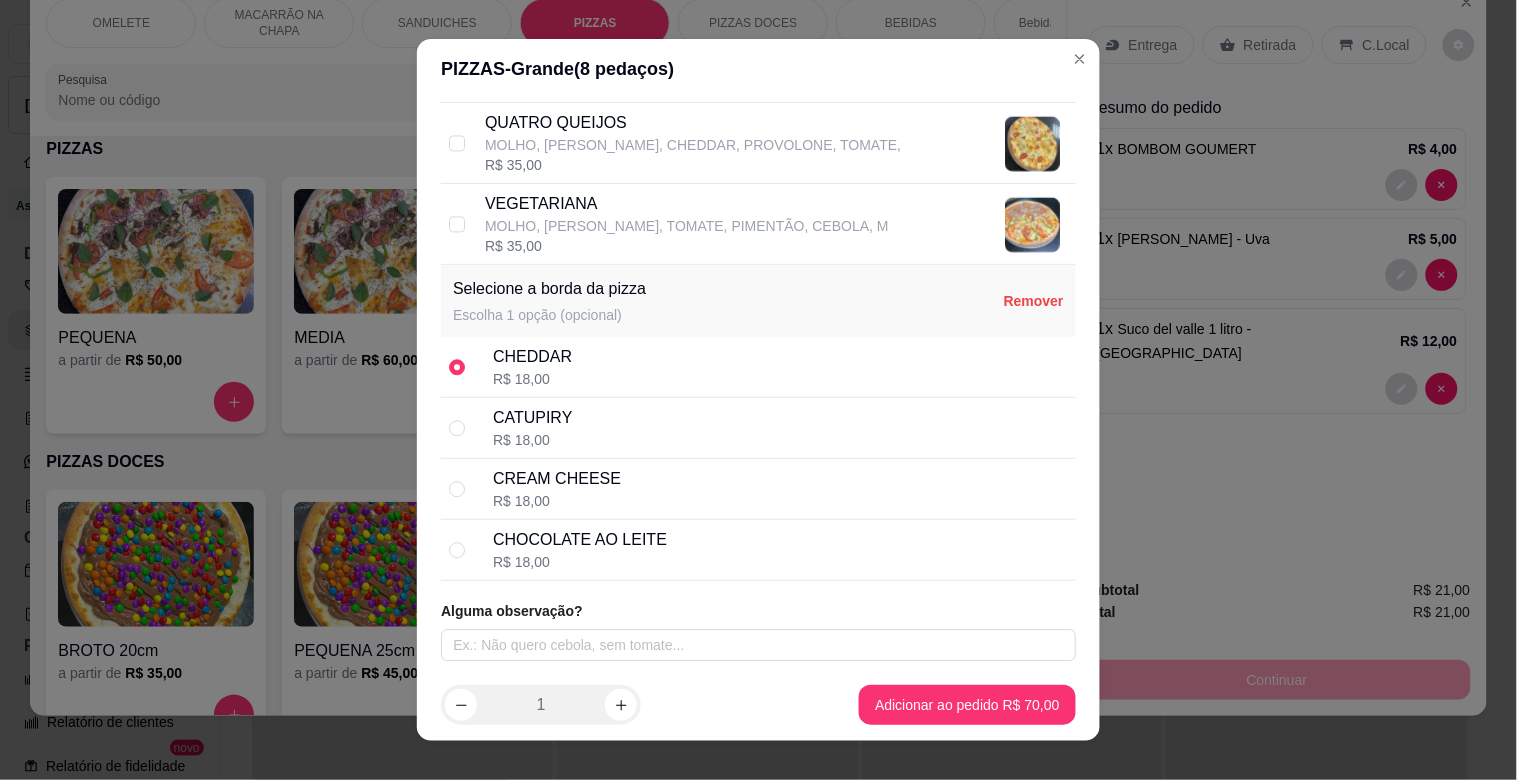 drag, startPoint x: 552, startPoint y: 424, endPoint x: 684, endPoint y: 482, distance: 144.18044 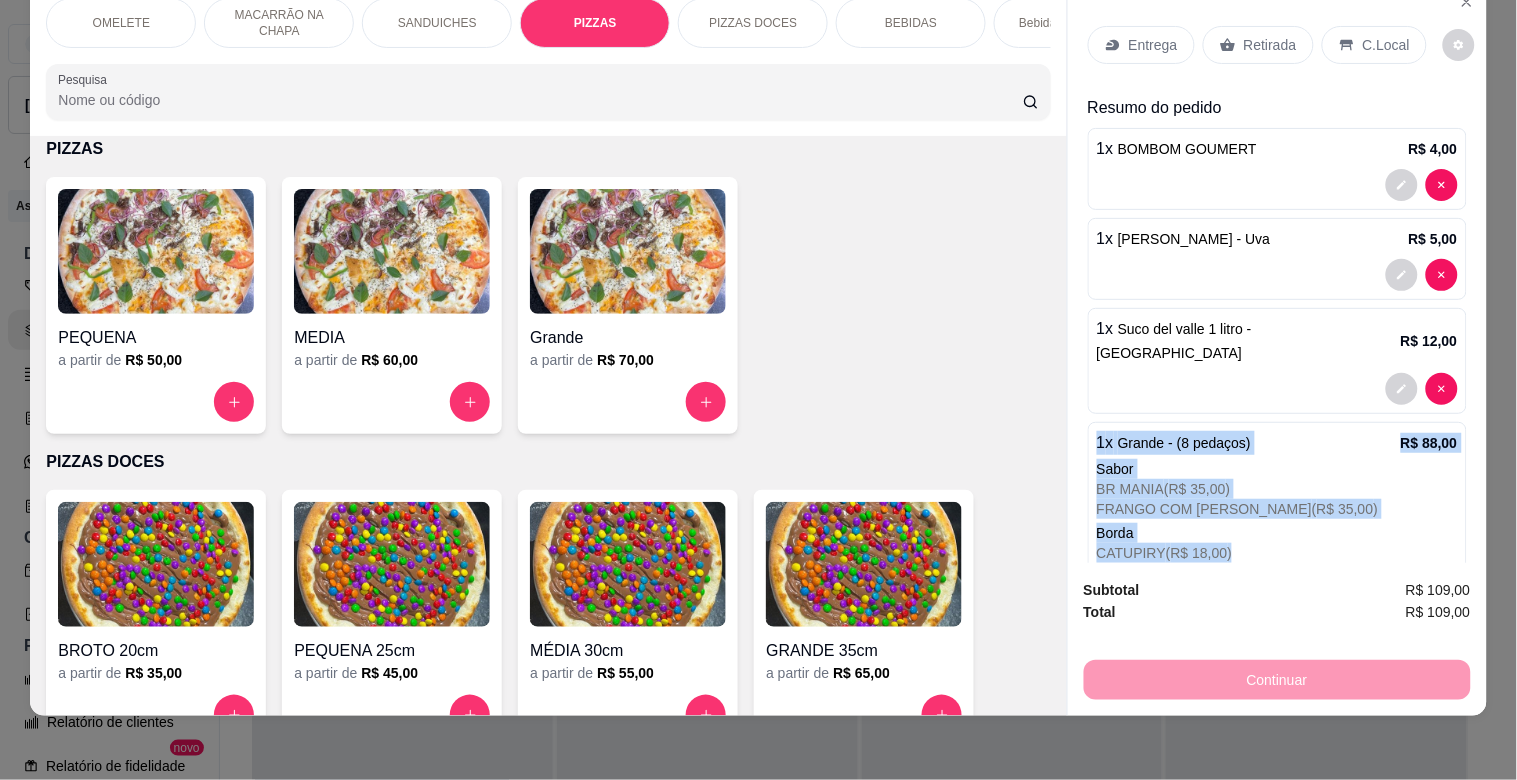 drag, startPoint x: 1460, startPoint y: 372, endPoint x: 1444, endPoint y: 510, distance: 138.92444 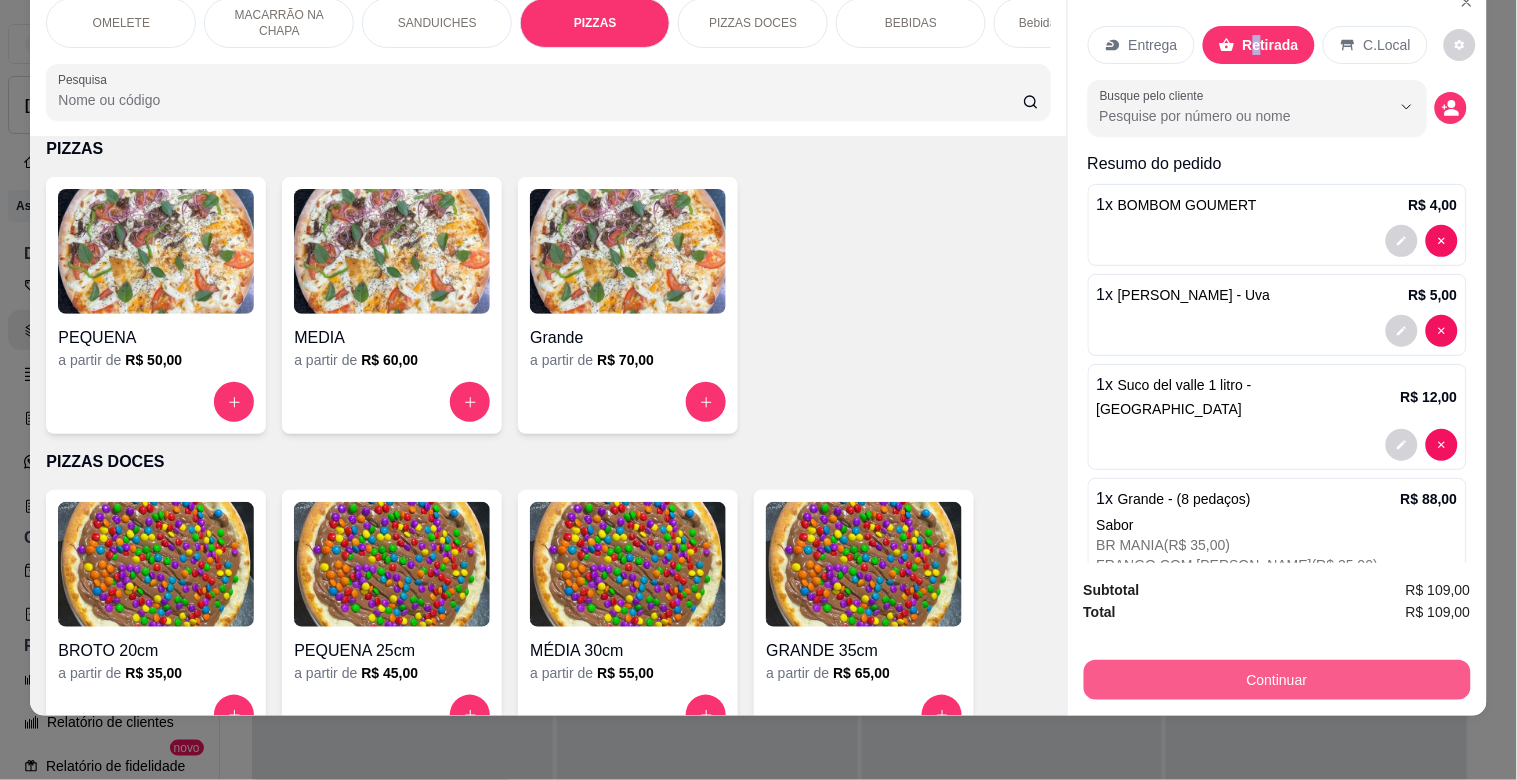 click on "Continuar" at bounding box center [1277, 680] 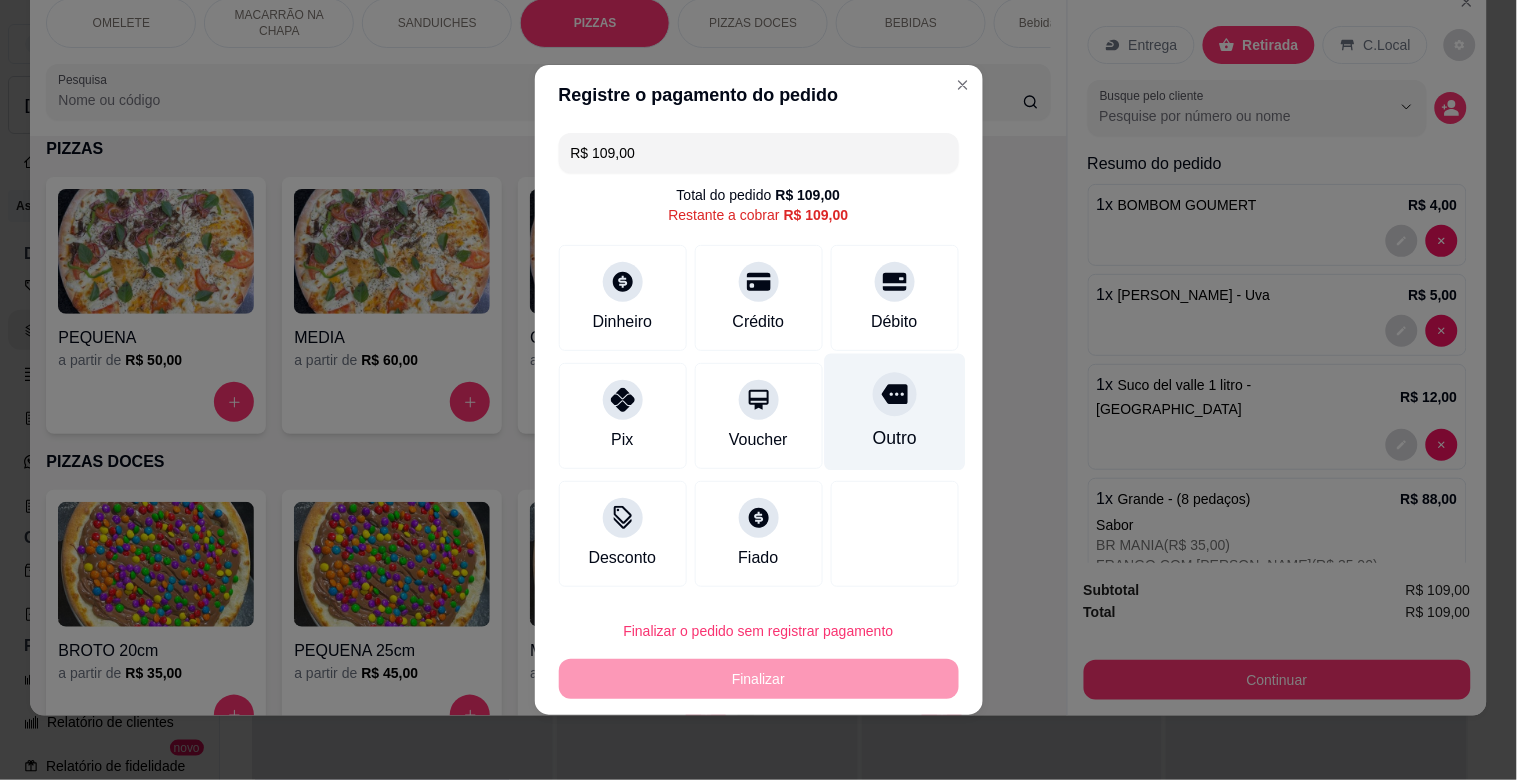drag, startPoint x: 886, startPoint y: 403, endPoint x: 880, endPoint y: 427, distance: 24.738634 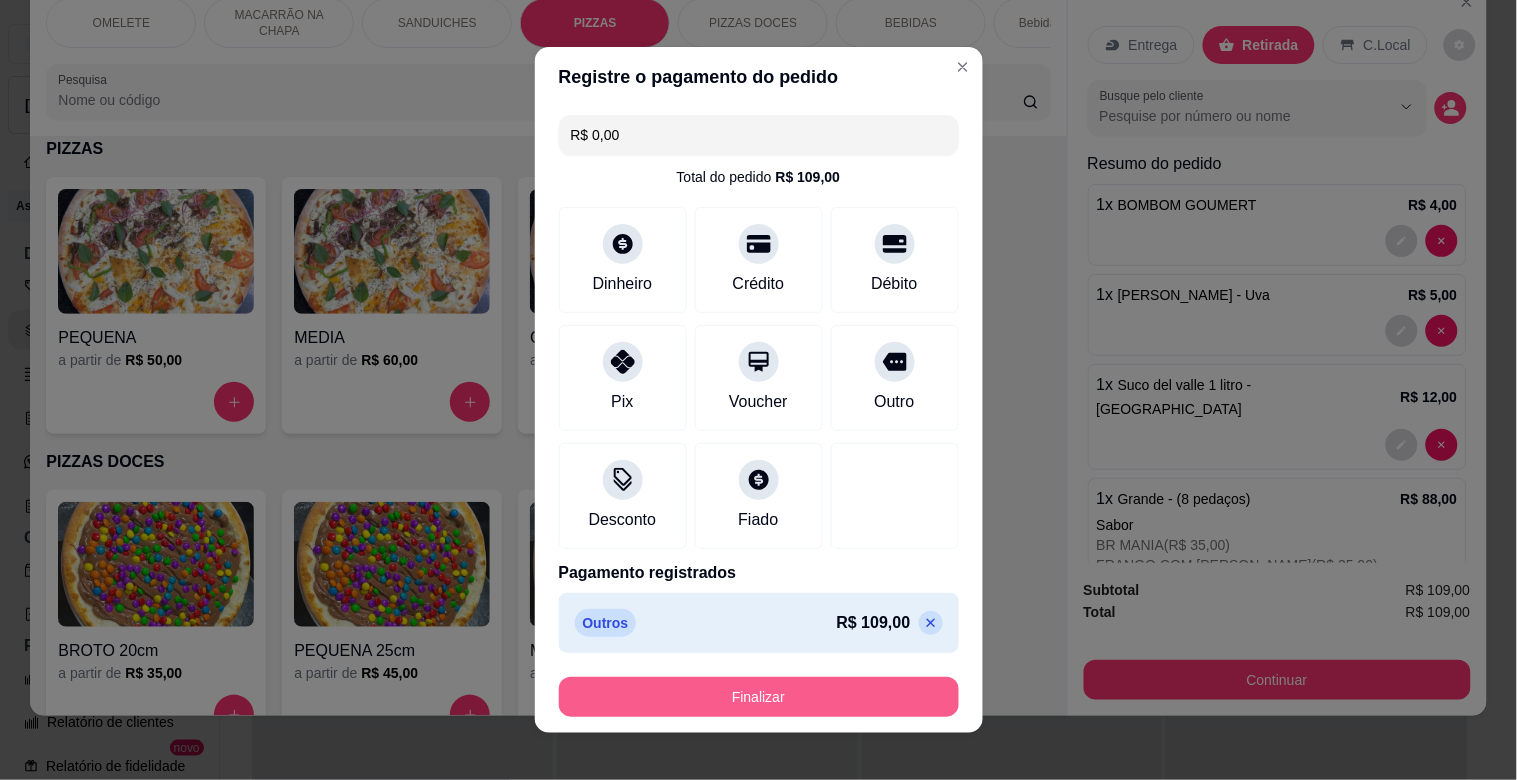 click on "Finalizar" at bounding box center (759, 697) 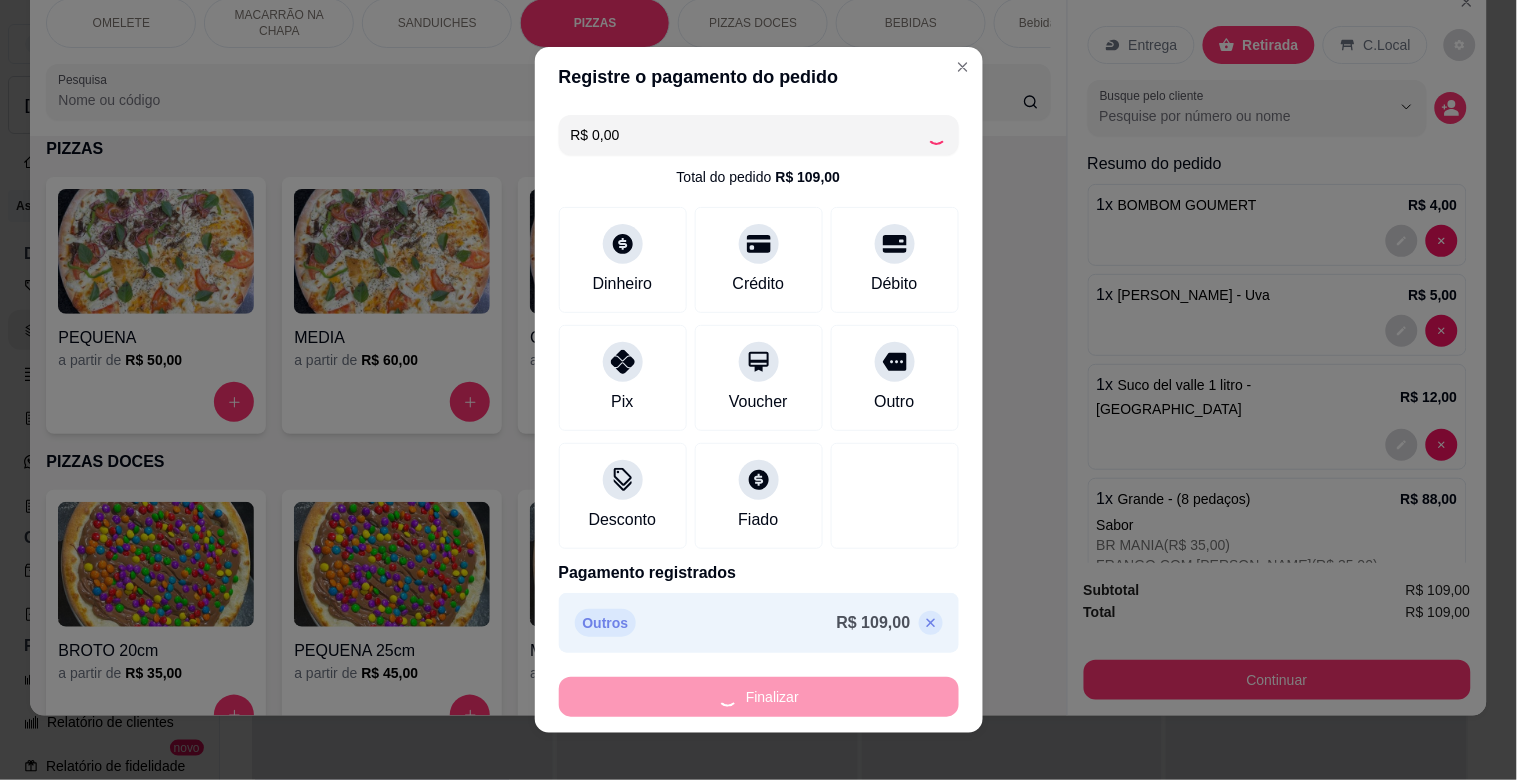type on "0" 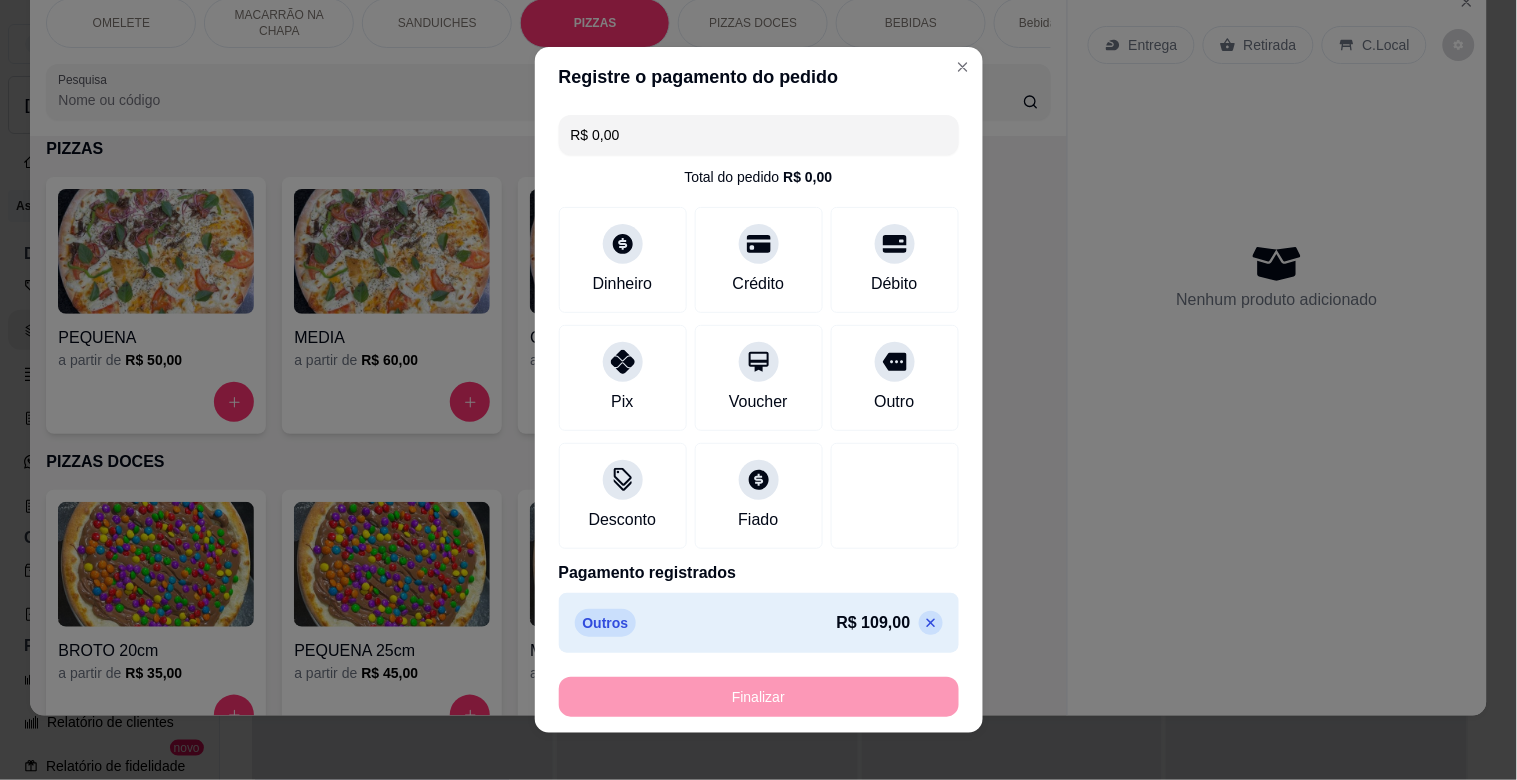 type on "-R$ 109,00" 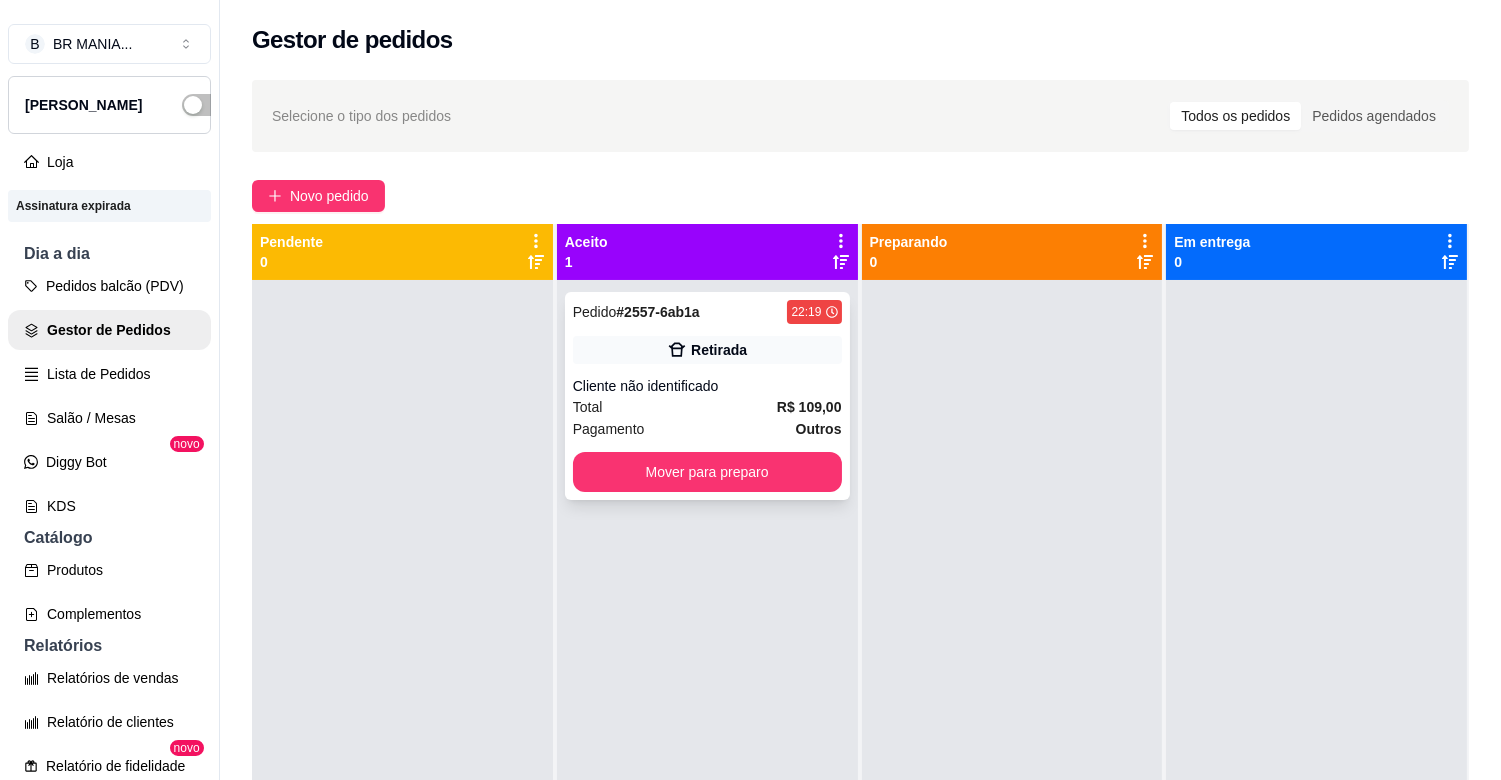 click on "Pedido  # 2557-6ab1a 22:19 Retirada Cliente não identificado Total R$ 109,00 Pagamento Outros Mover para preparo" at bounding box center [707, 396] 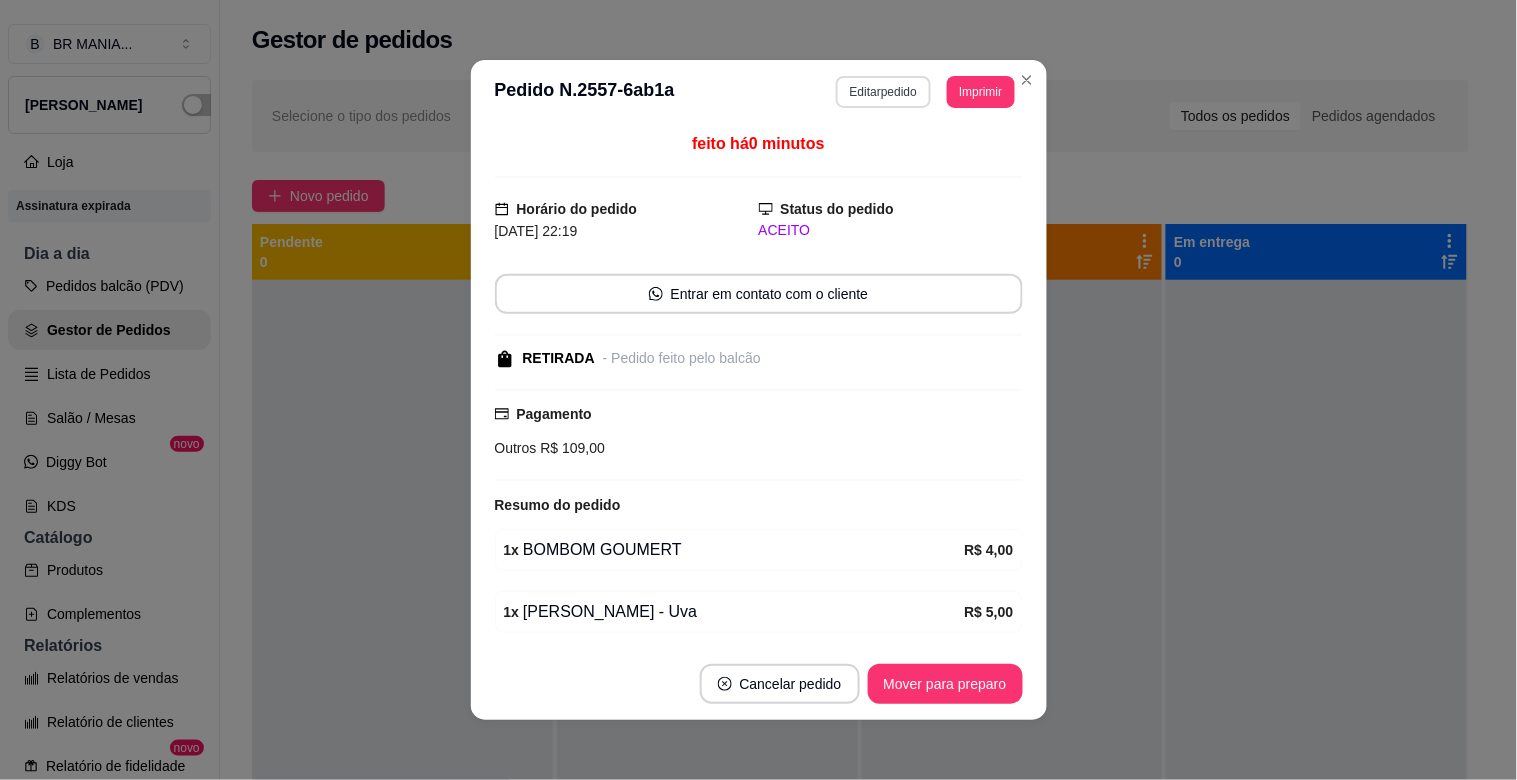 click on "Editar  pedido" at bounding box center (883, 92) 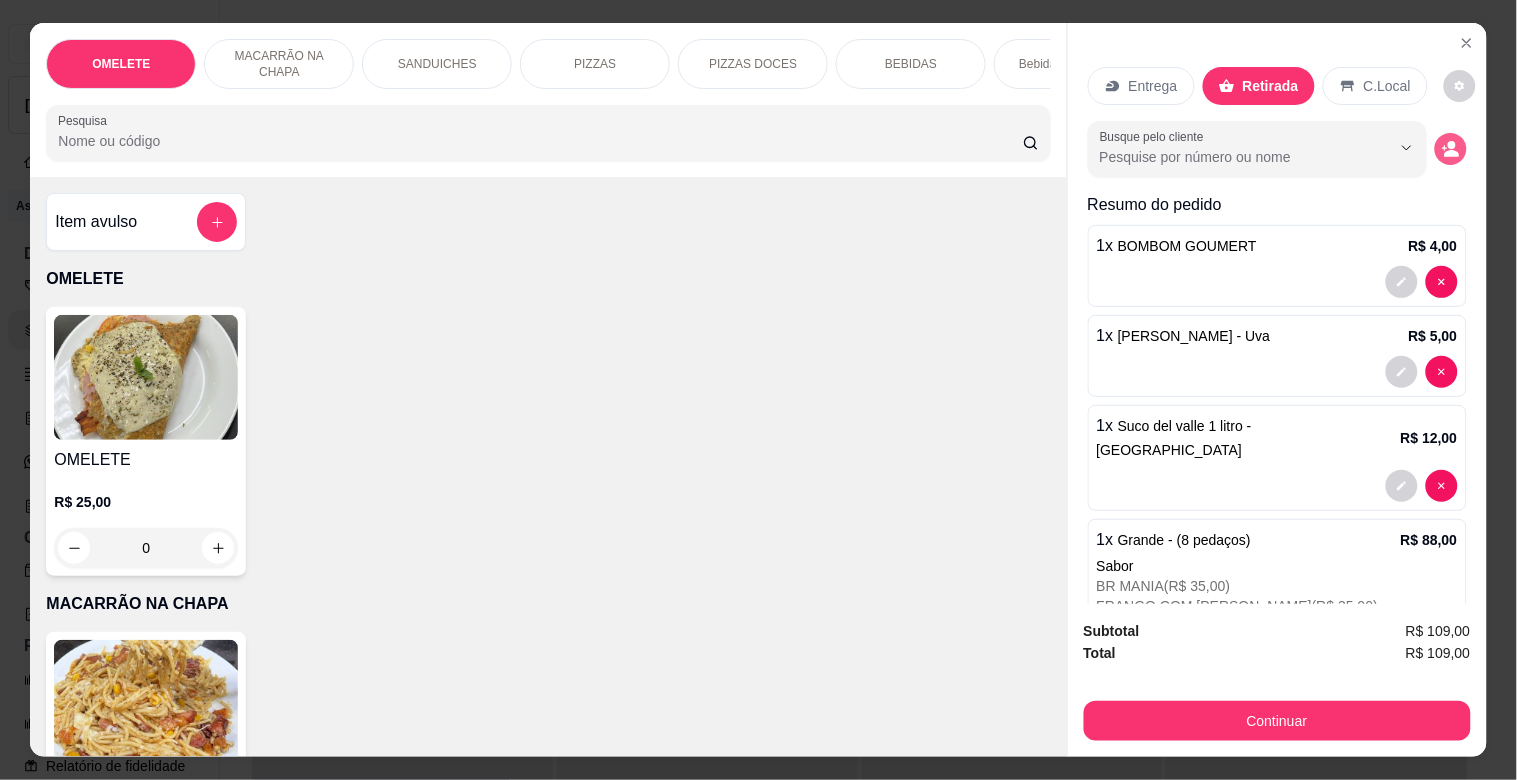 click at bounding box center (1451, 149) 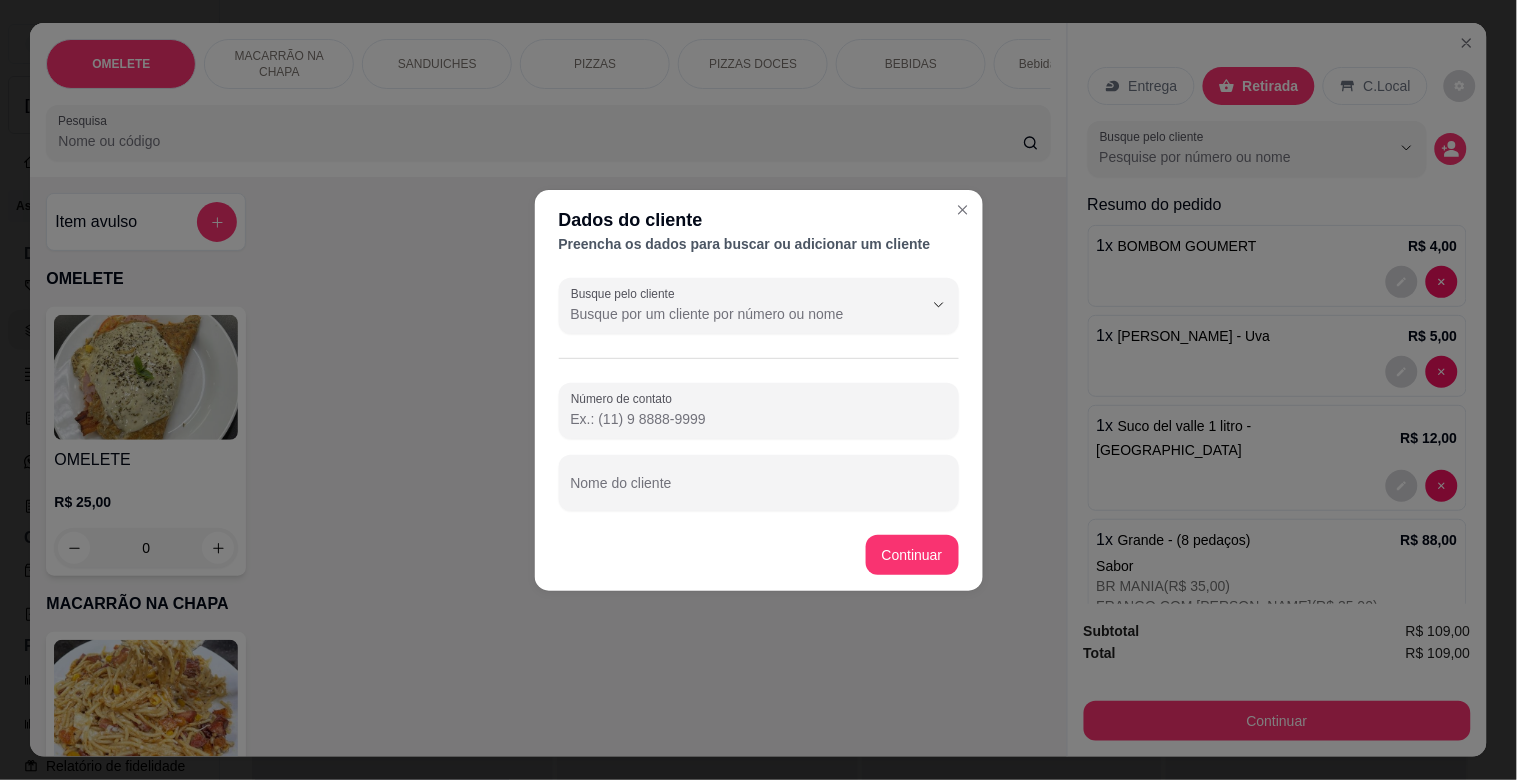 click on "Número de contato" at bounding box center [759, 419] 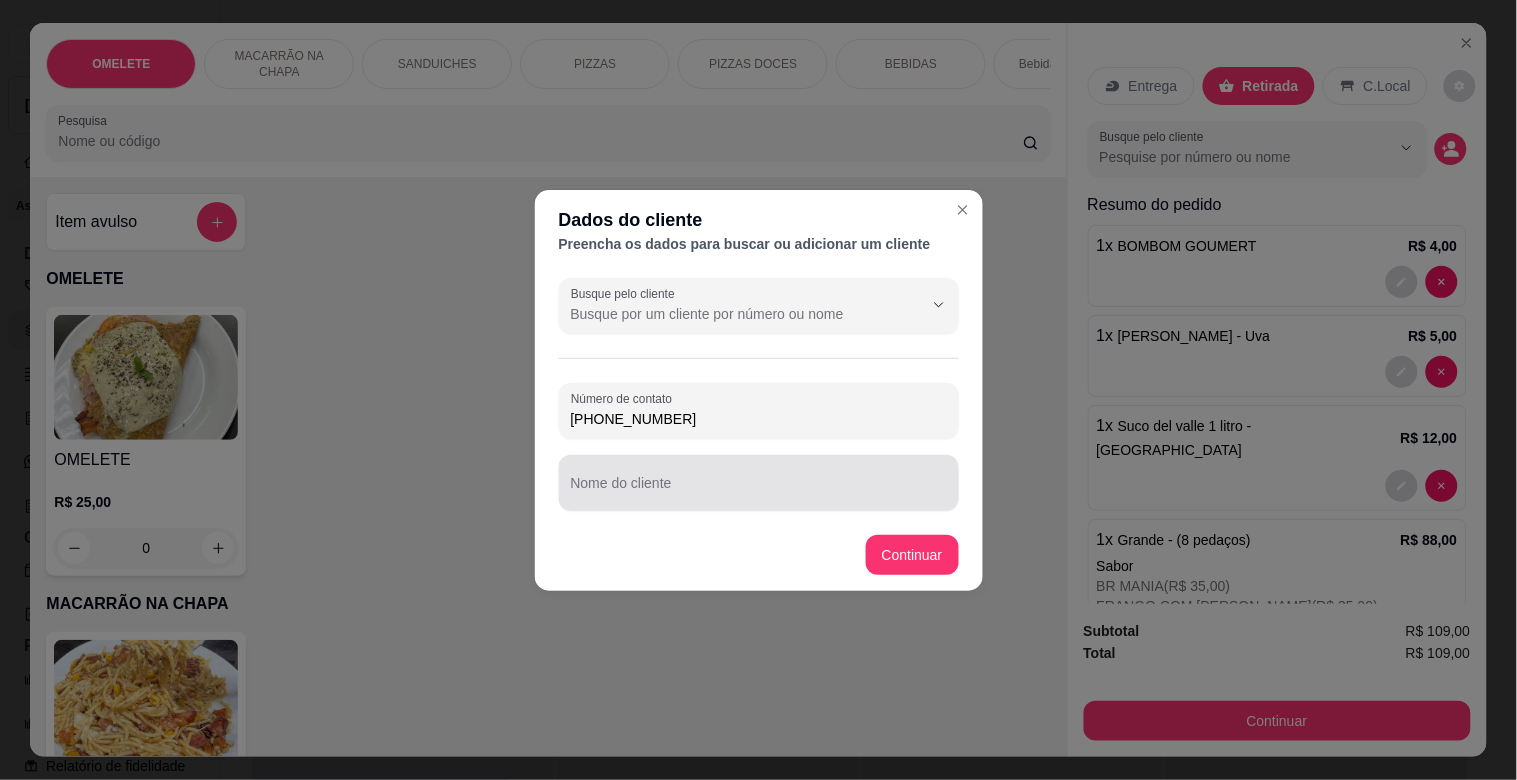 type on "[PHONE_NUMBER]" 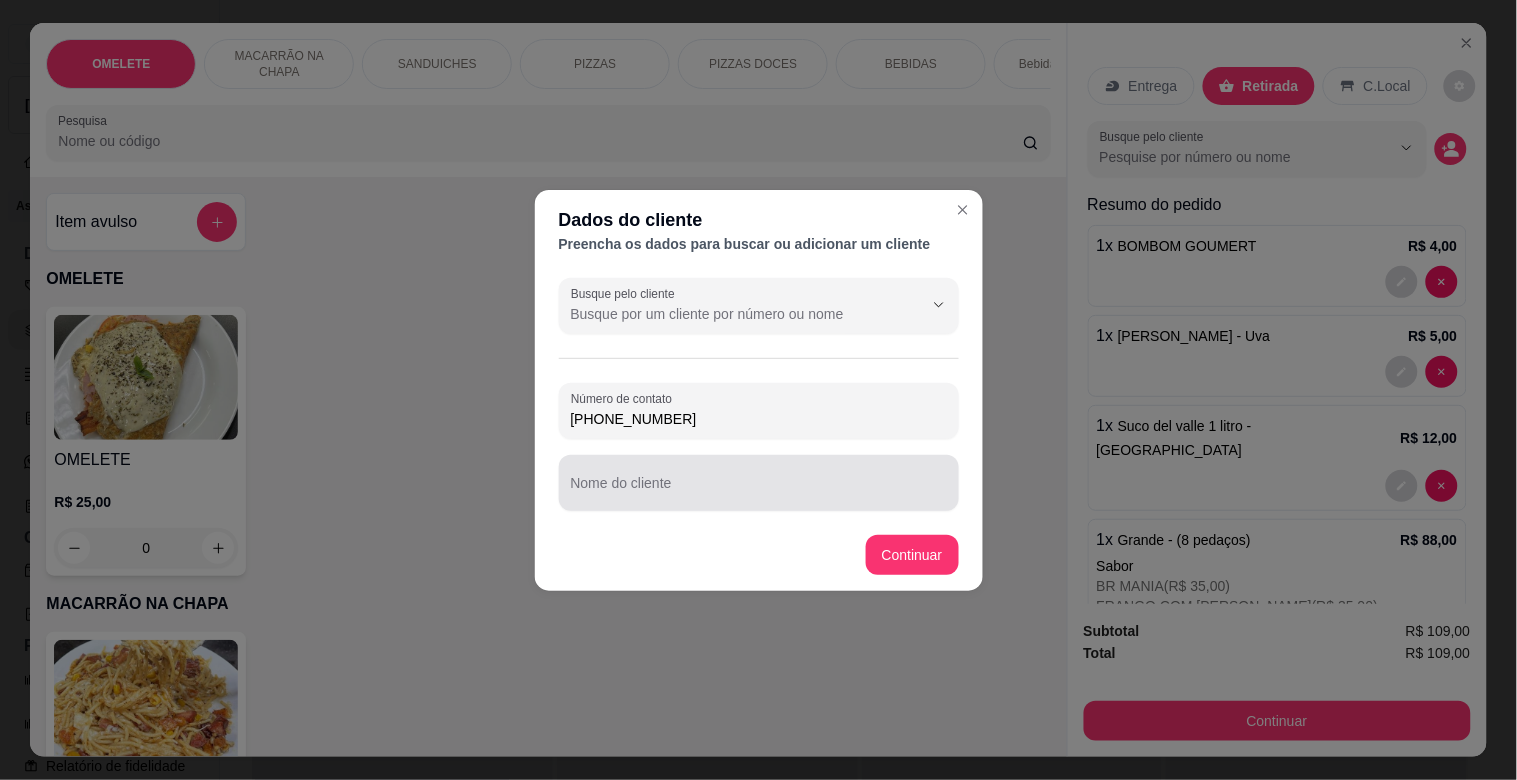 click at bounding box center [759, 483] 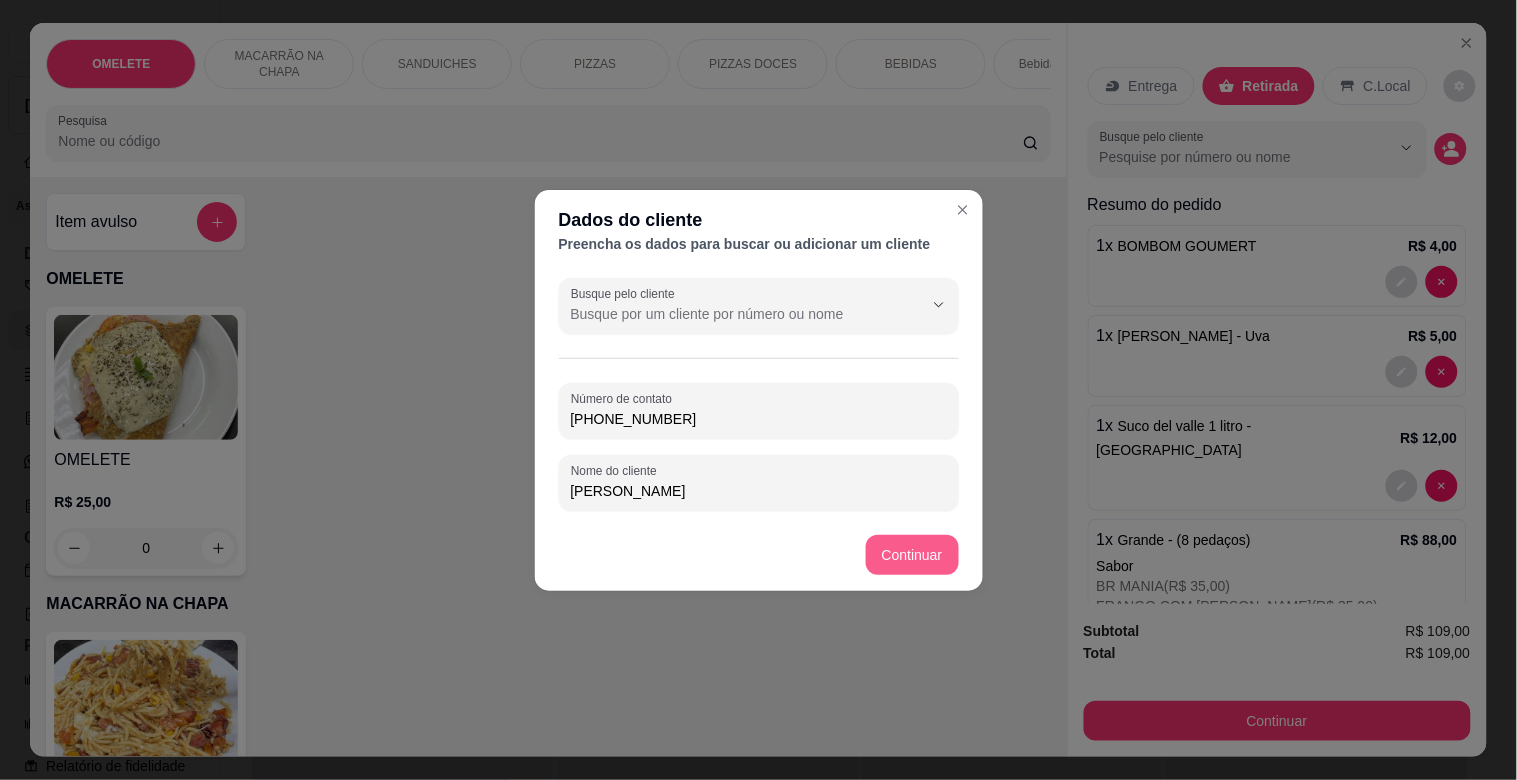 type on "[PERSON_NAME]" 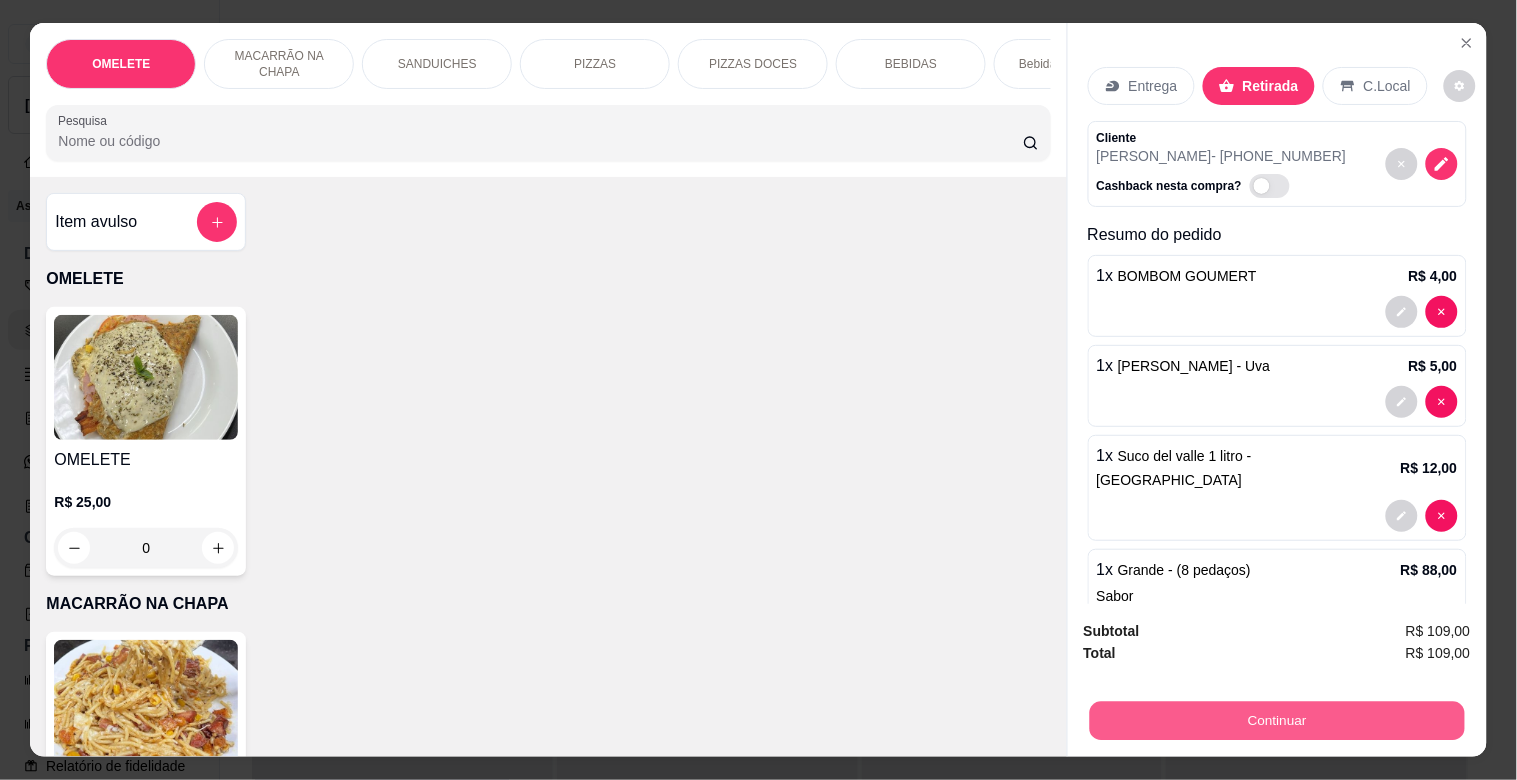 click on "Continuar" at bounding box center (1276, 720) 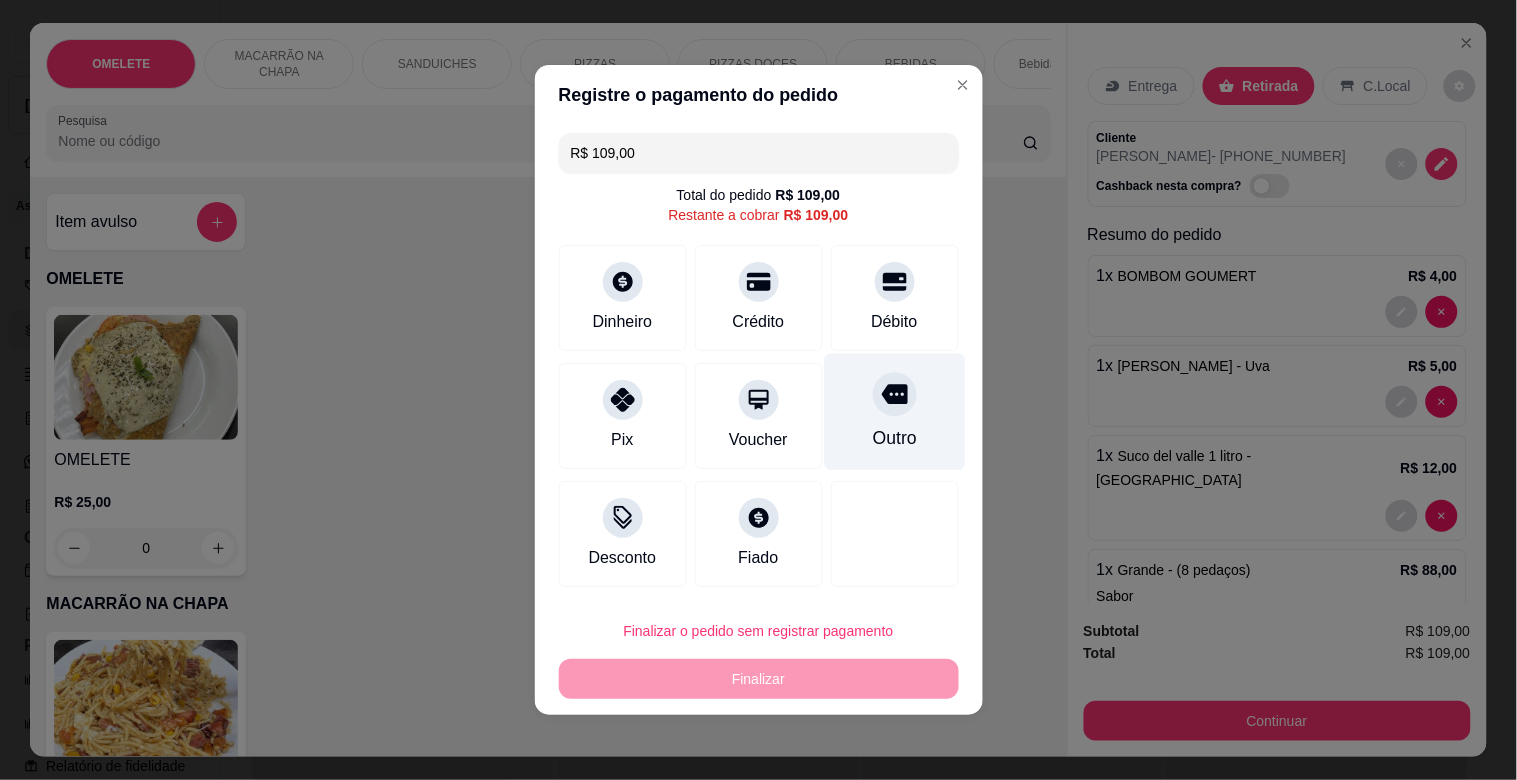 click on "Outro" at bounding box center (894, 412) 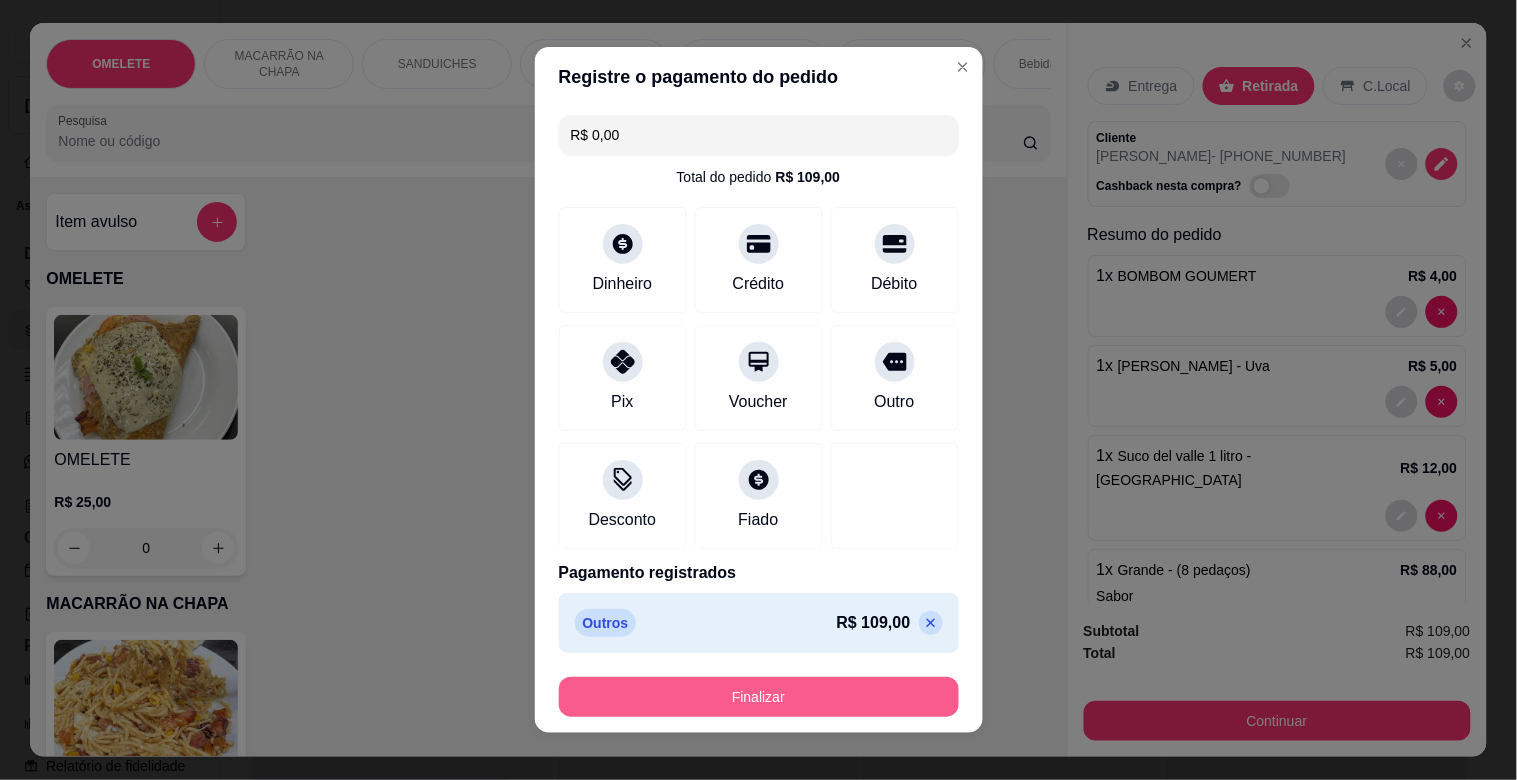 click on "Finalizar" at bounding box center [759, 697] 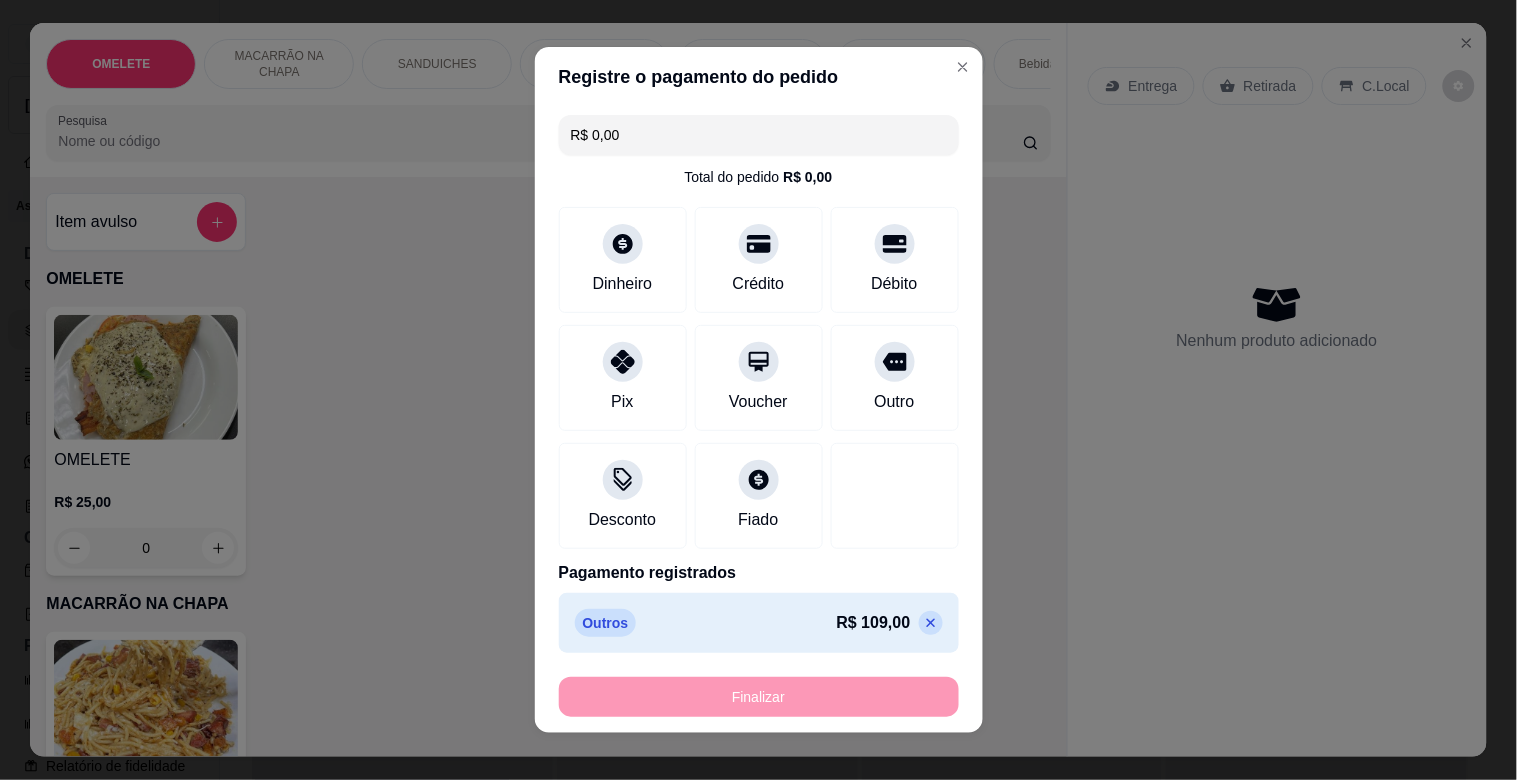 type on "0" 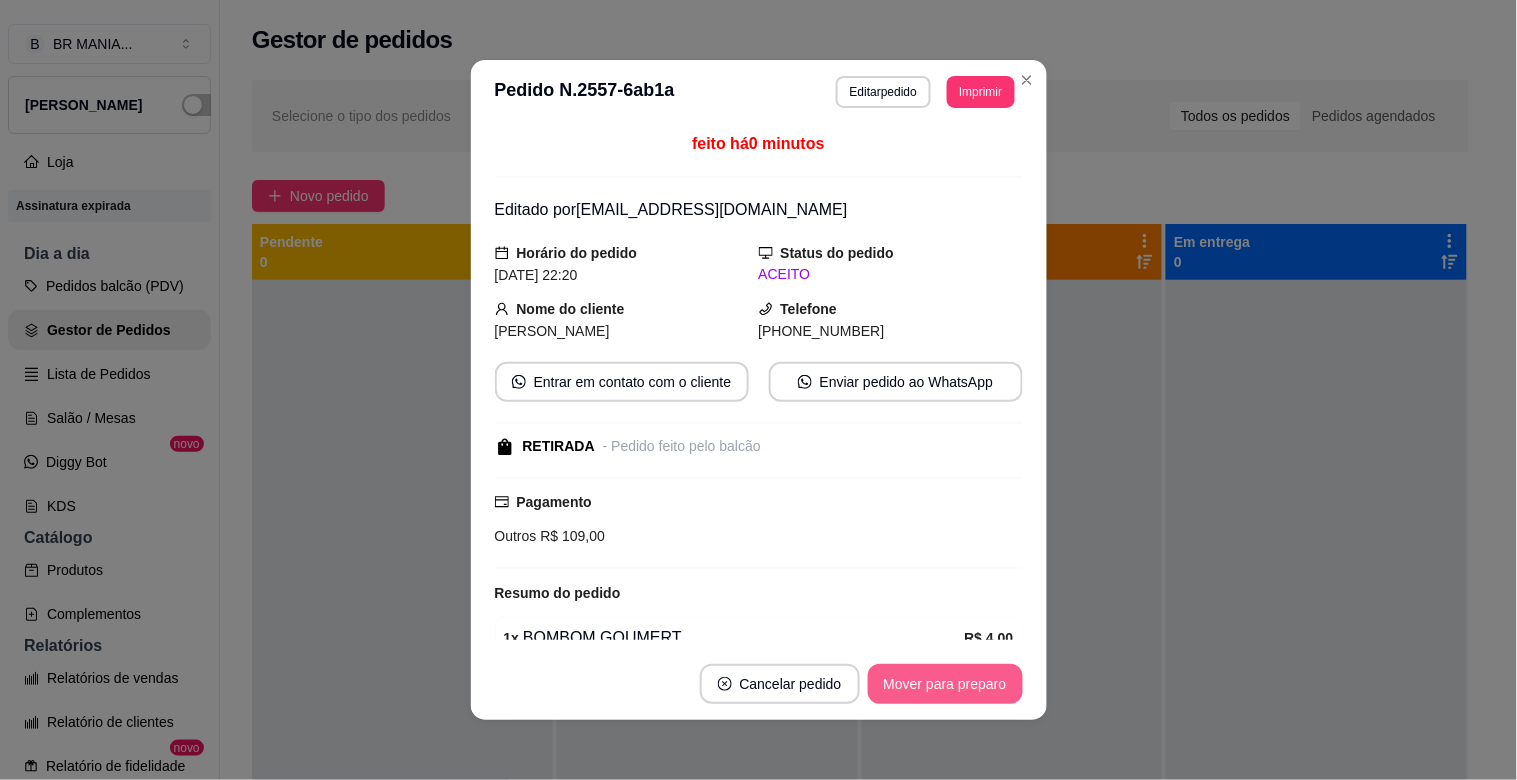 click on "Mover para preparo" at bounding box center [945, 684] 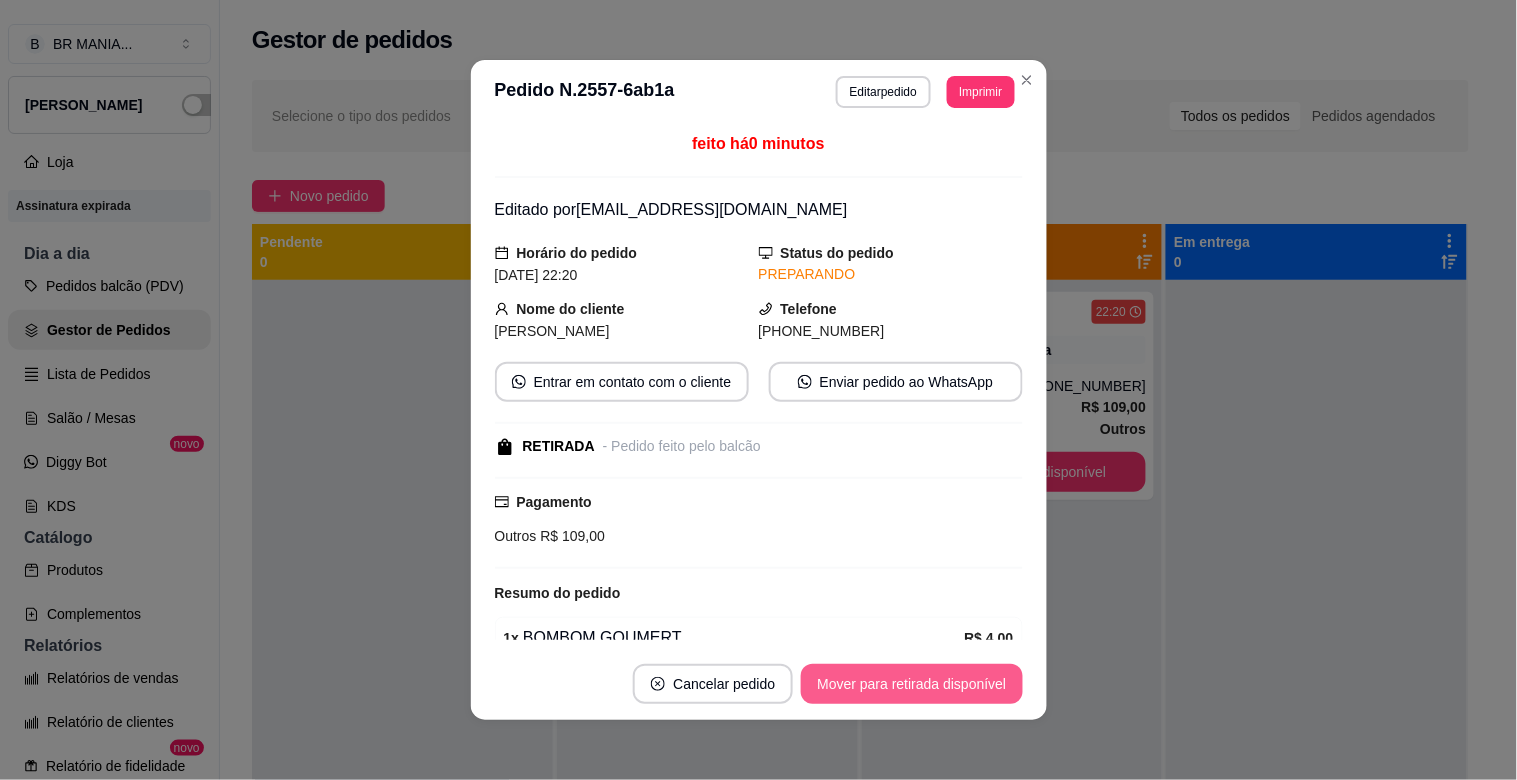 click on "Cancelar pedido Mover para retirada disponível" at bounding box center [759, 684] 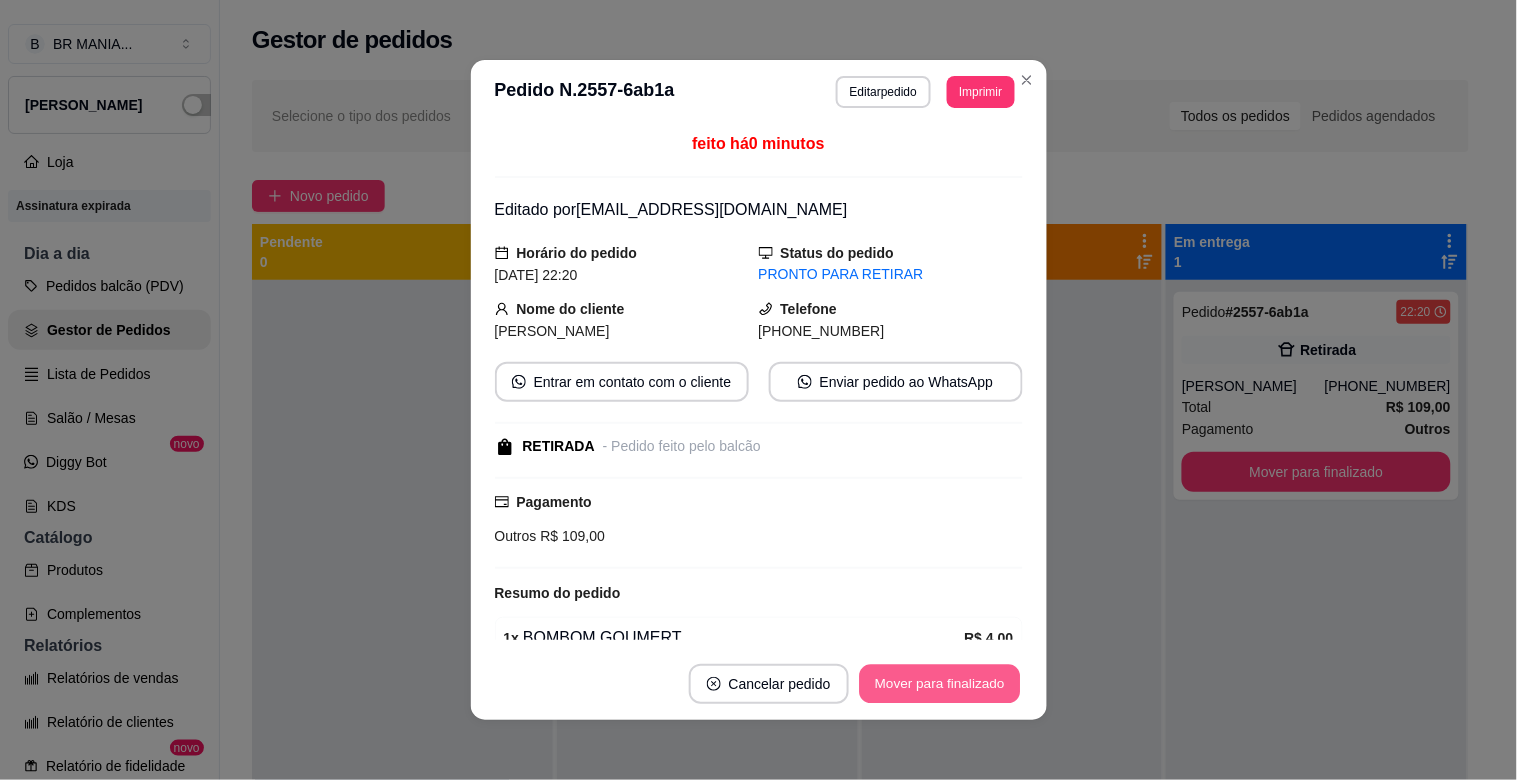 click on "Mover para finalizado" at bounding box center [939, 684] 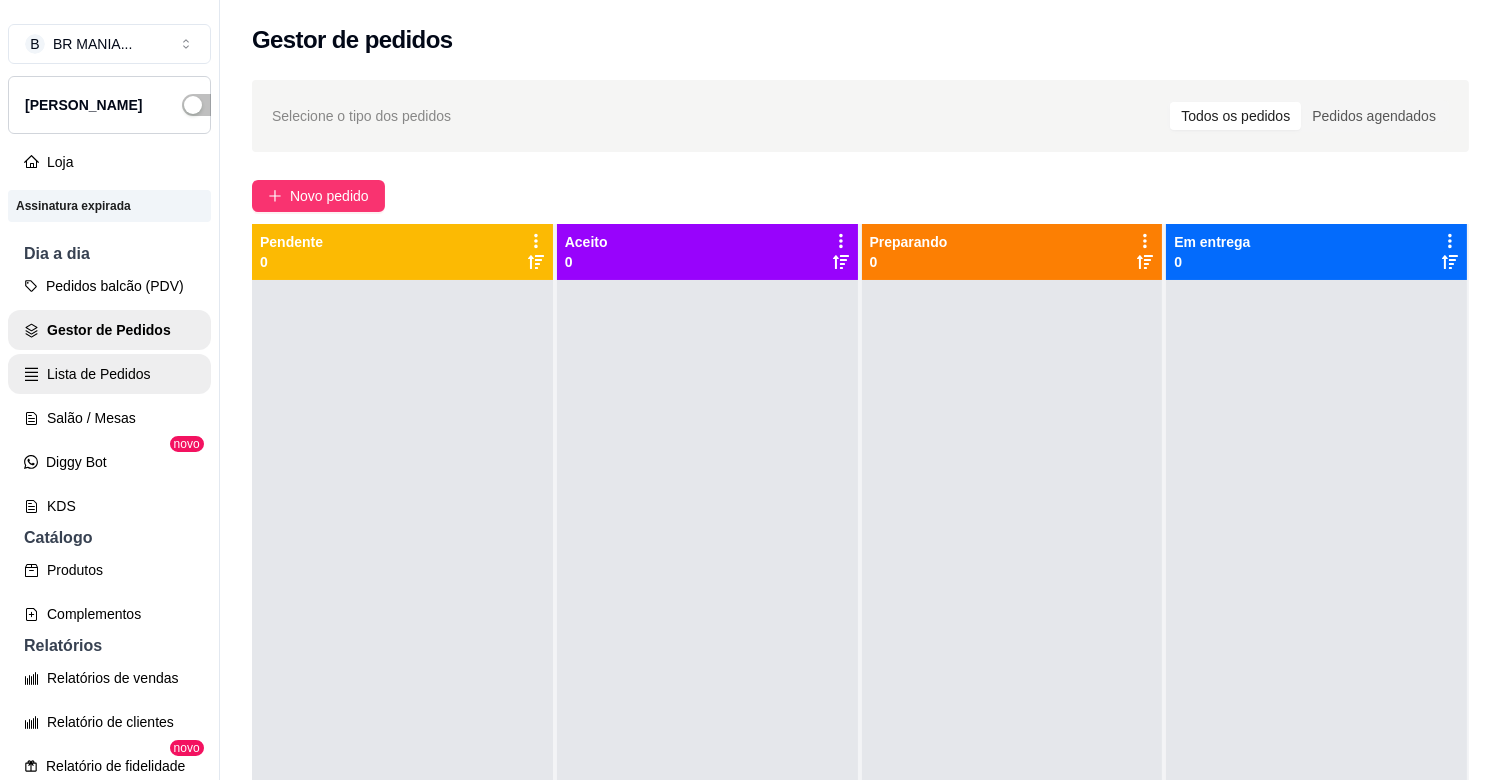 click on "Lista de Pedidos" at bounding box center (109, 374) 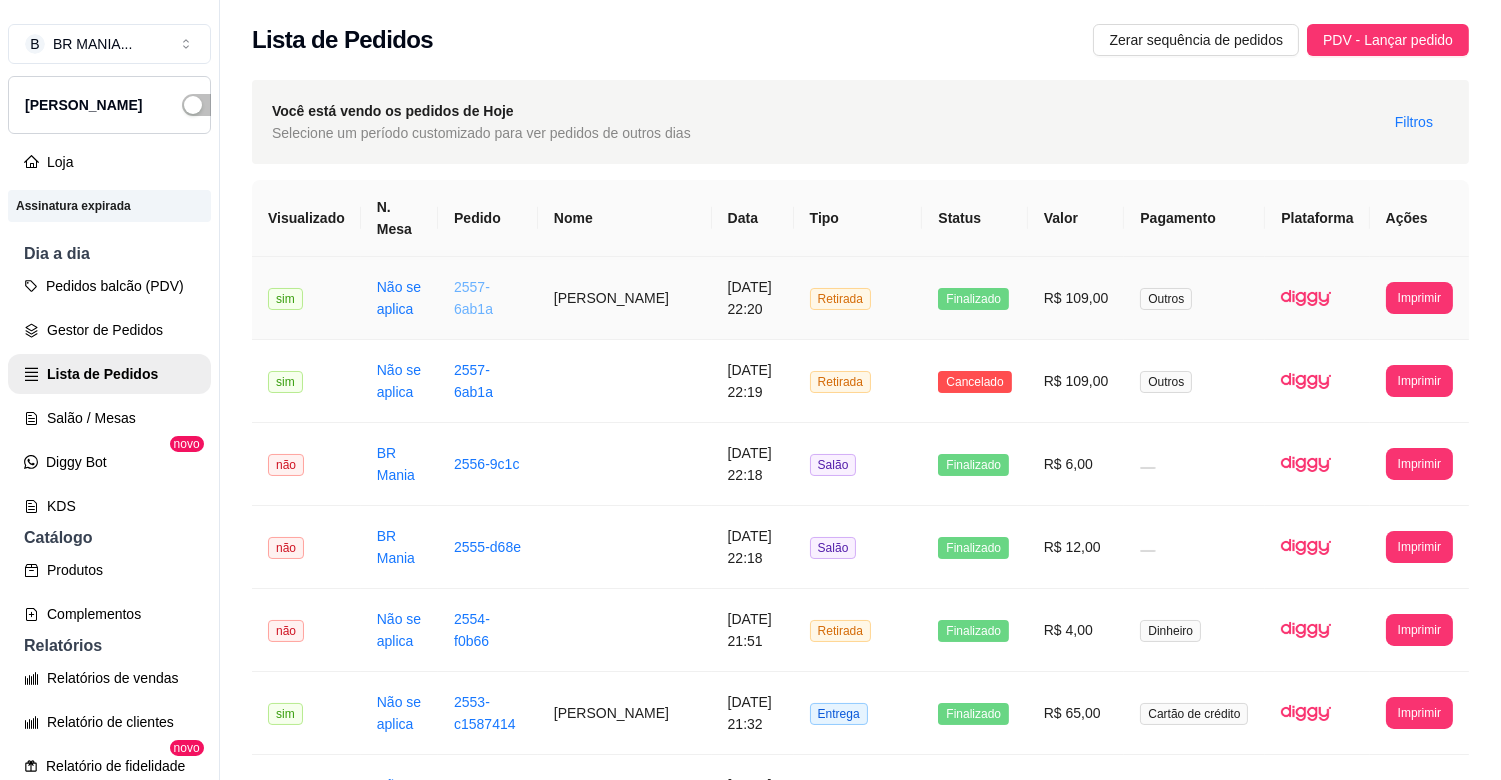 click on "2557-6ab1a" at bounding box center [473, 298] 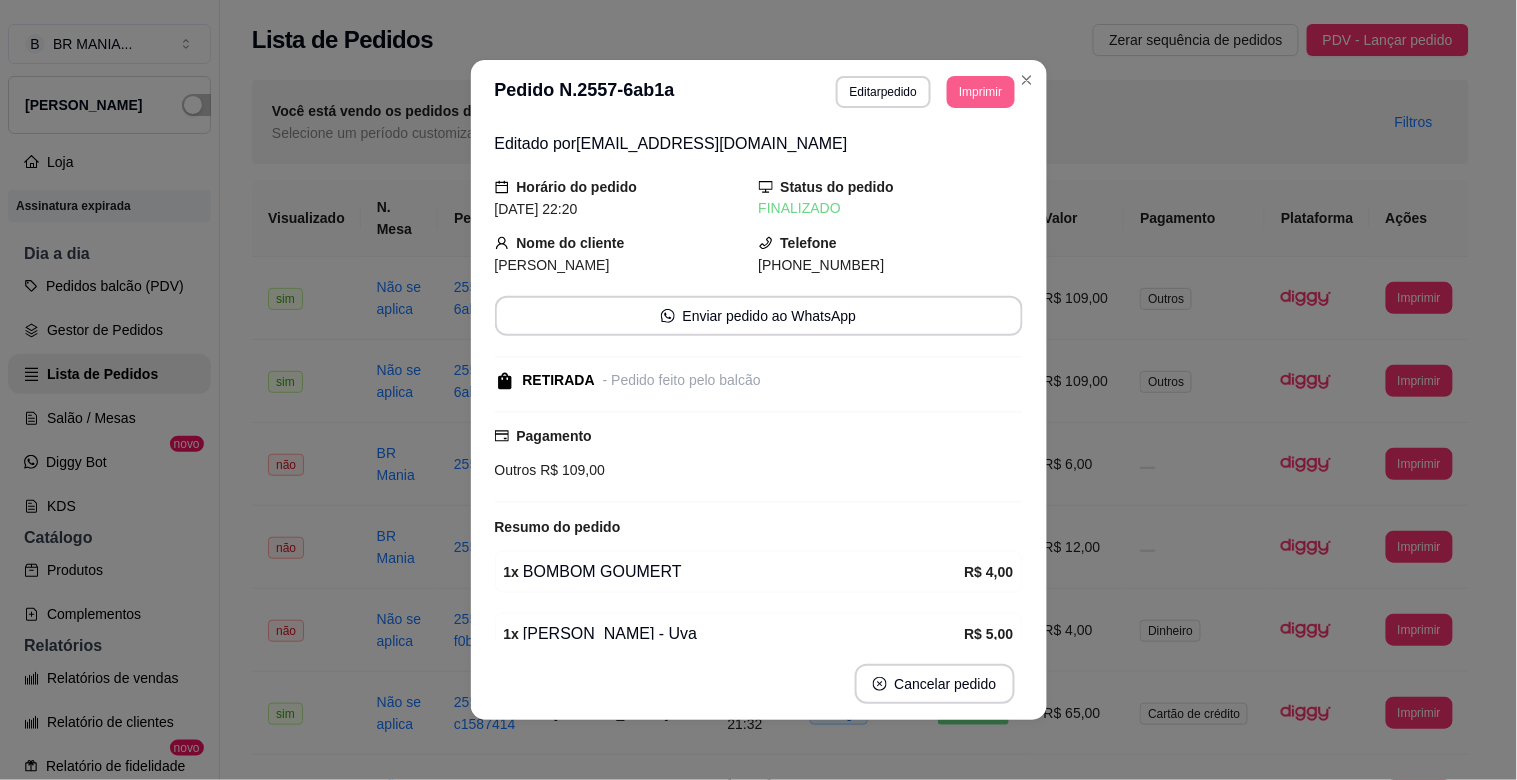 click on "Imprimir" at bounding box center [980, 92] 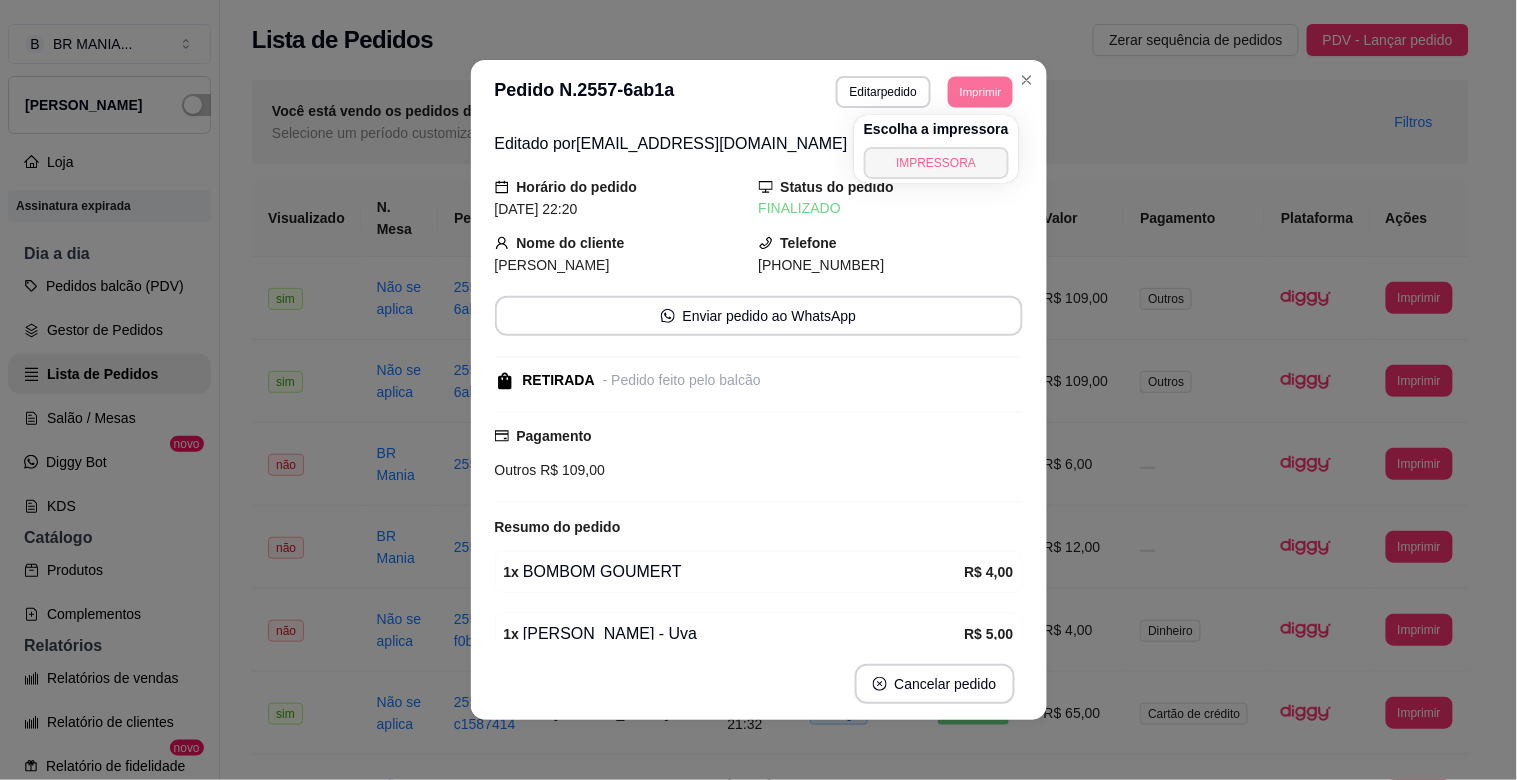 click on "IMPRESSORA" at bounding box center (936, 163) 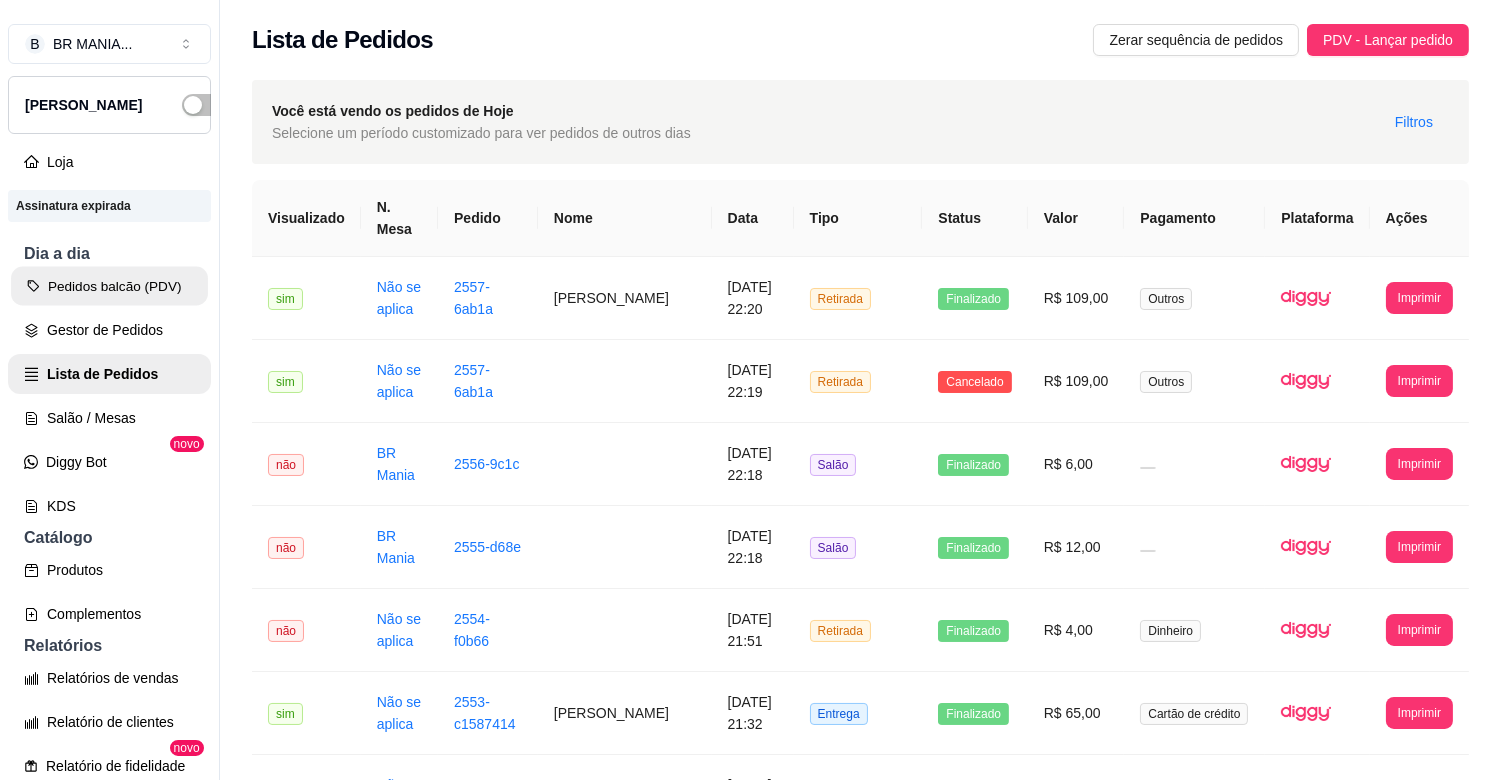 click on "Pedidos balcão (PDV)" at bounding box center [109, 286] 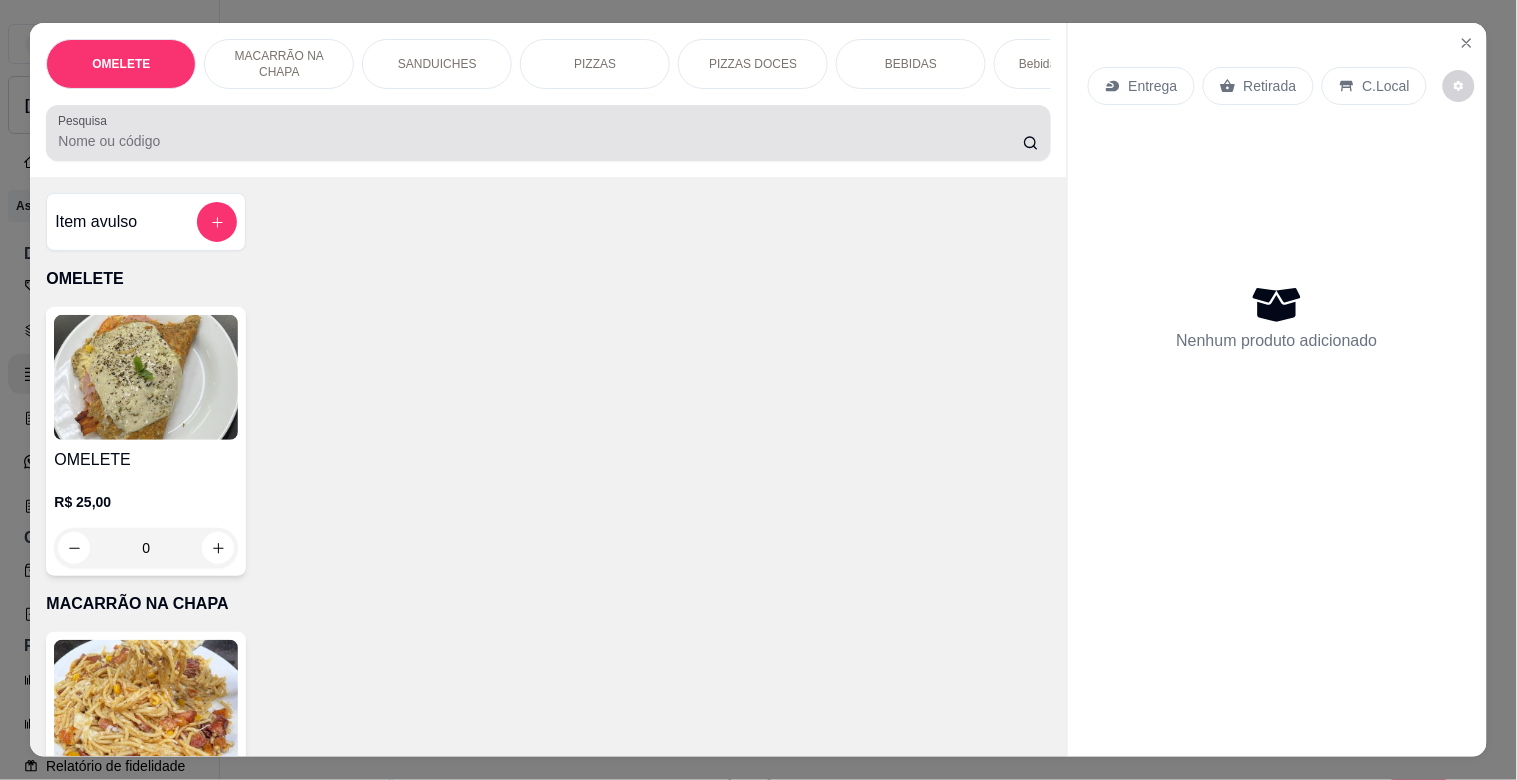 click on "Pesquisa" at bounding box center [540, 141] 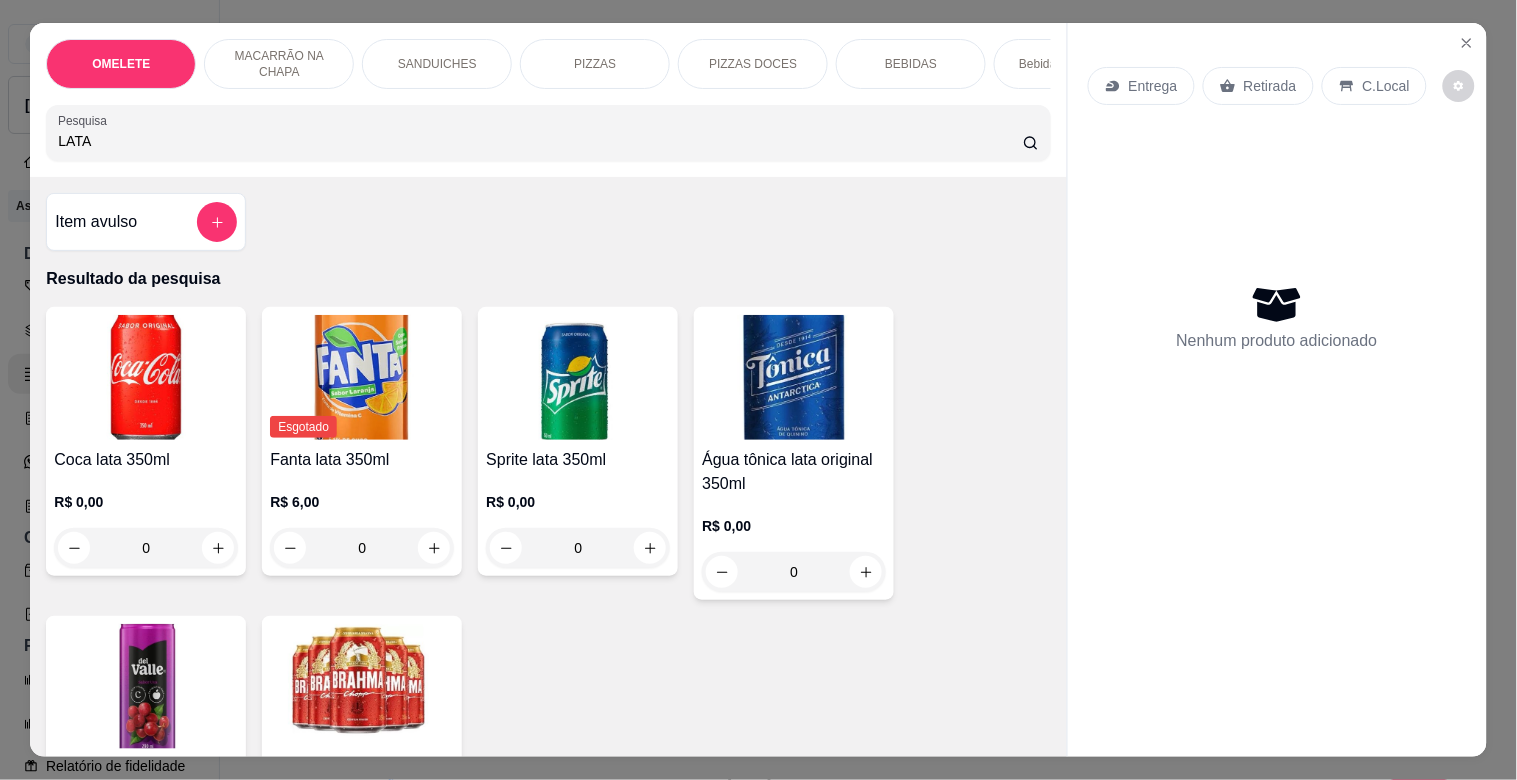 type on "LATA" 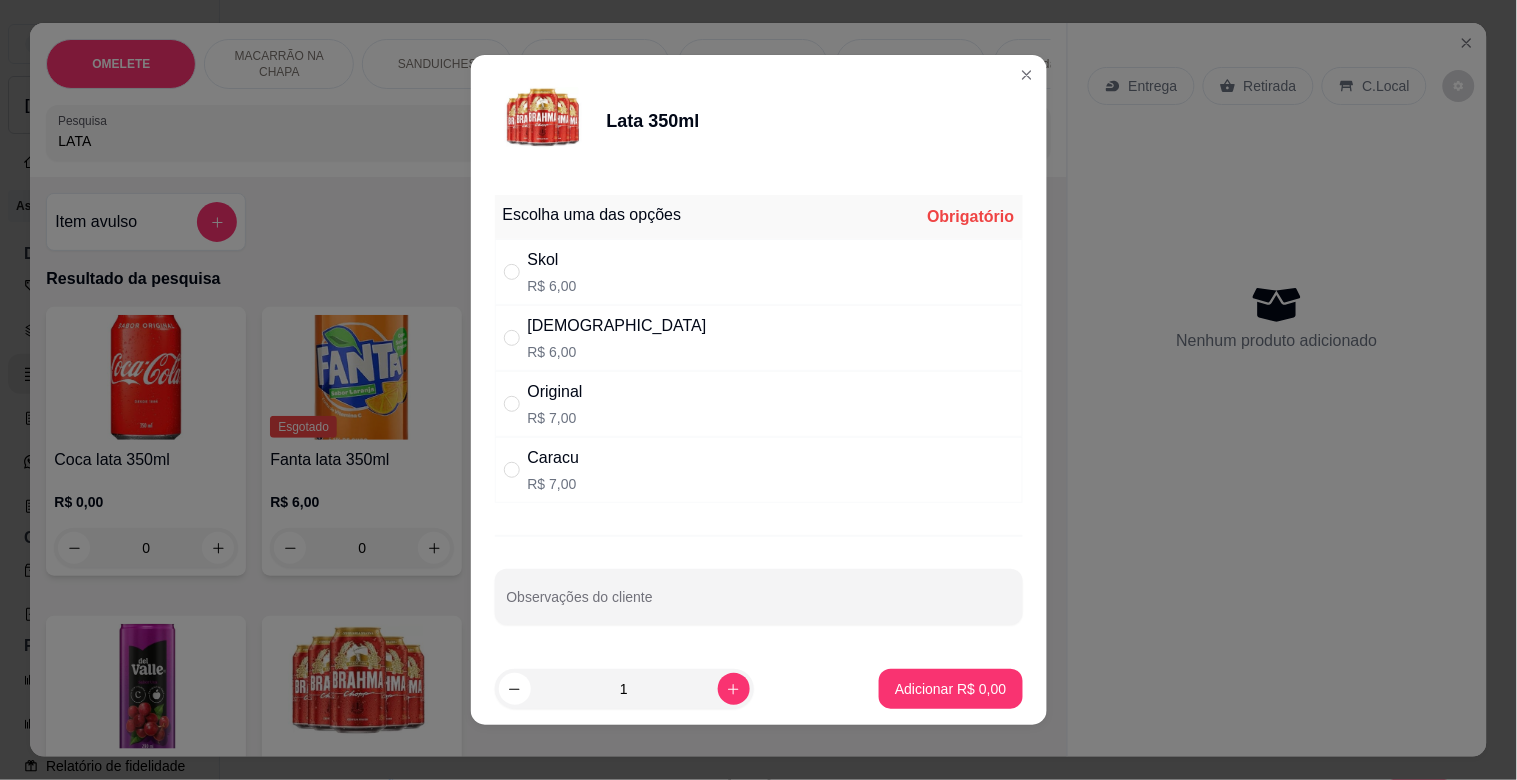 click on "Original  R$ 7,00" at bounding box center [759, 404] 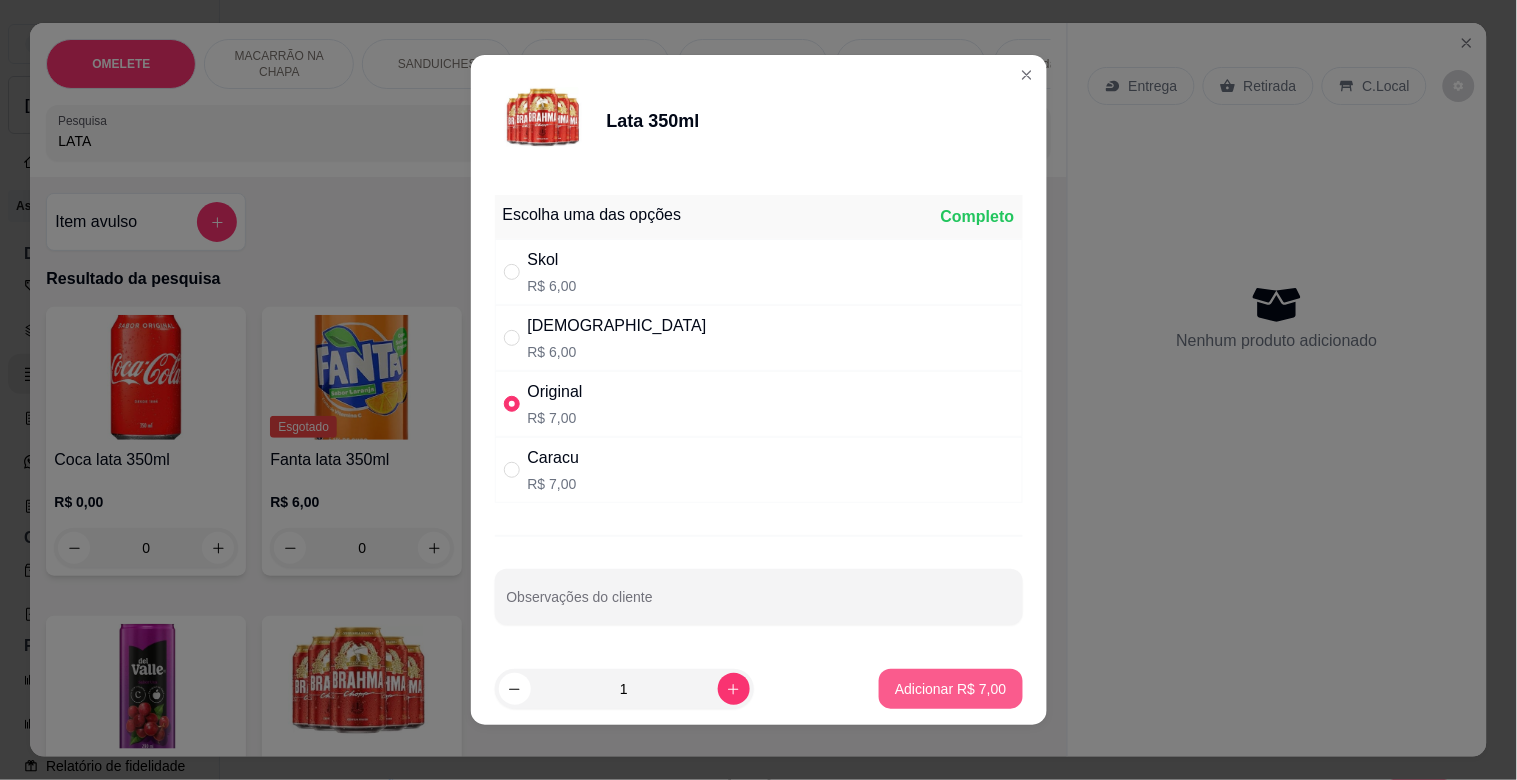 click on "Adicionar   R$ 7,00" at bounding box center (950, 689) 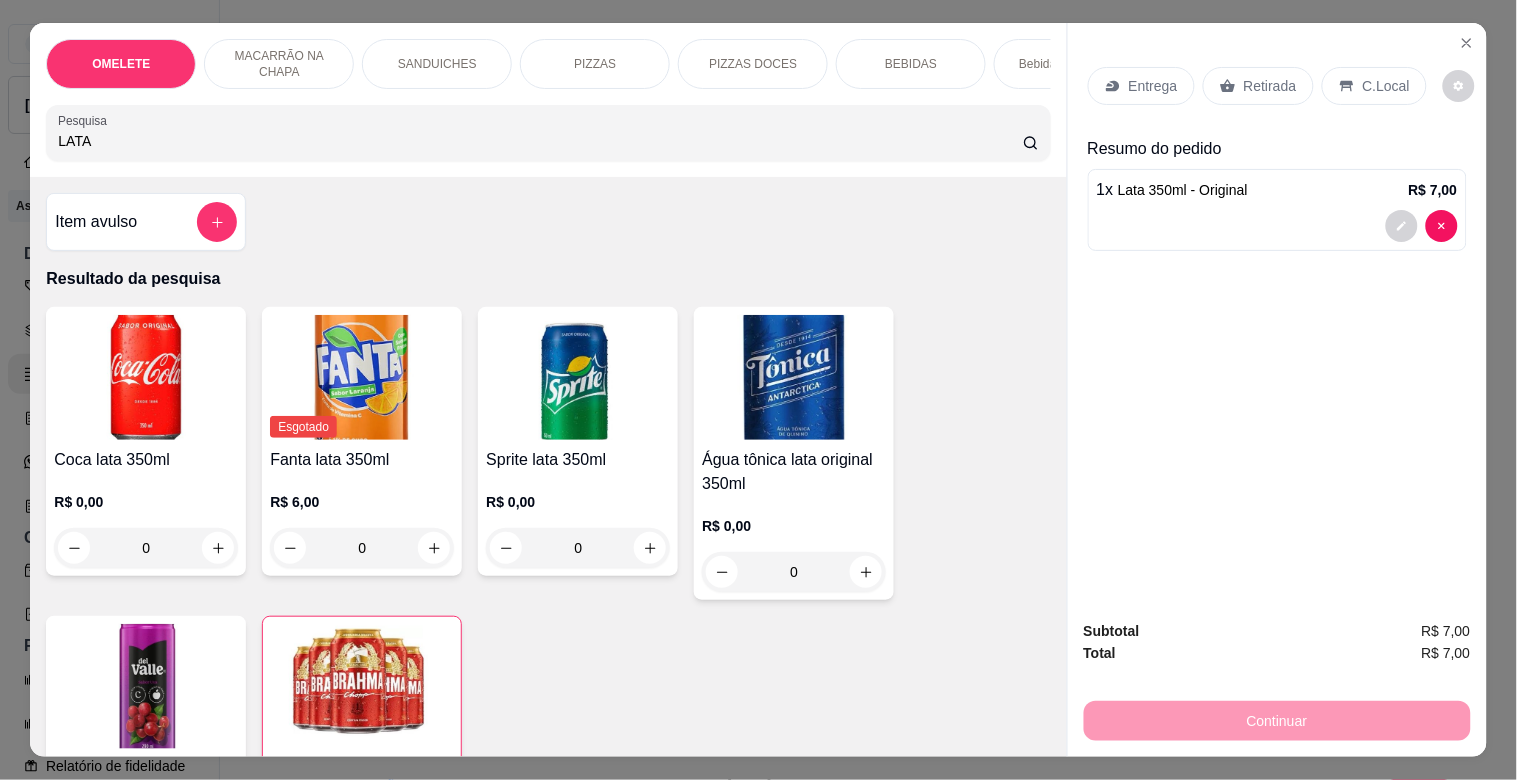 click on "Retirada" at bounding box center (1270, 86) 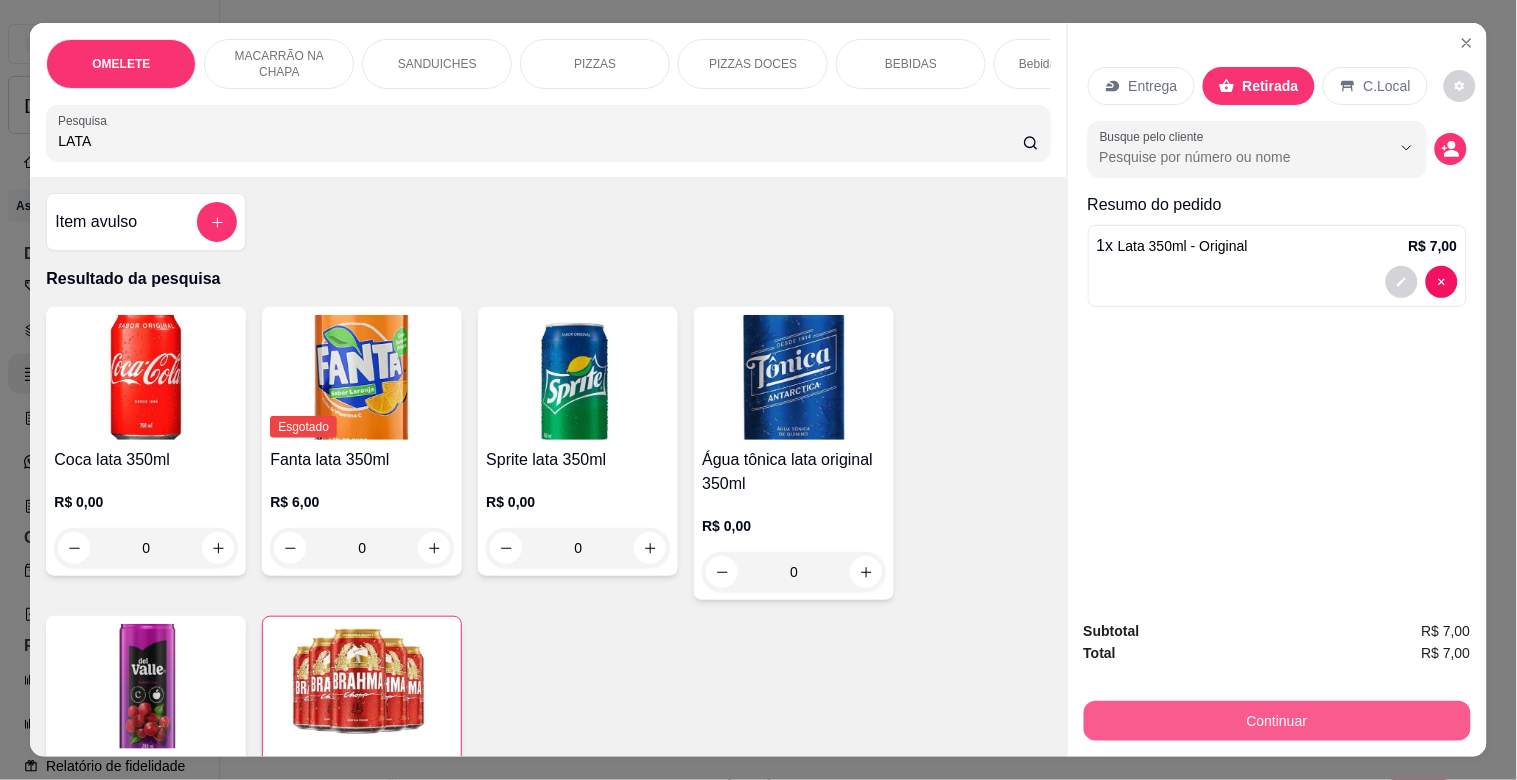click on "Continuar" at bounding box center [1277, 721] 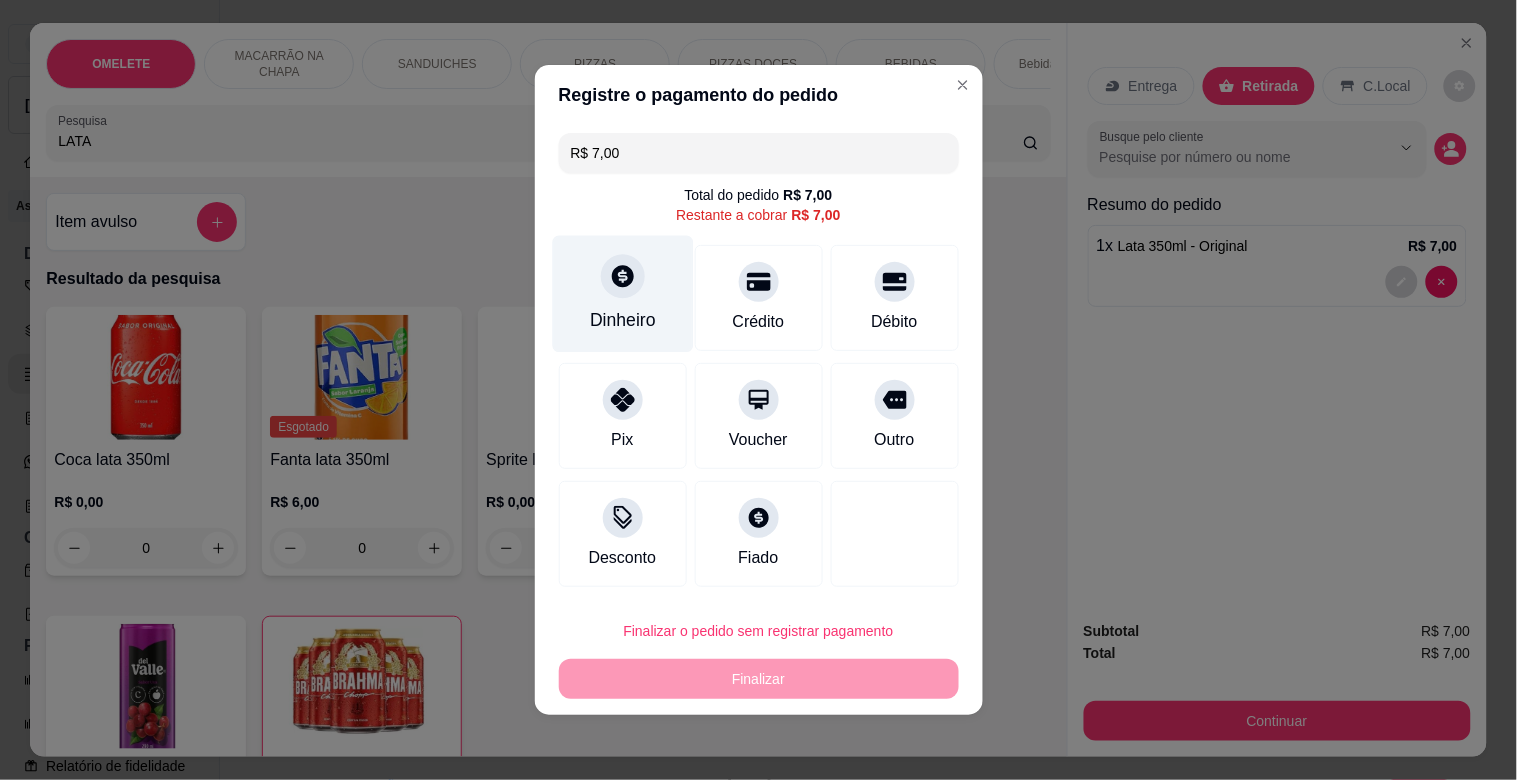 click on "Dinheiro" at bounding box center [623, 320] 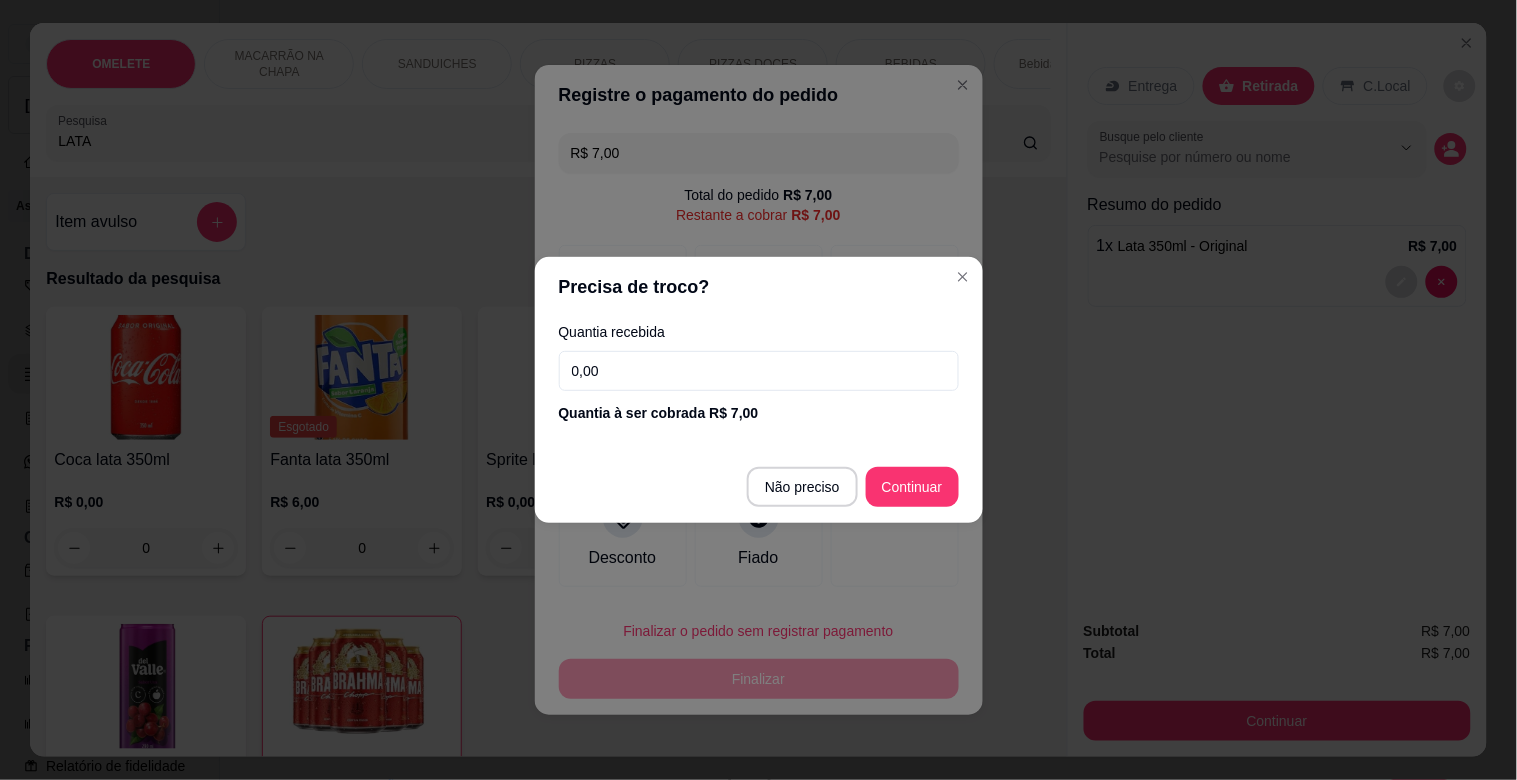 click on "0,00" at bounding box center (759, 371) 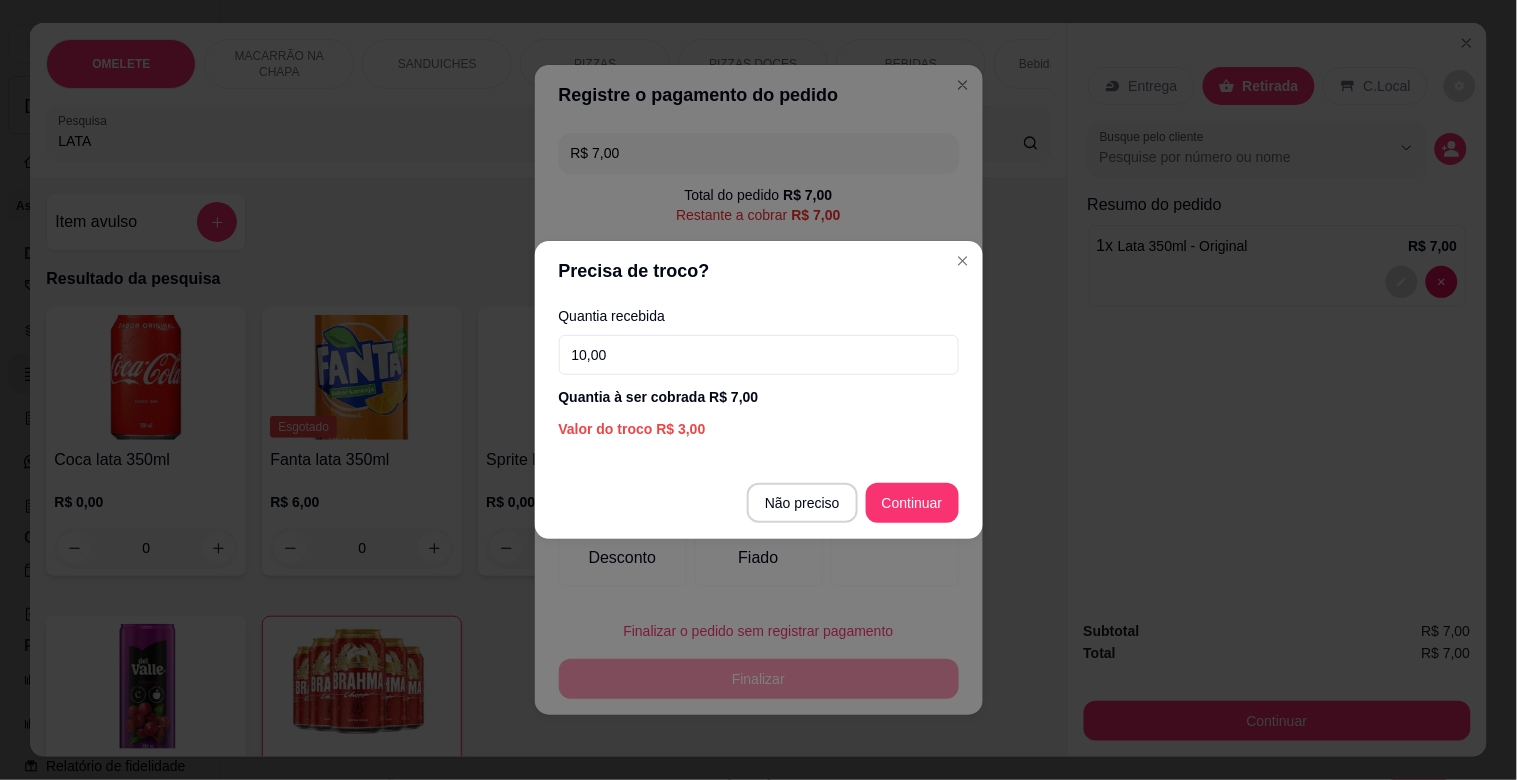 type on "10,00" 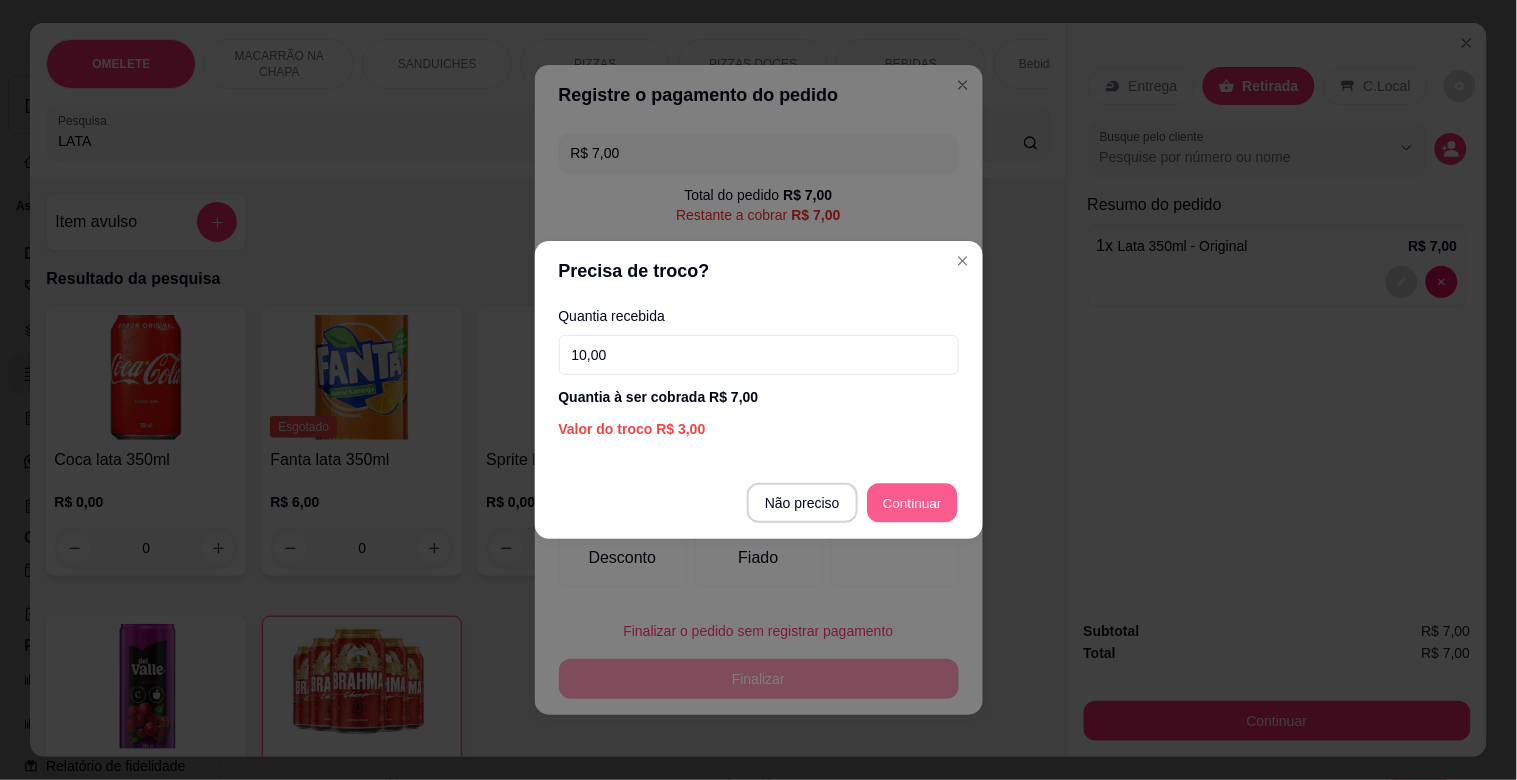 type on "R$ 0,00" 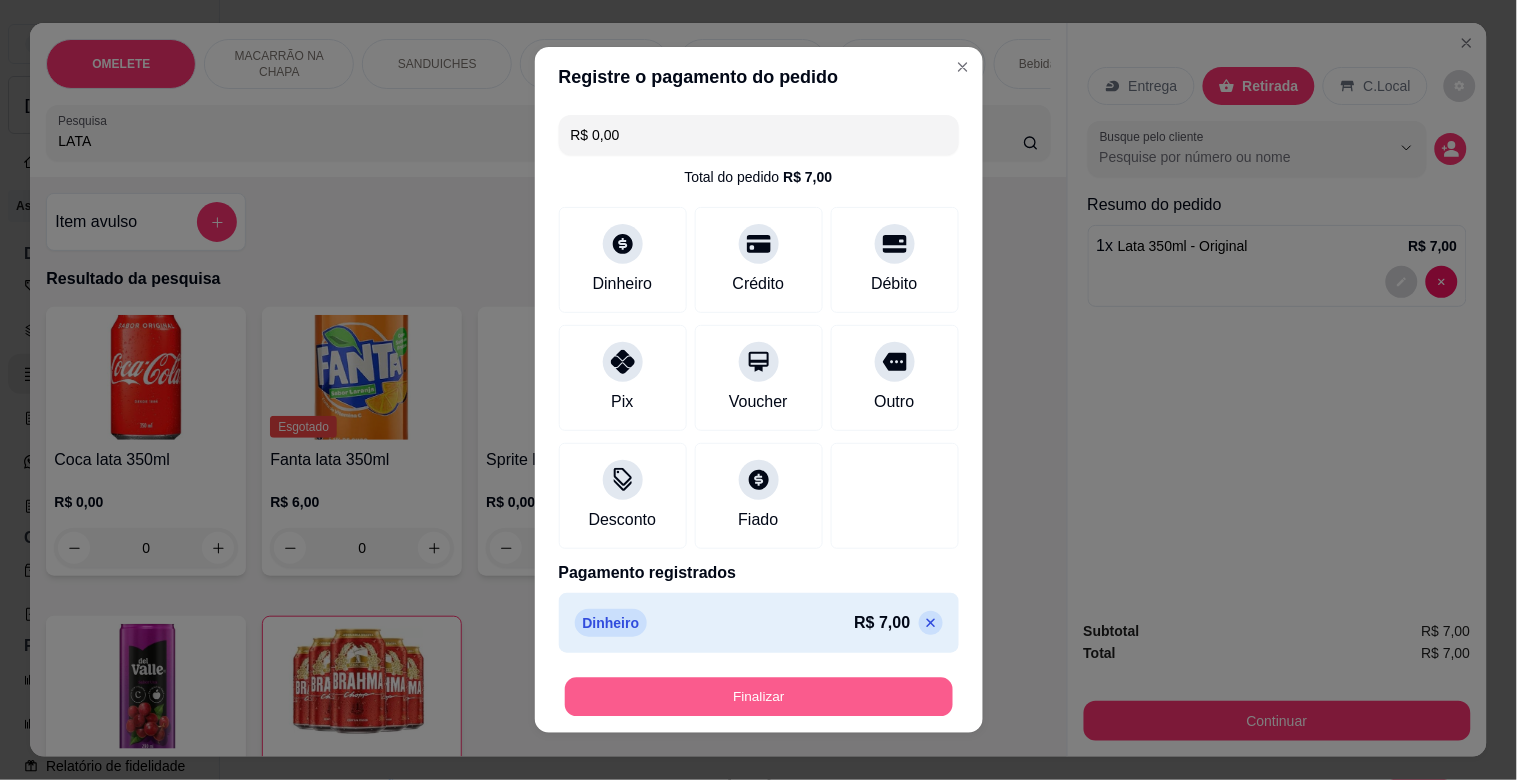 click on "Finalizar" at bounding box center [759, 697] 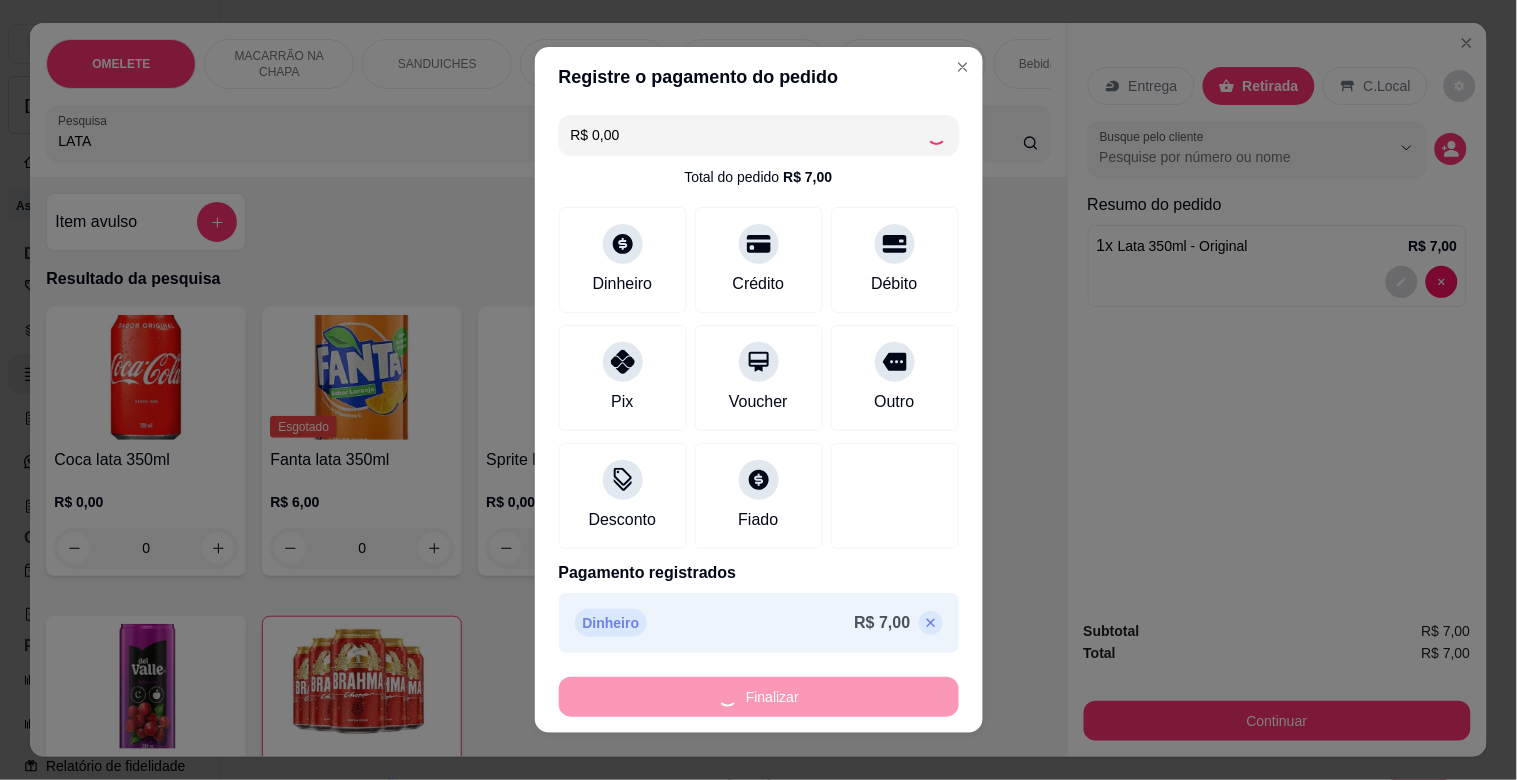 type on "0" 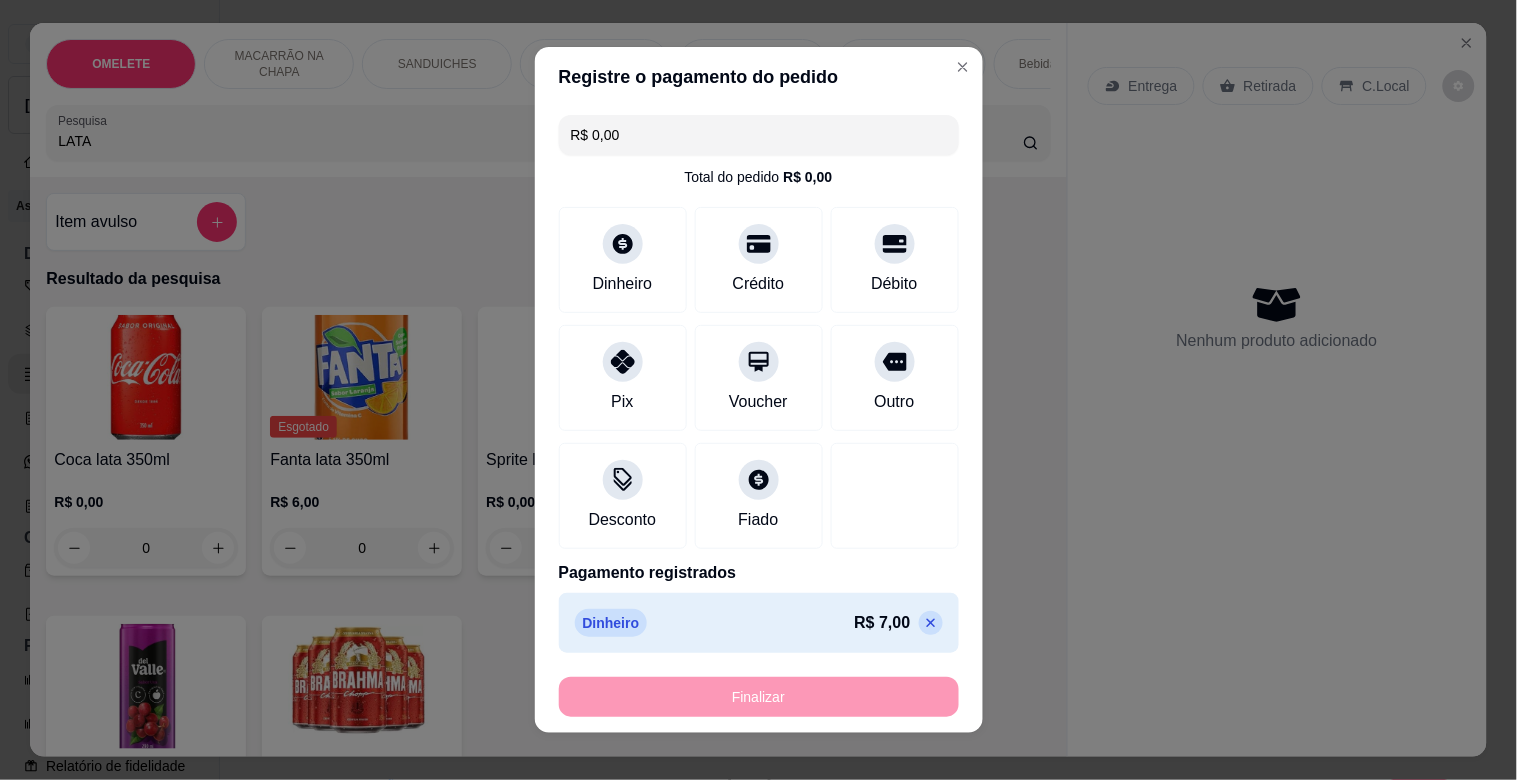 type on "-R$ 7,00" 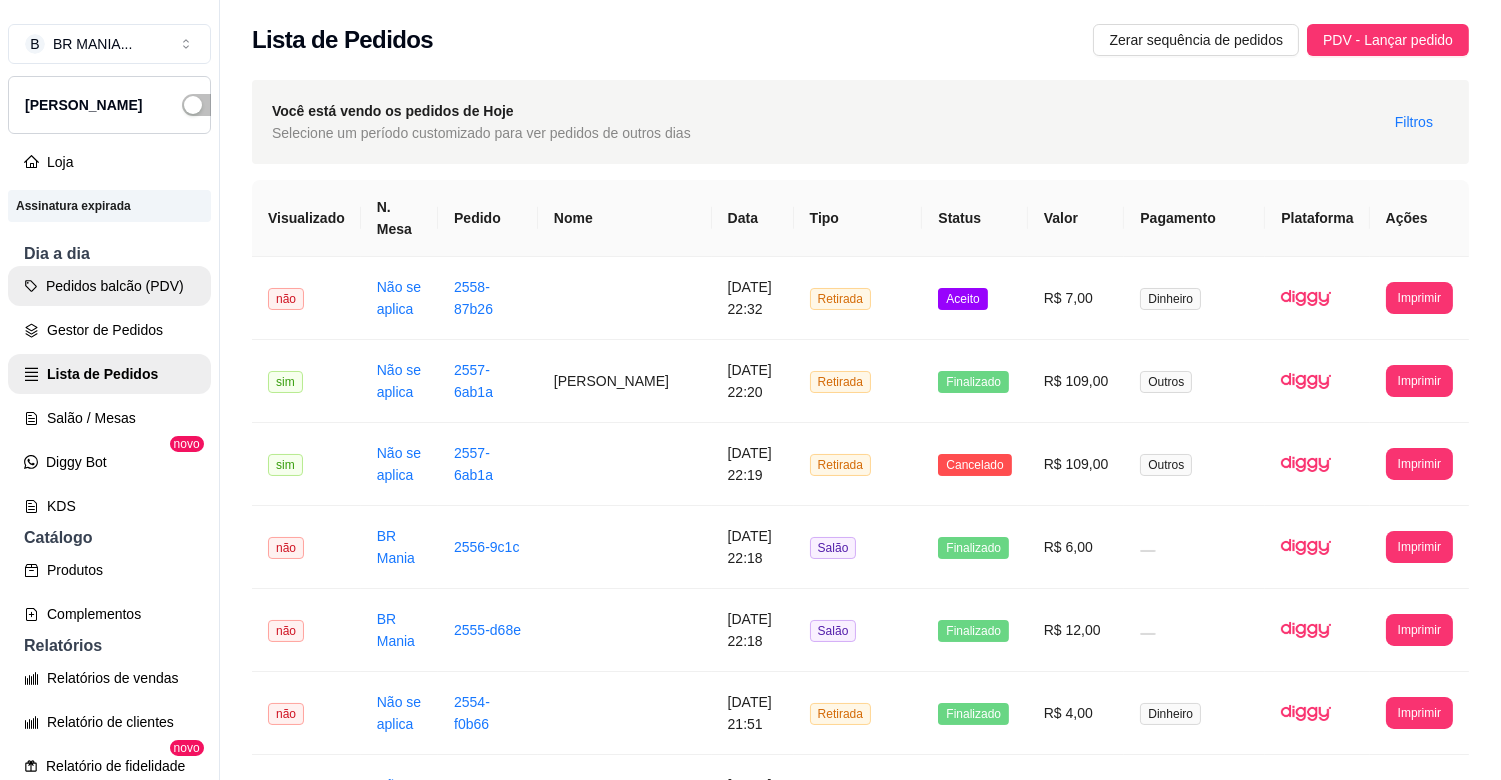 click on "Pedidos balcão (PDV)" at bounding box center (109, 286) 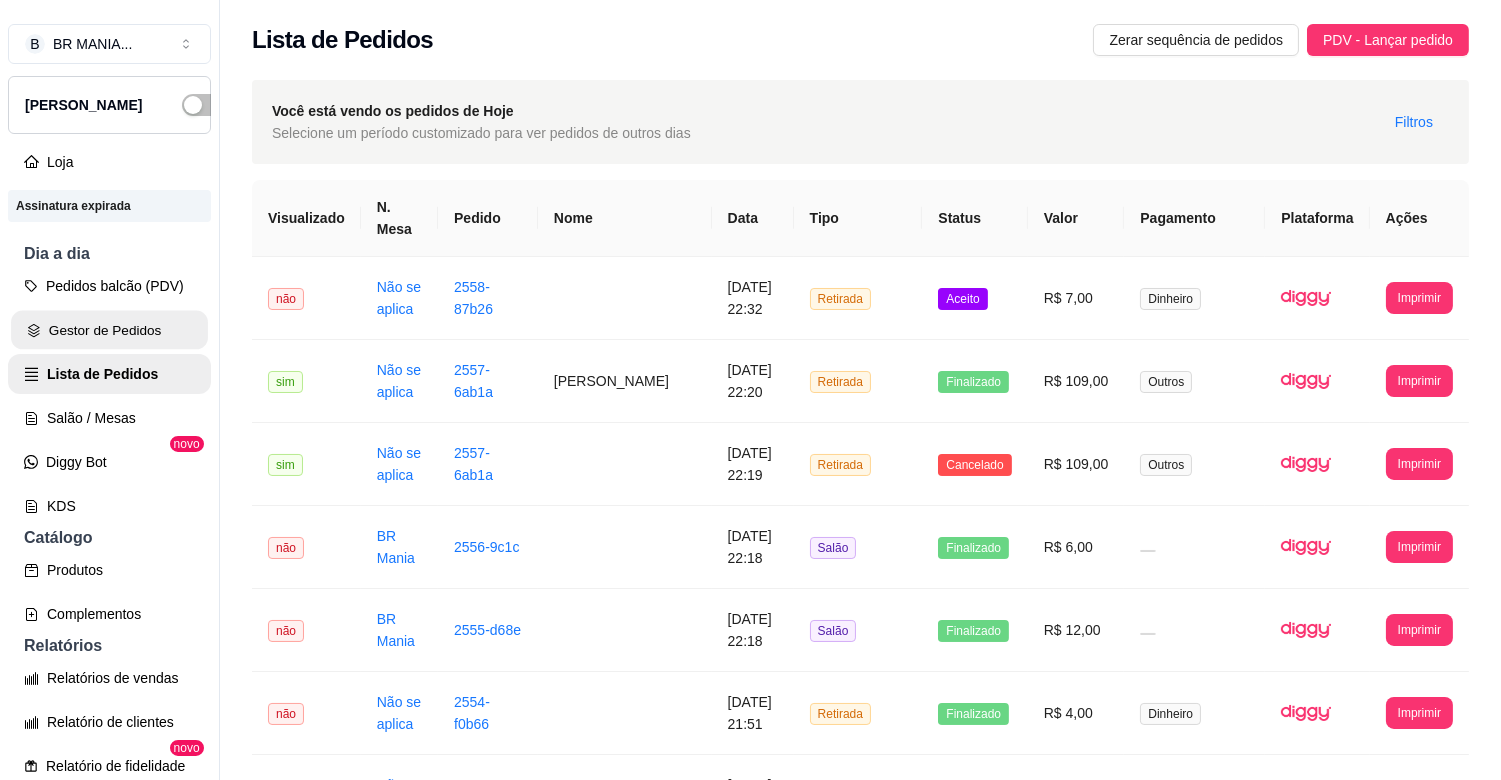click on "Gestor de Pedidos" at bounding box center [109, 330] 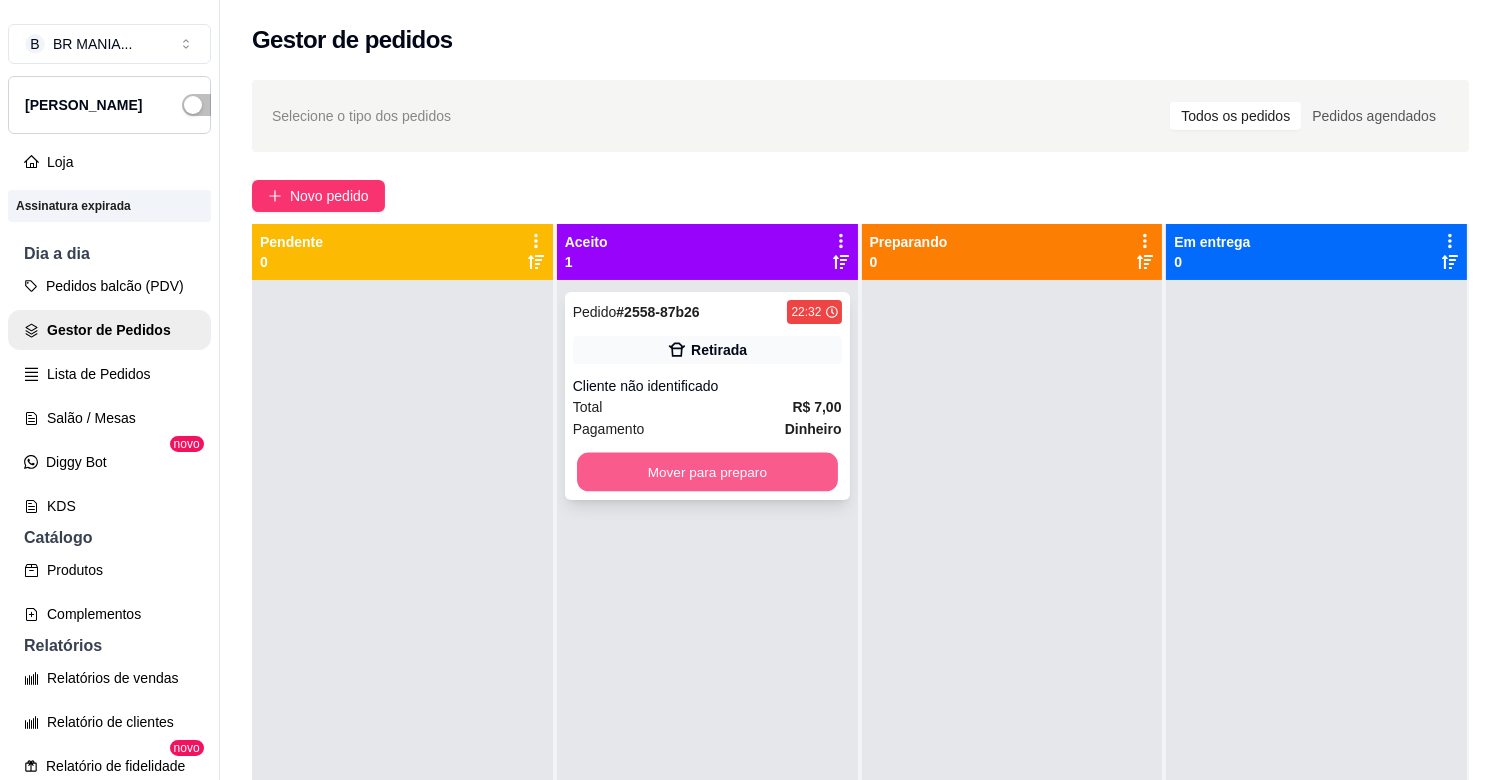 click on "Mover para preparo" at bounding box center [707, 472] 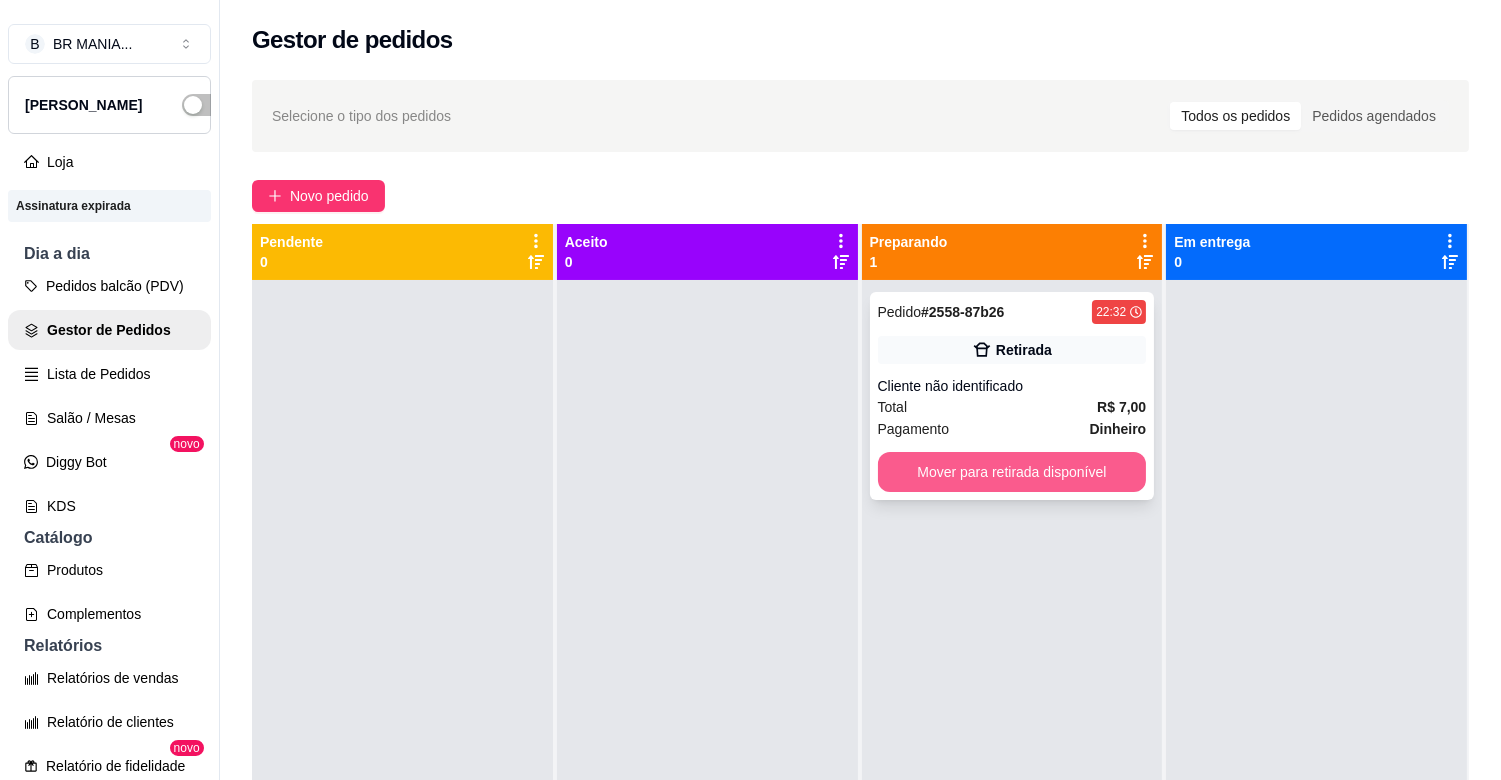click on "Mover para retirada disponível" at bounding box center (1012, 472) 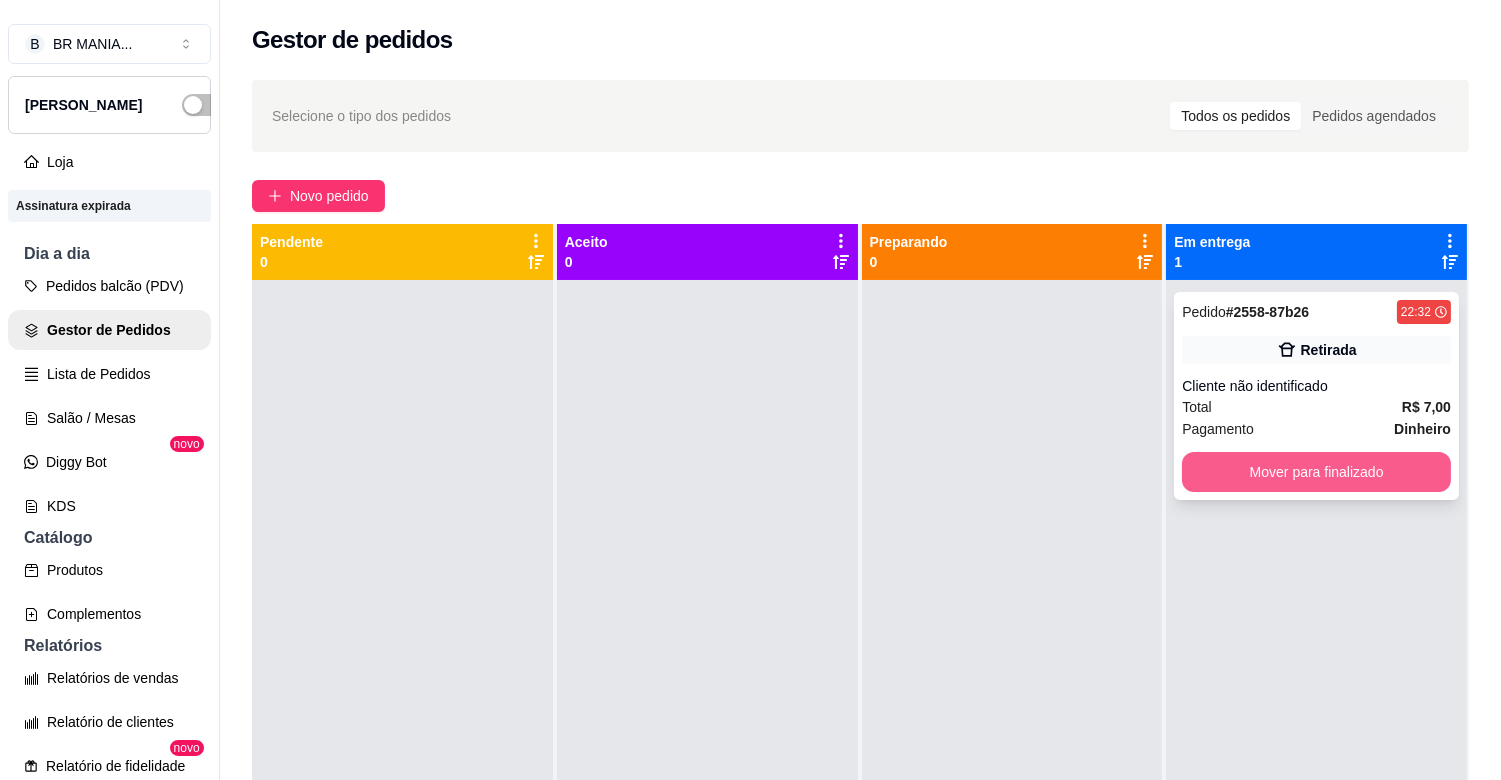 click on "Mover para finalizado" at bounding box center (1316, 472) 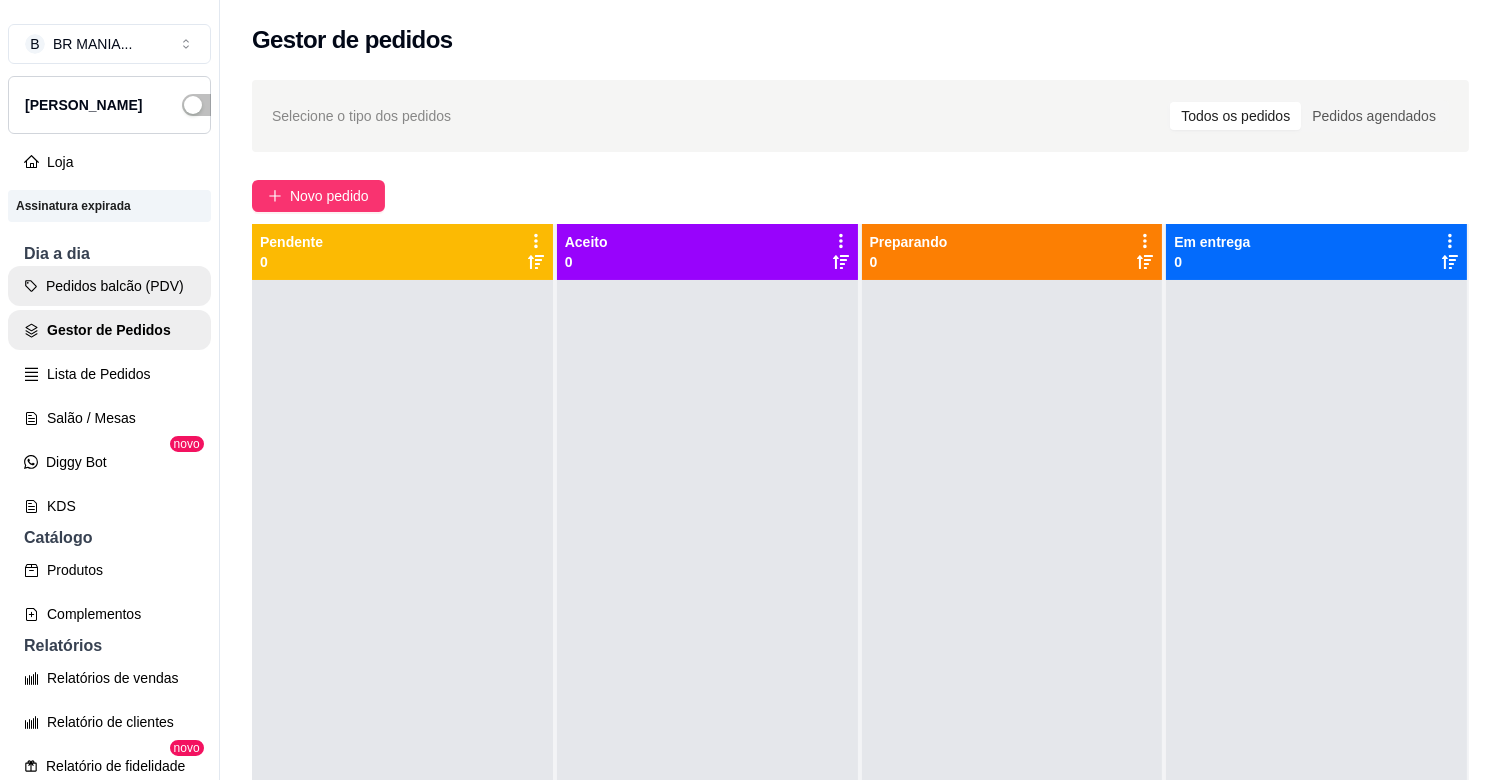 click on "Pedidos balcão (PDV)" at bounding box center [109, 286] 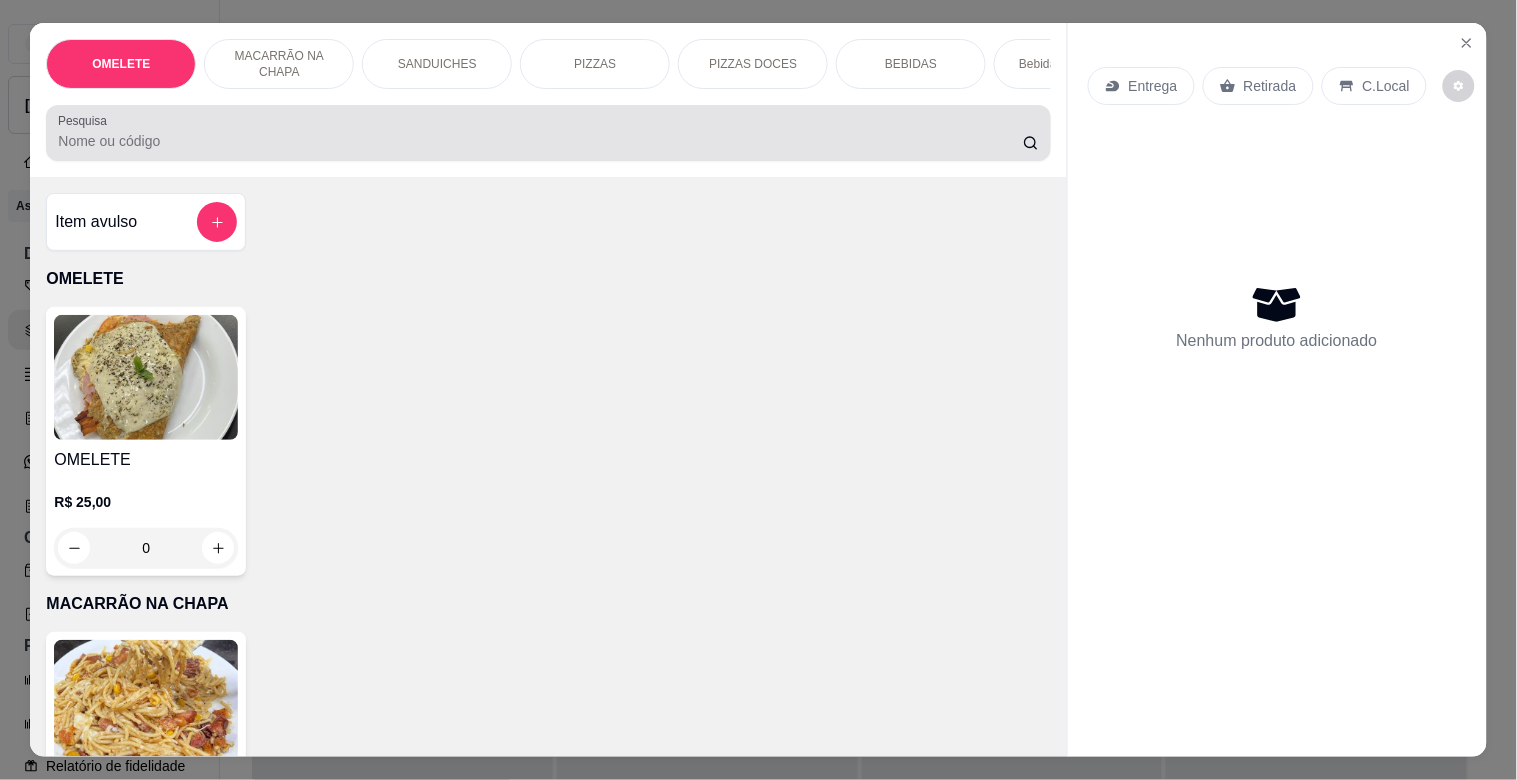 click on "Pesquisa" at bounding box center (540, 141) 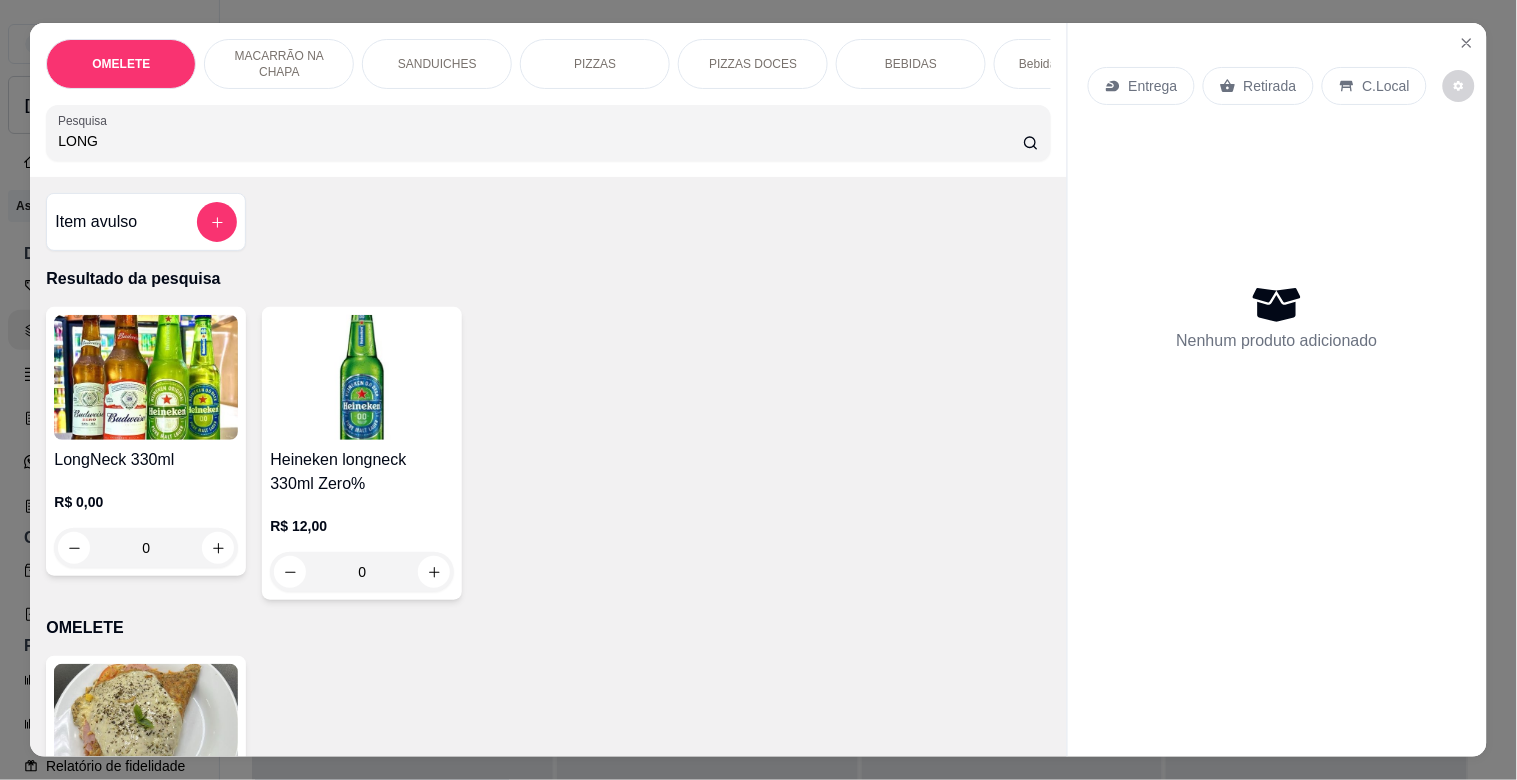 type on "LONG" 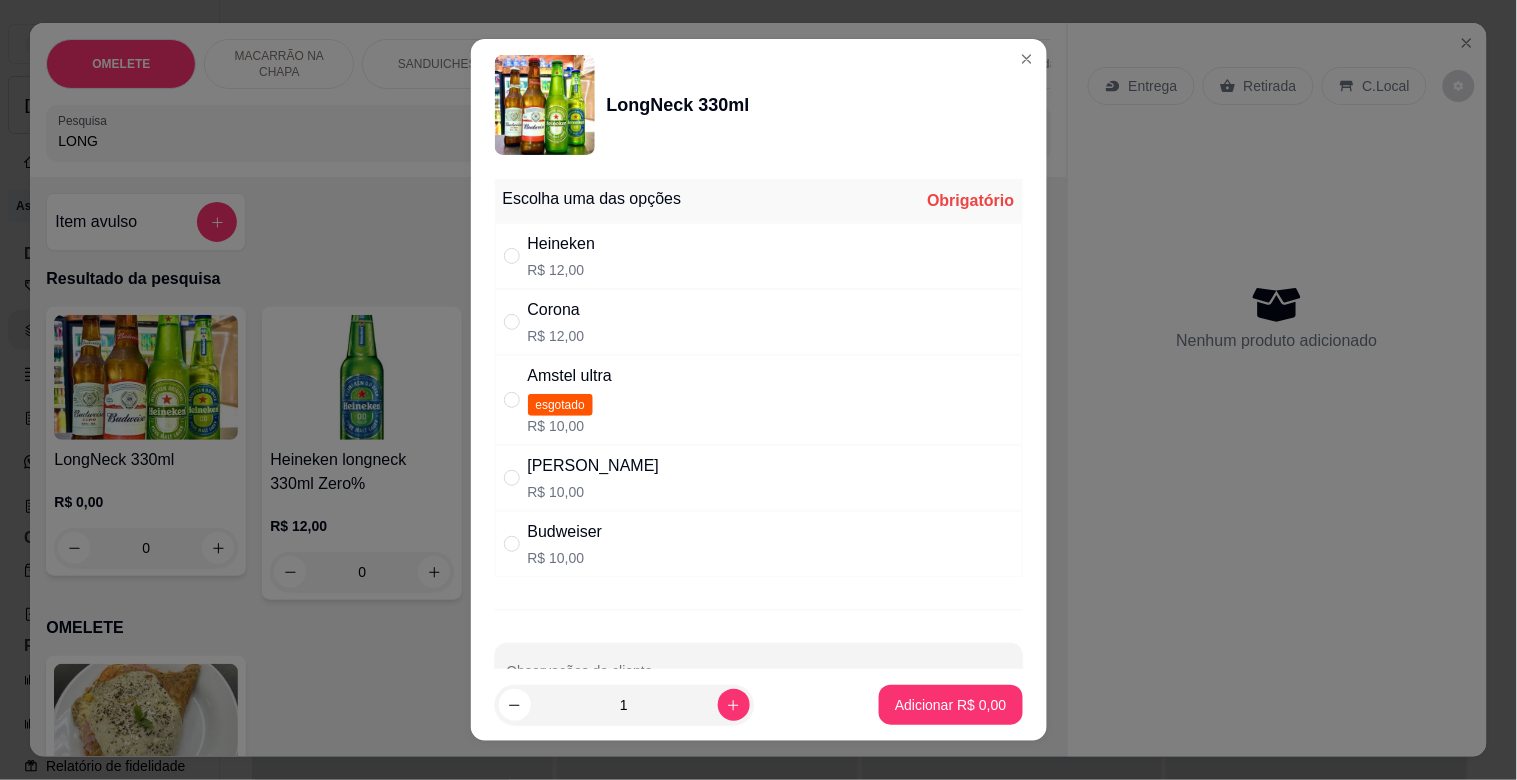 click on "Heineken" at bounding box center (562, 244) 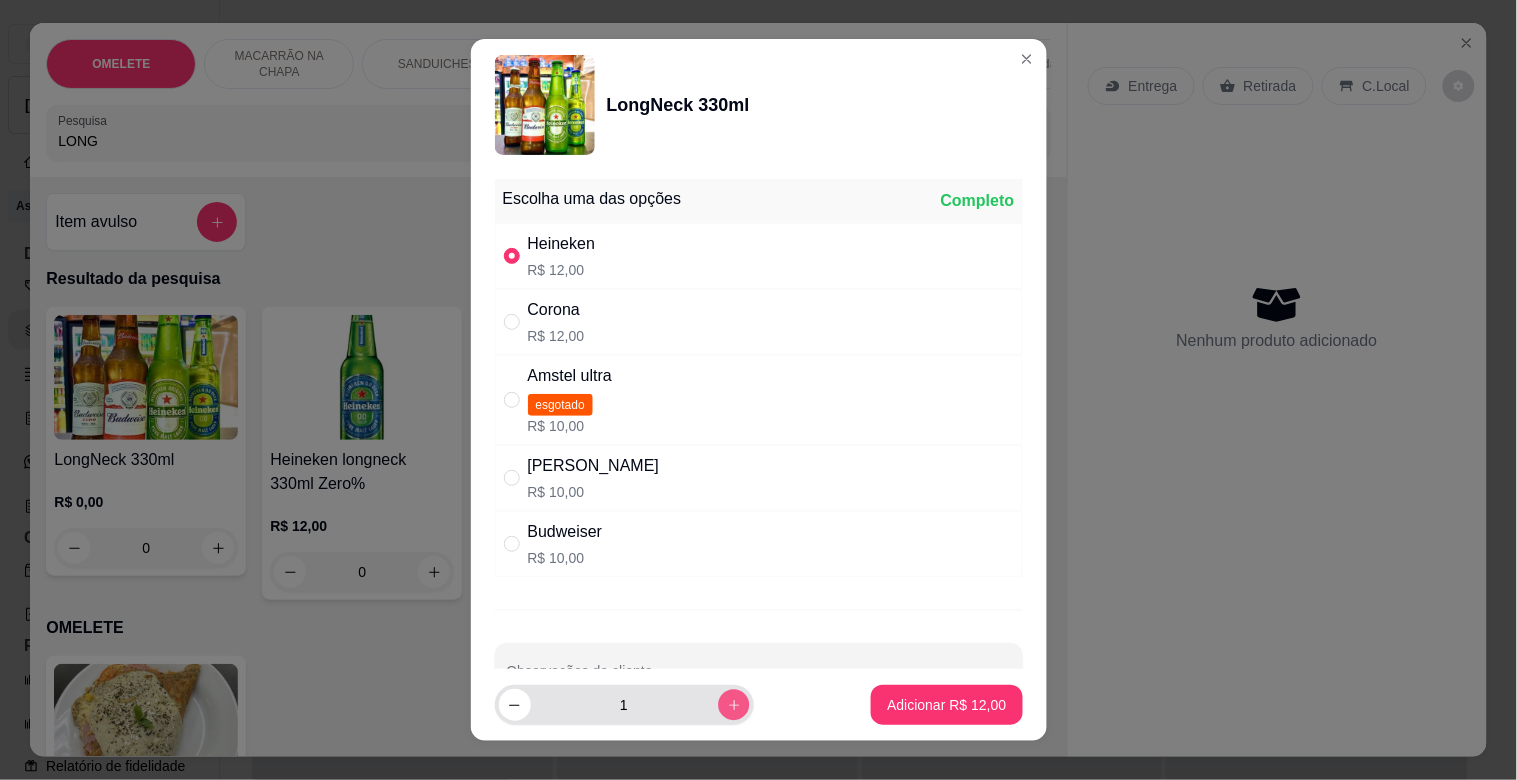 click at bounding box center [733, 704] 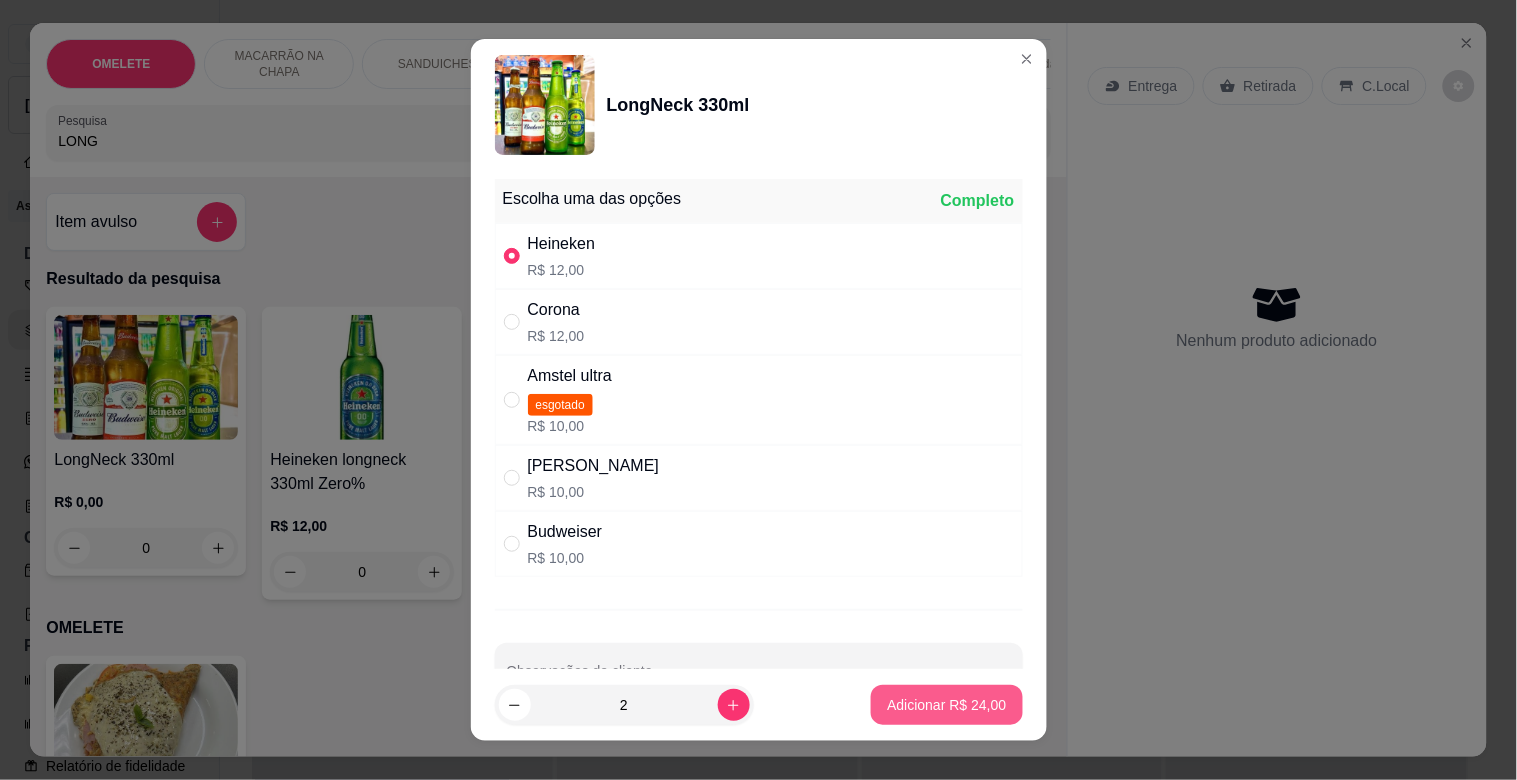 click on "Adicionar   R$ 24,00" at bounding box center [946, 705] 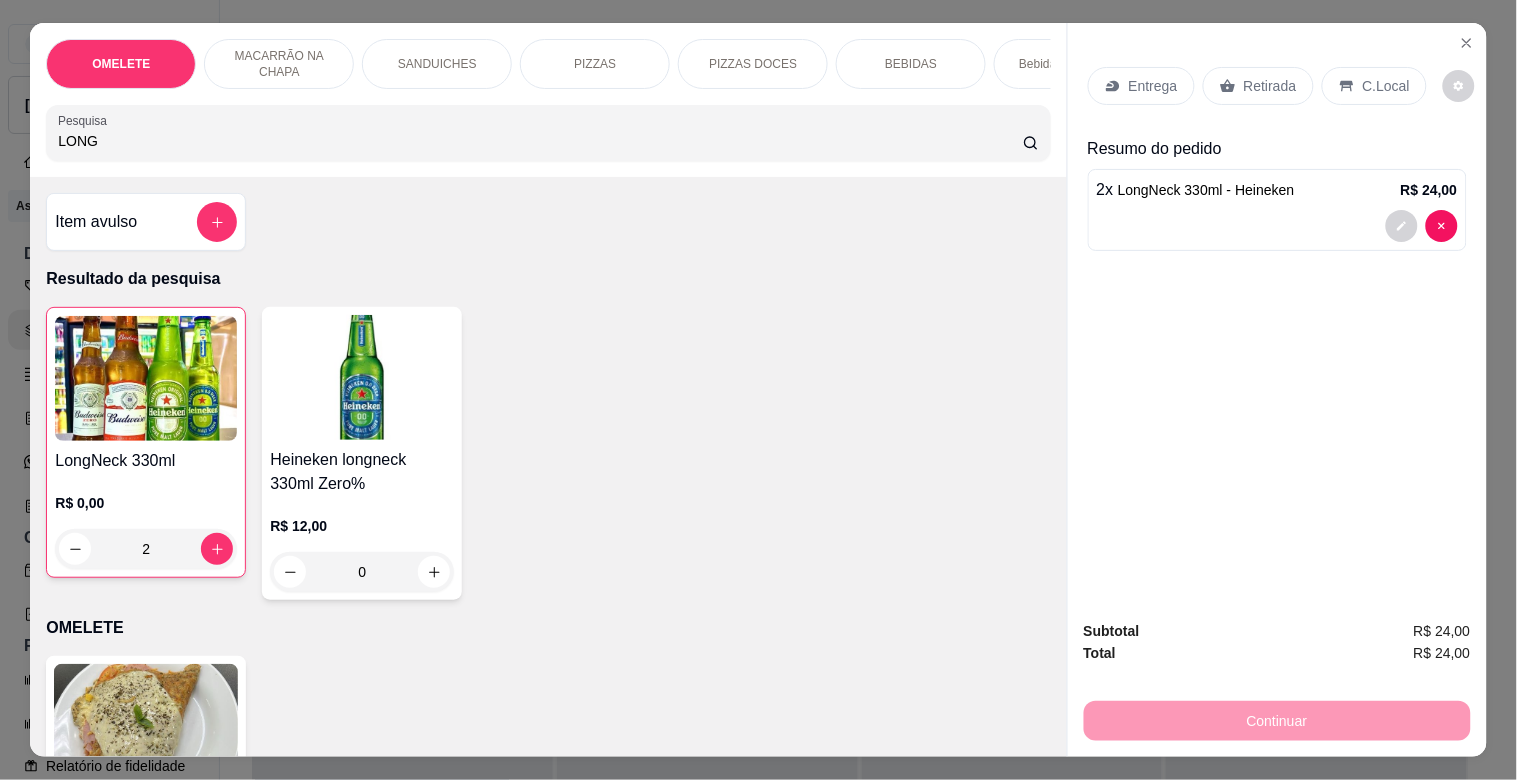 drag, startPoint x: 125, startPoint y: 137, endPoint x: 0, endPoint y: 156, distance: 126.43575 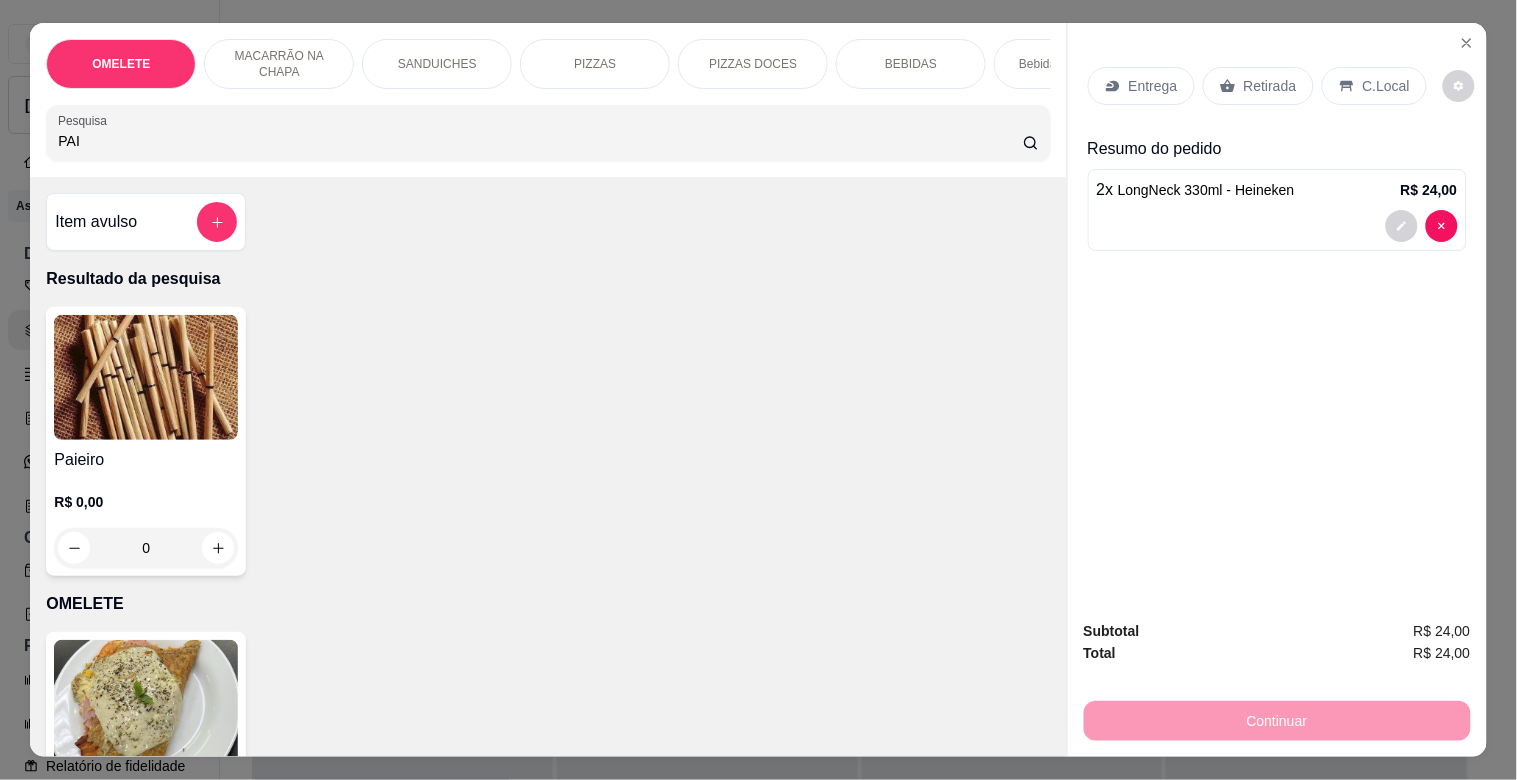 type on "PAI" 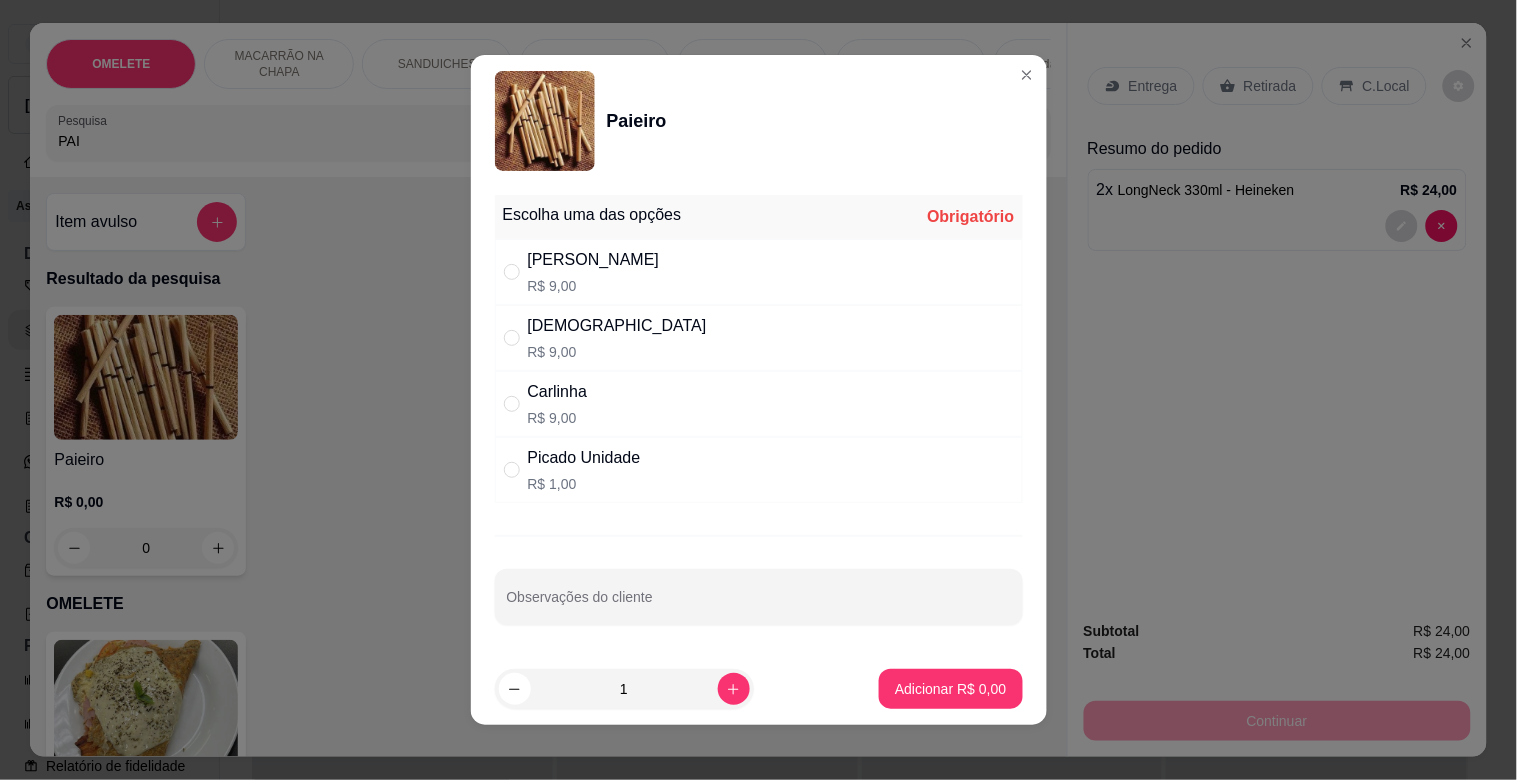 click on "[PERSON_NAME]$ 9,00" at bounding box center (759, 272) 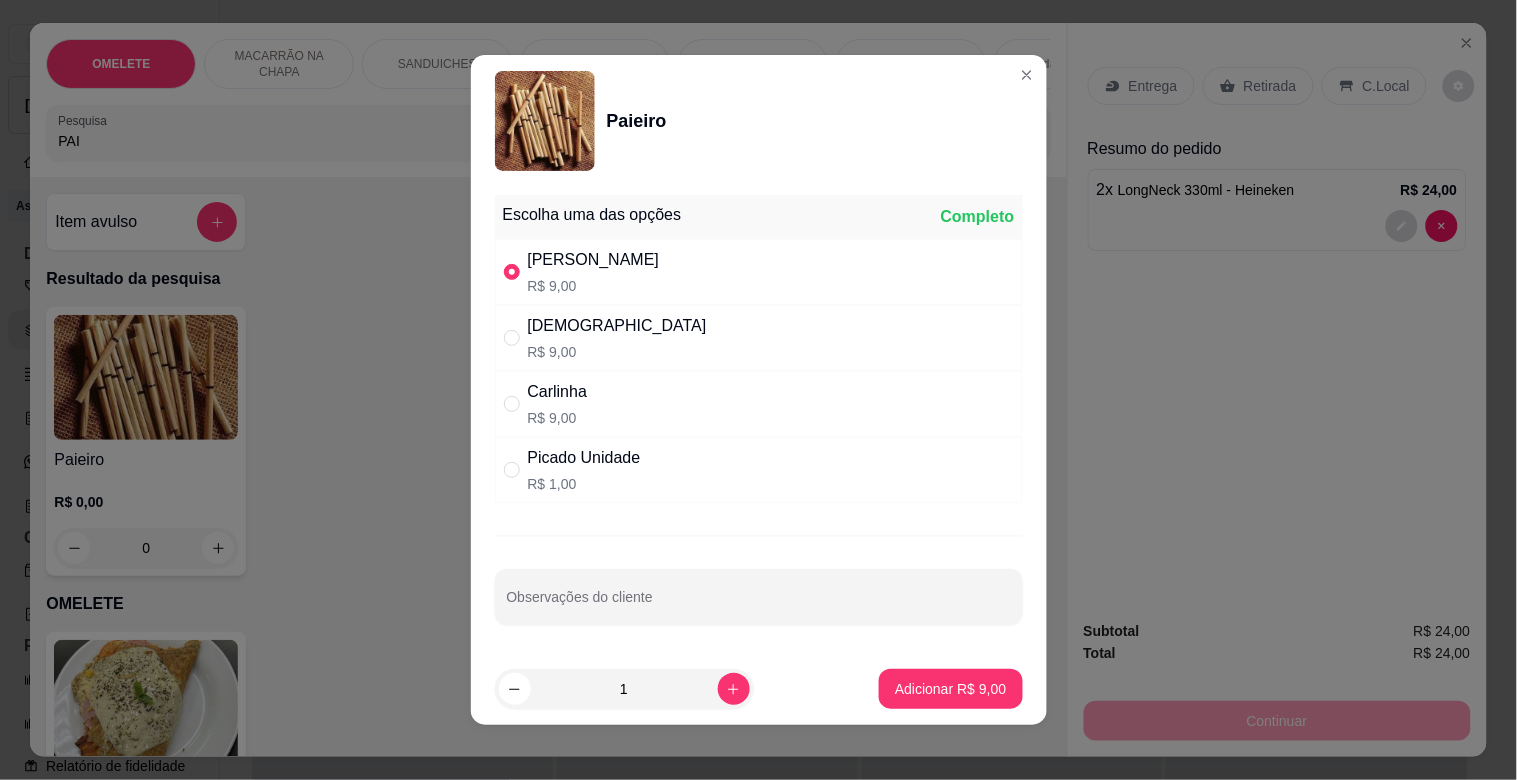 radio on "true" 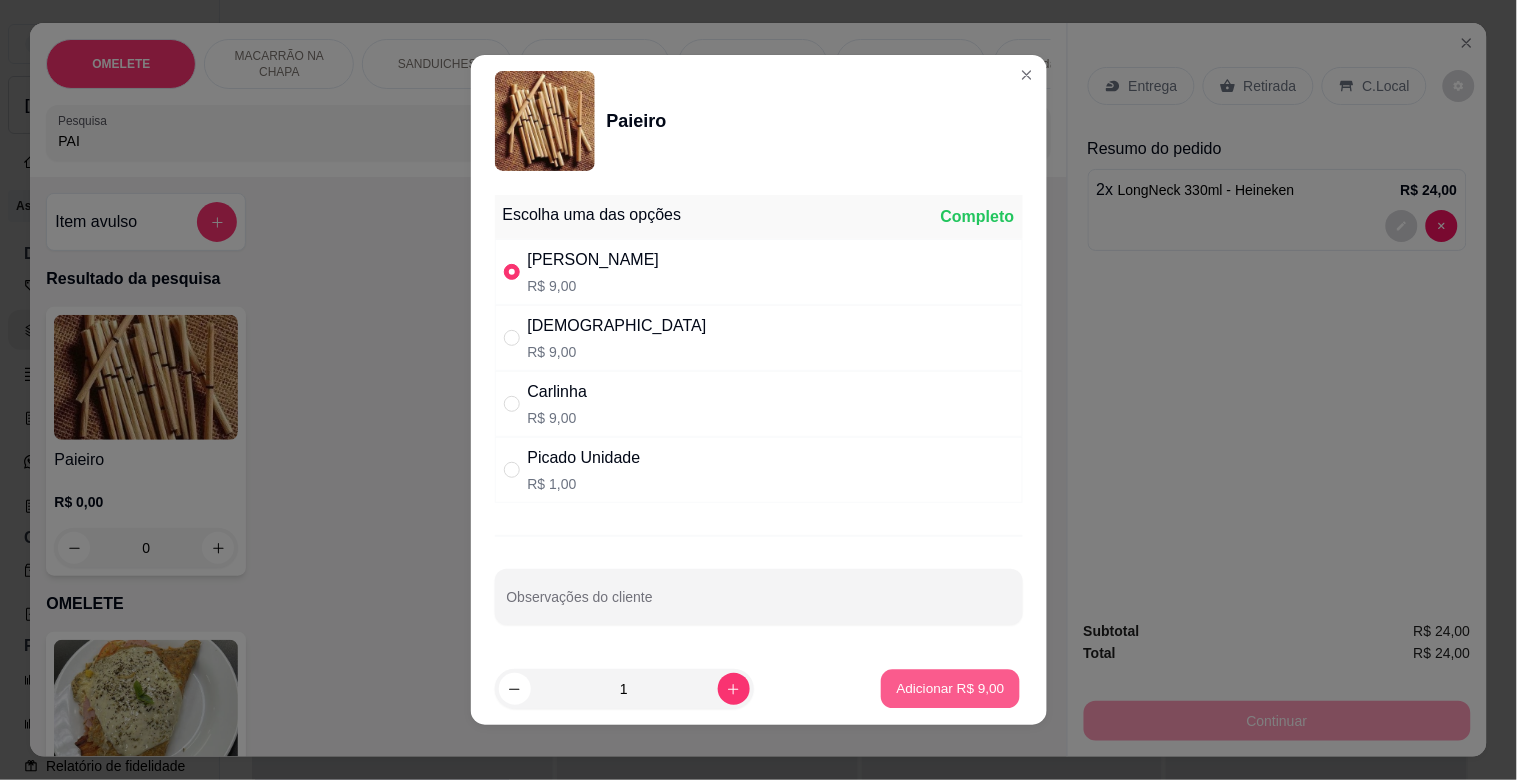 click on "Adicionar   R$ 9,00" at bounding box center (951, 688) 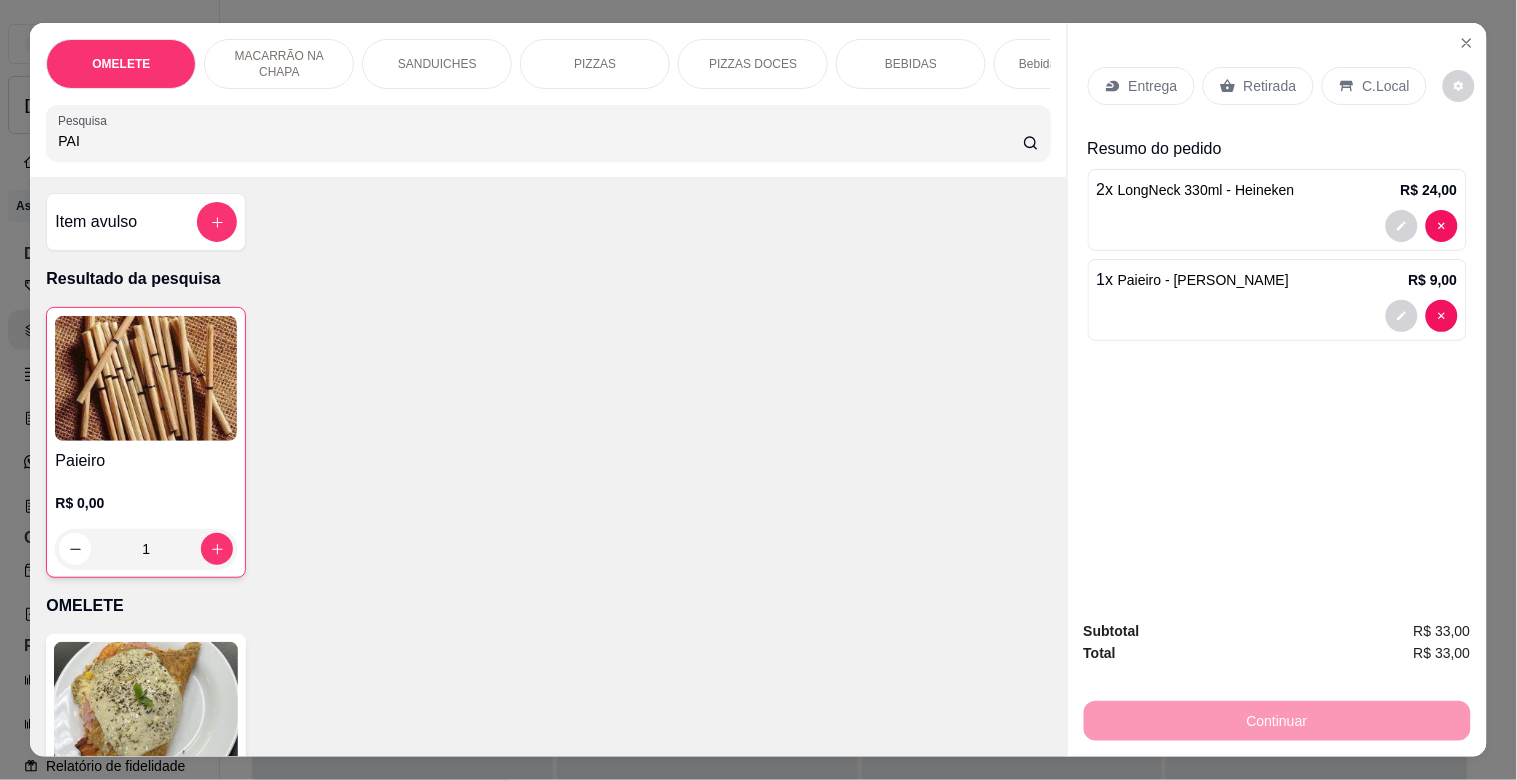 click on "Retirada" at bounding box center [1270, 86] 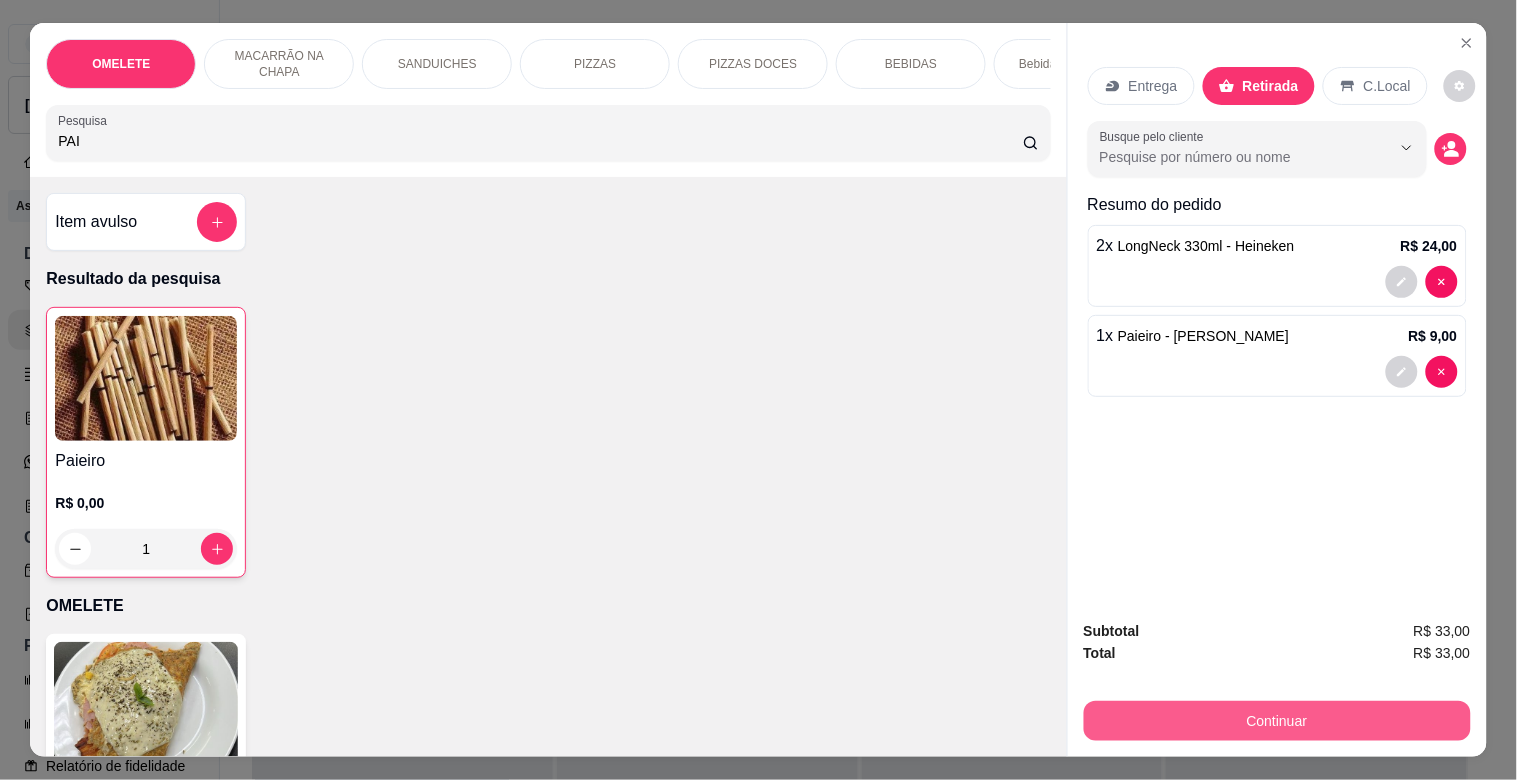 click on "Continuar" at bounding box center (1277, 721) 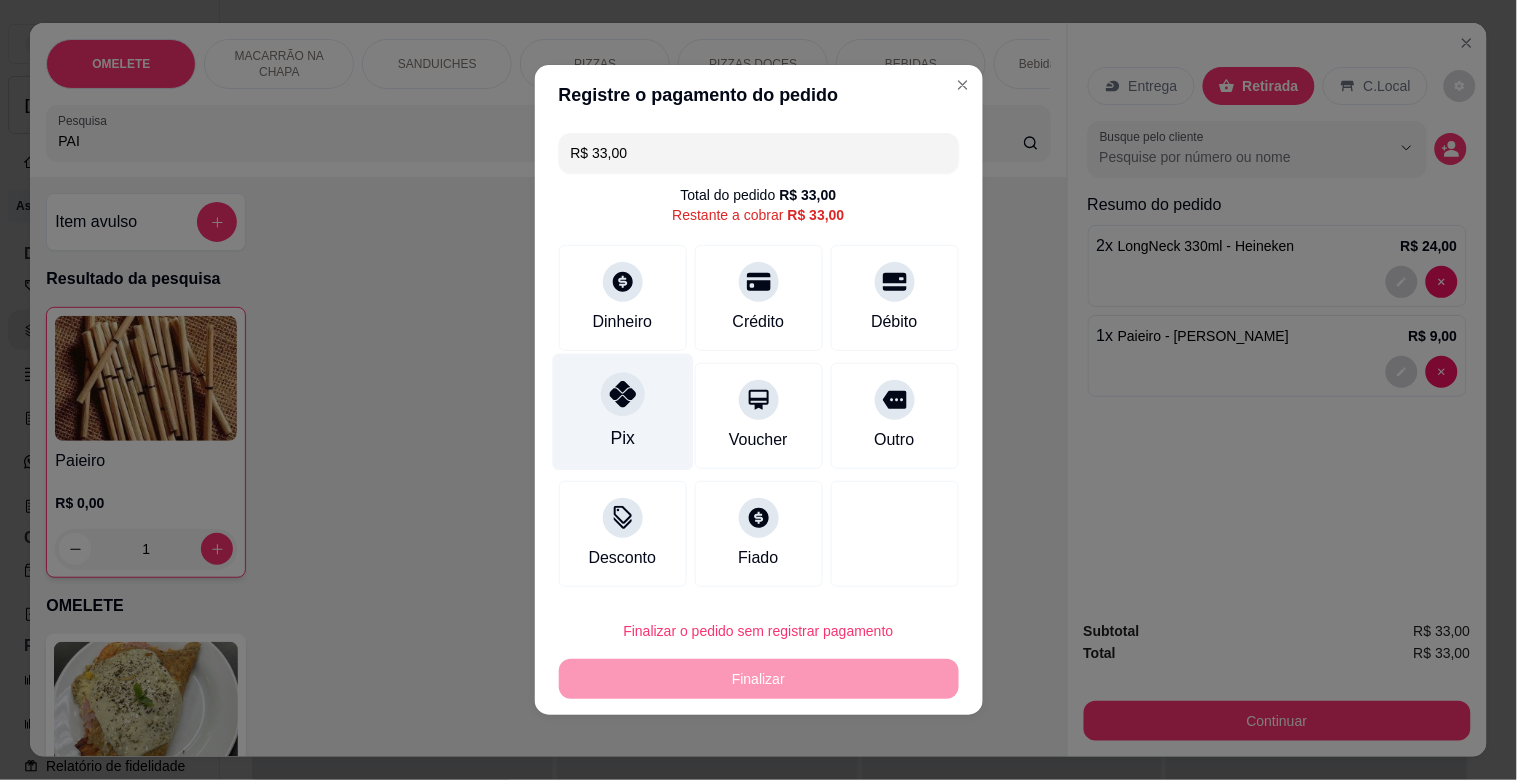 click on "Pix" at bounding box center (622, 412) 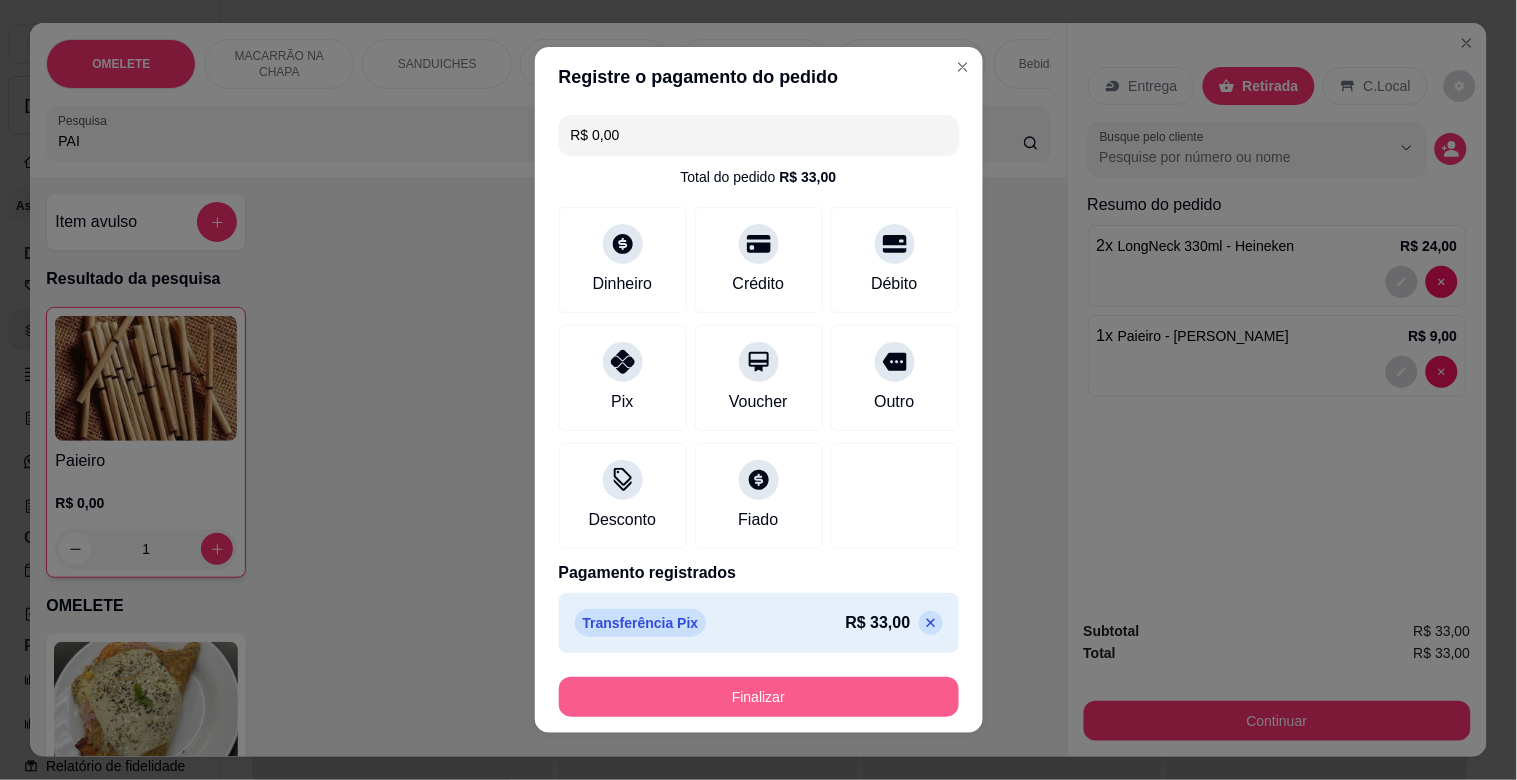 click on "Finalizar" at bounding box center [759, 697] 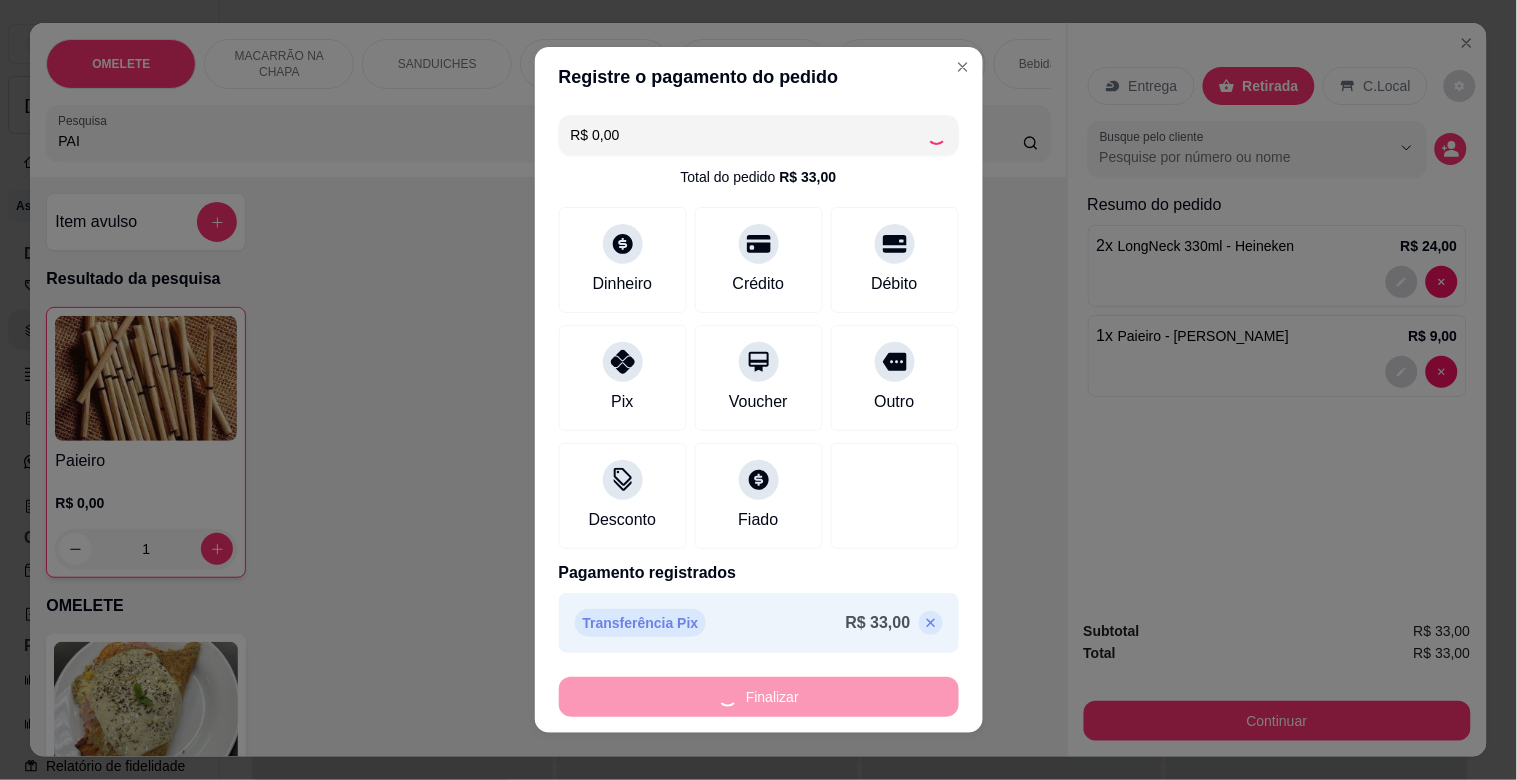 type on "0" 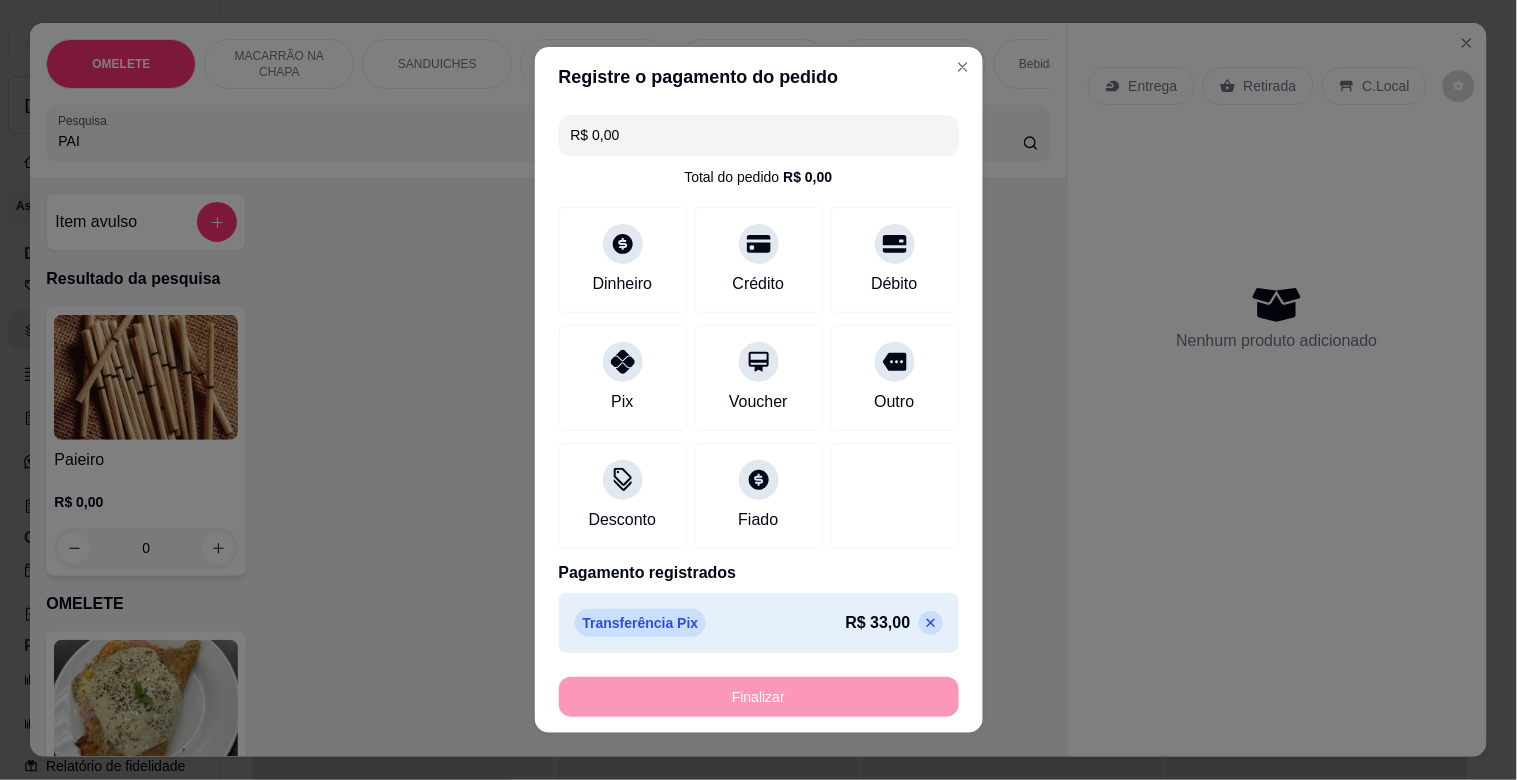 type on "-R$ 33,00" 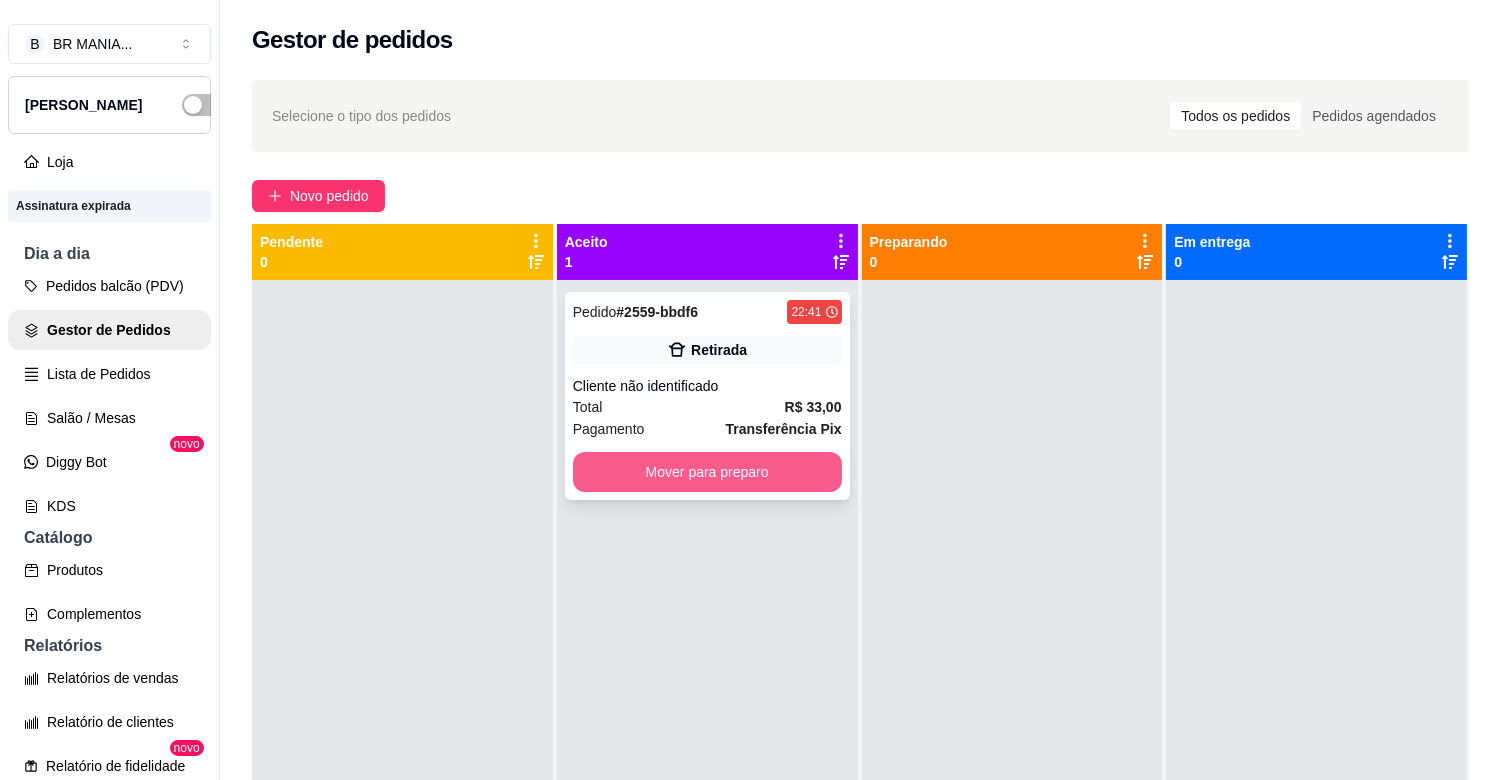 click on "Mover para preparo" at bounding box center (707, 472) 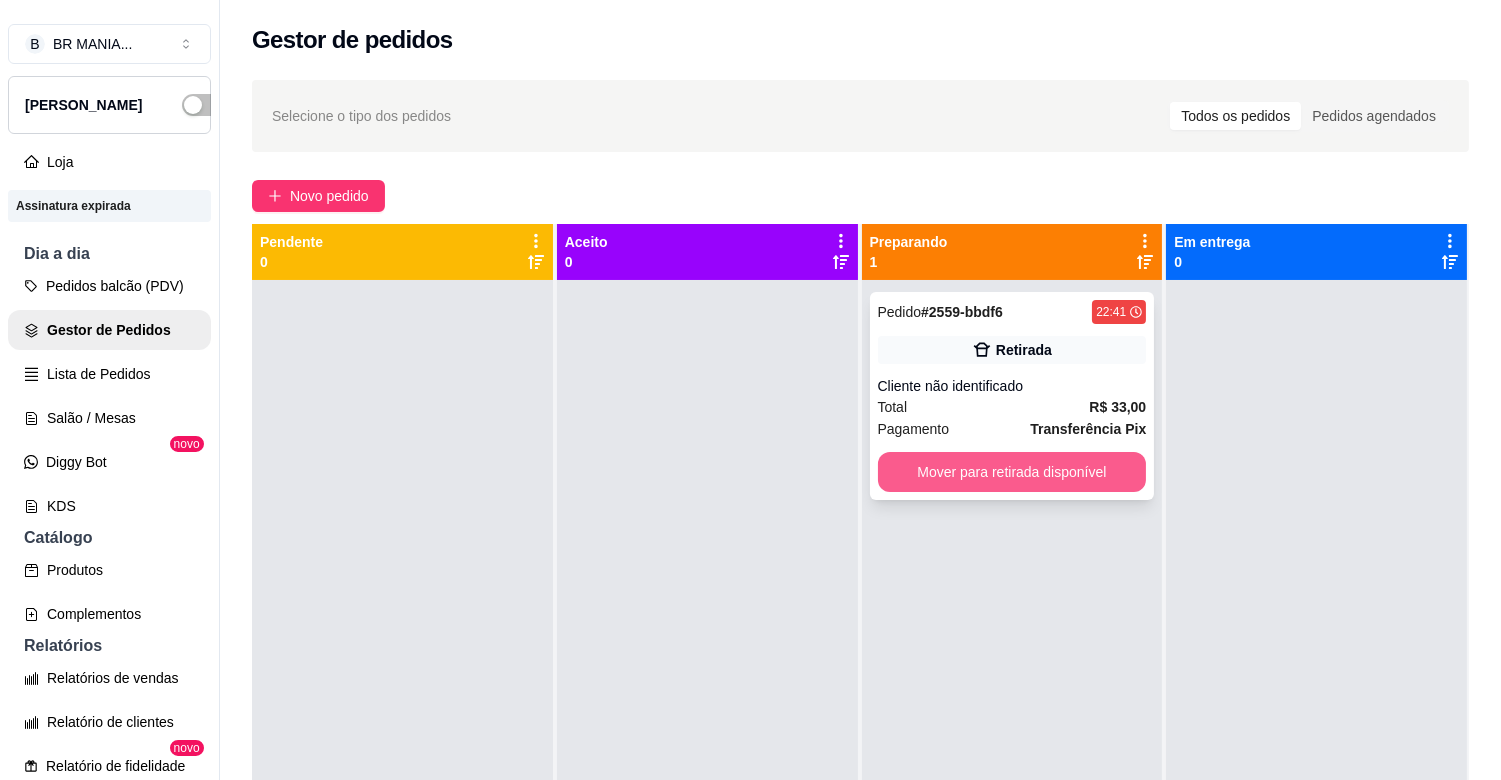 click on "Mover para retirada disponível" at bounding box center [1012, 472] 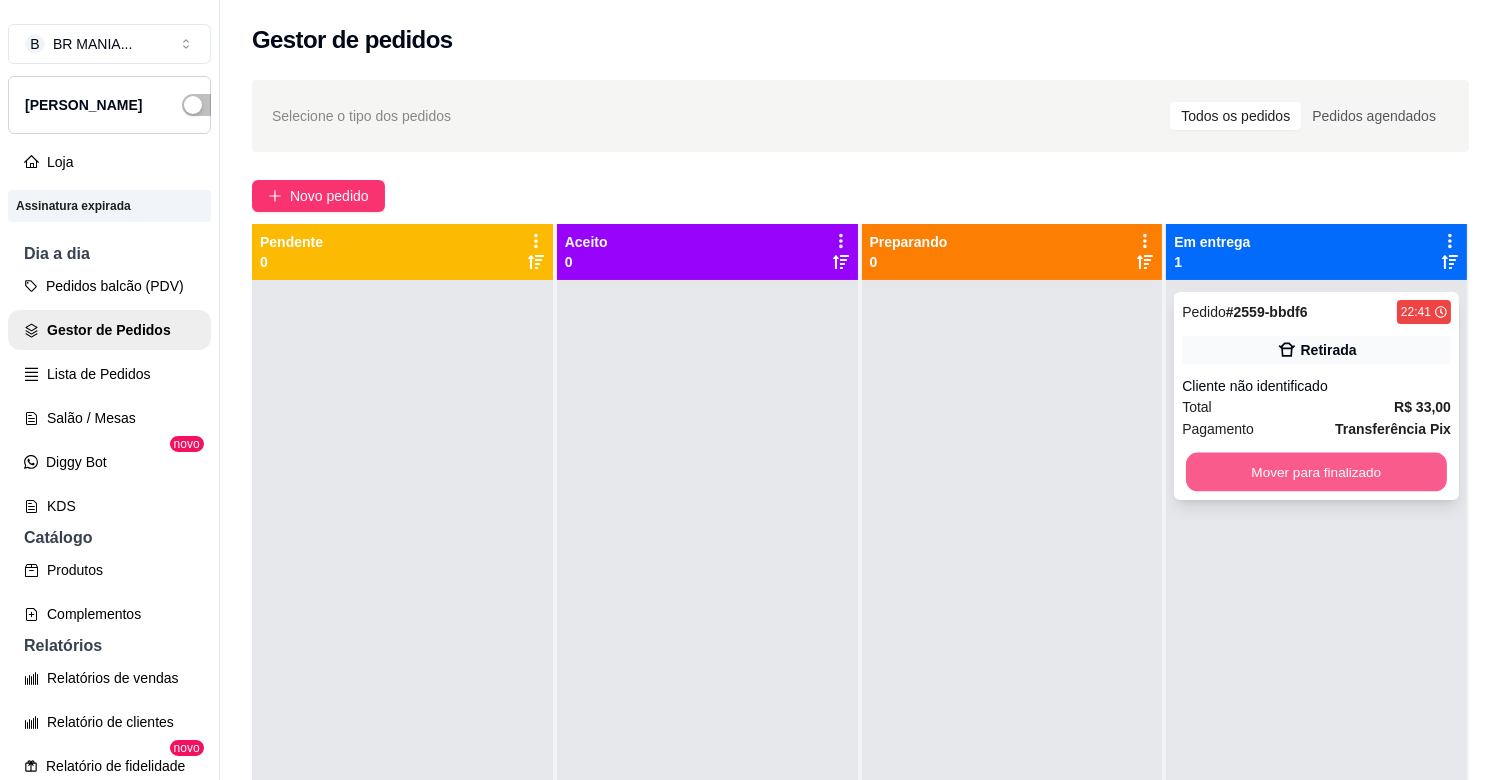 click on "Mover para finalizado" at bounding box center (1316, 472) 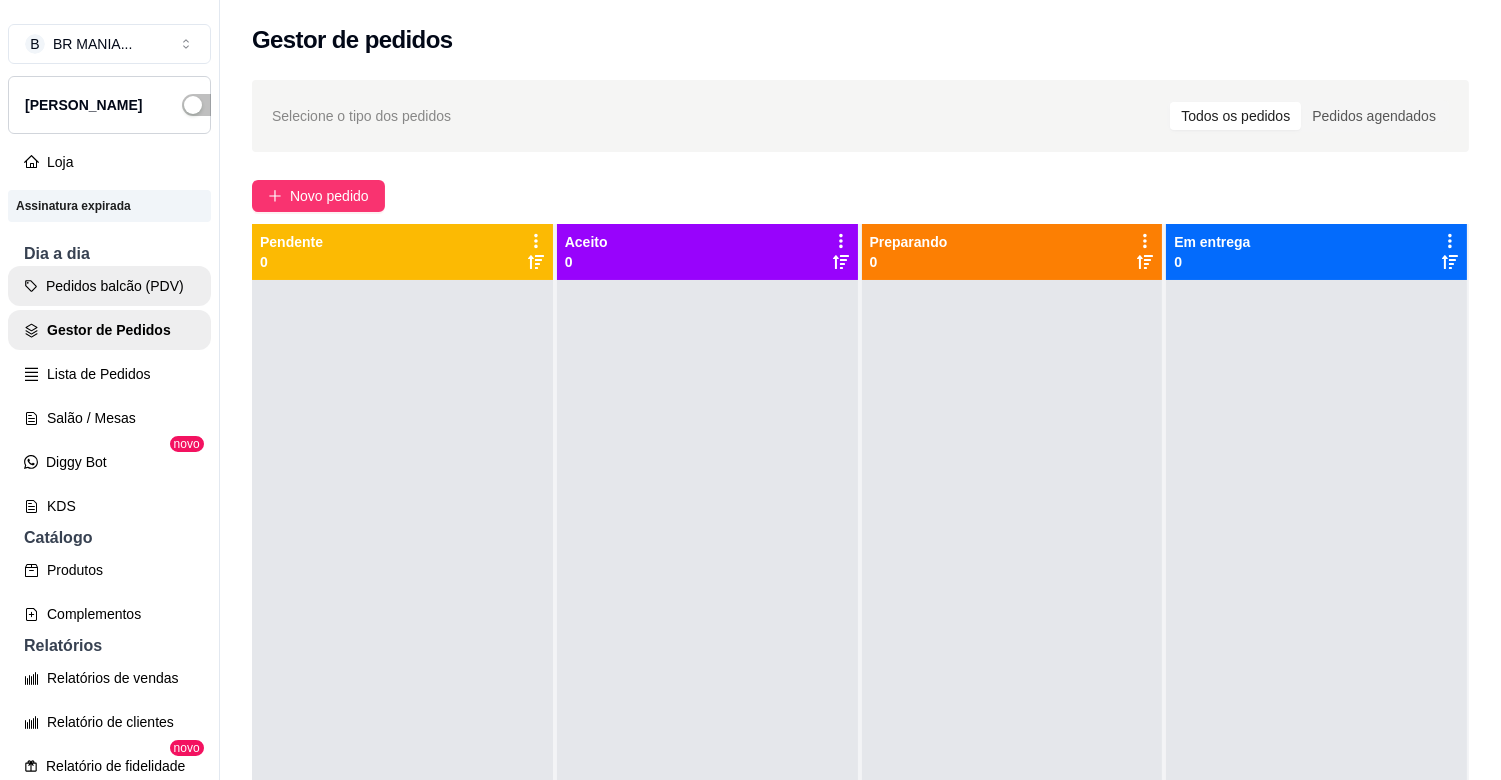 click on "Pedidos balcão (PDV)" at bounding box center (109, 286) 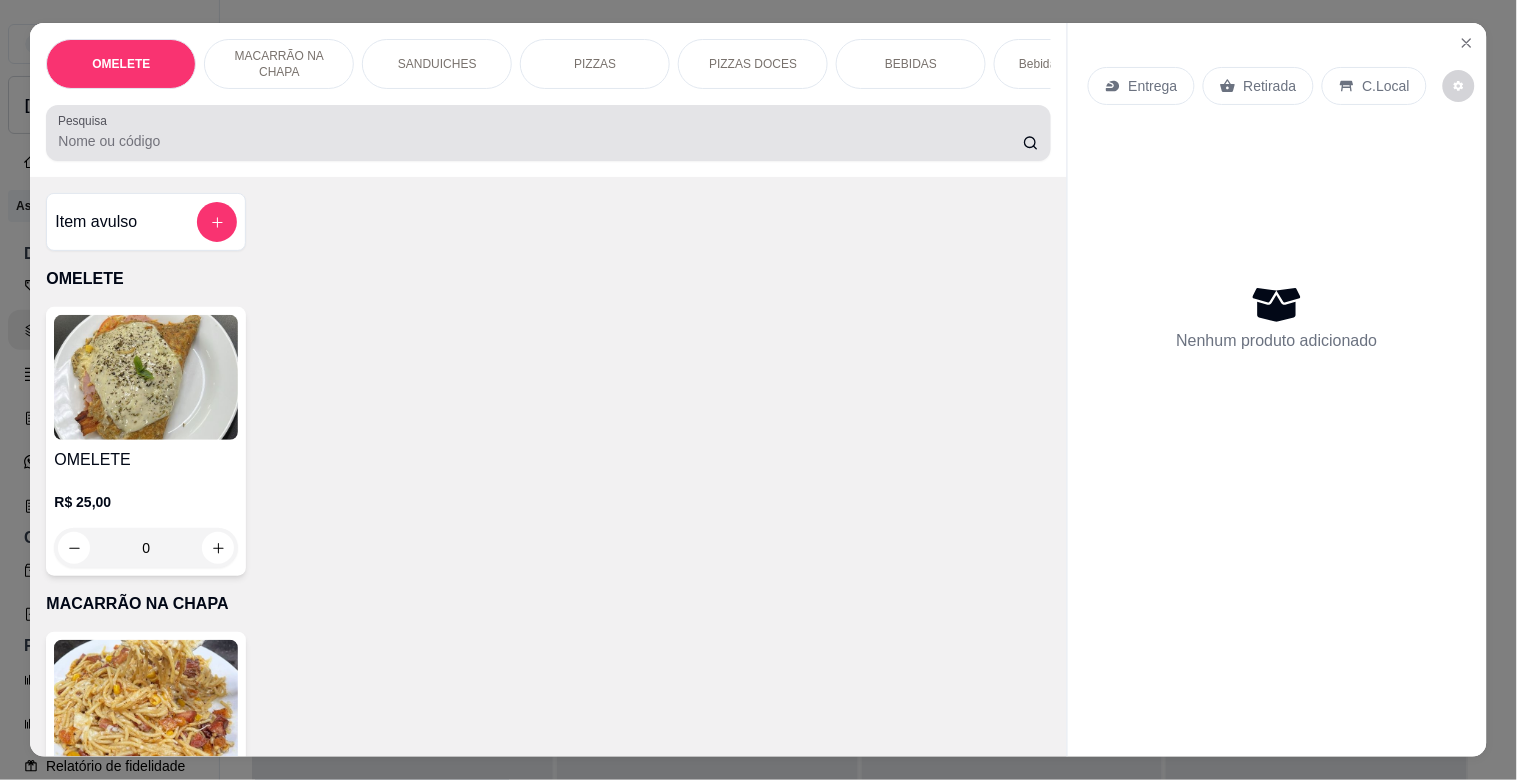 click on "Pesquisa" at bounding box center [540, 141] 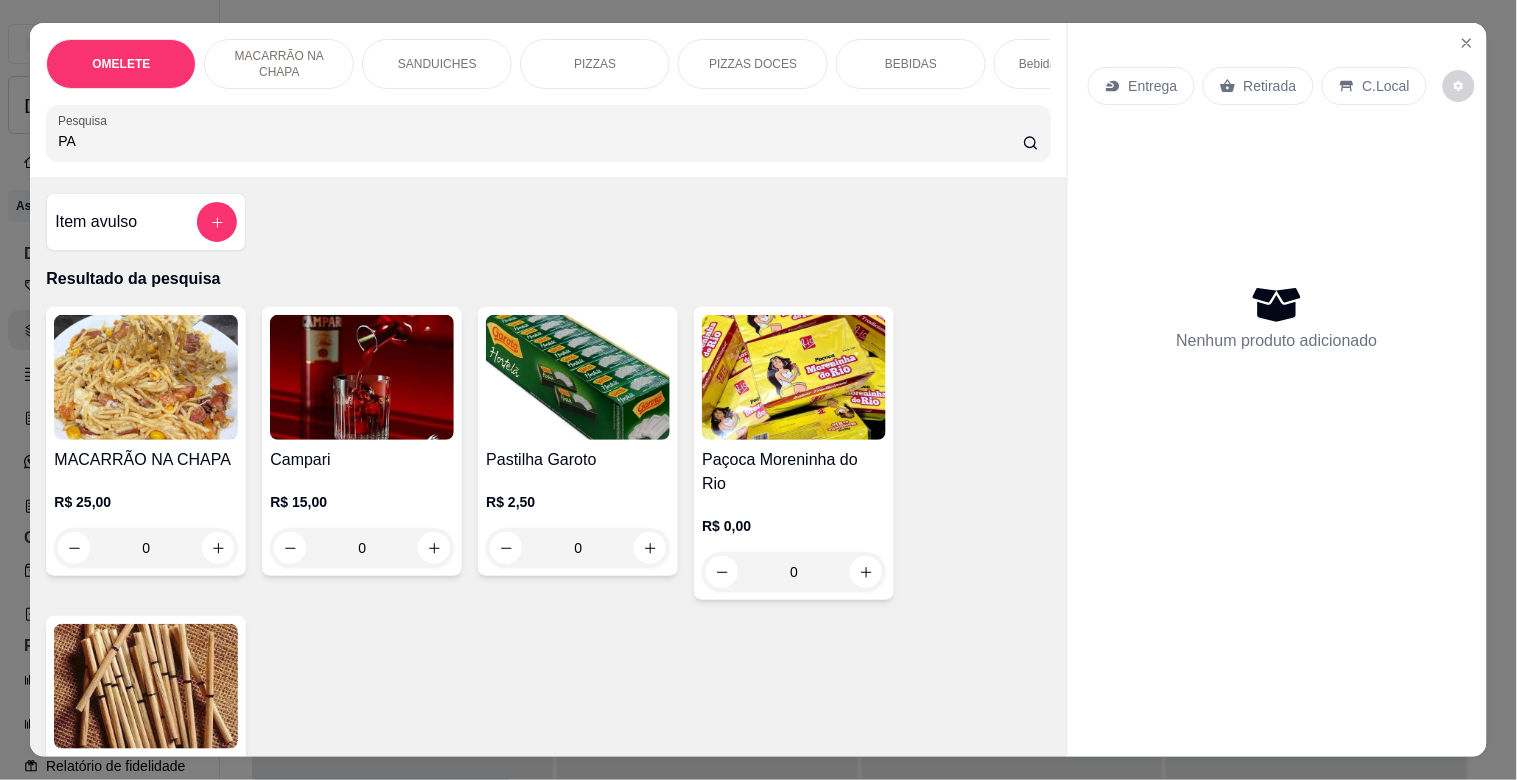type on "PA" 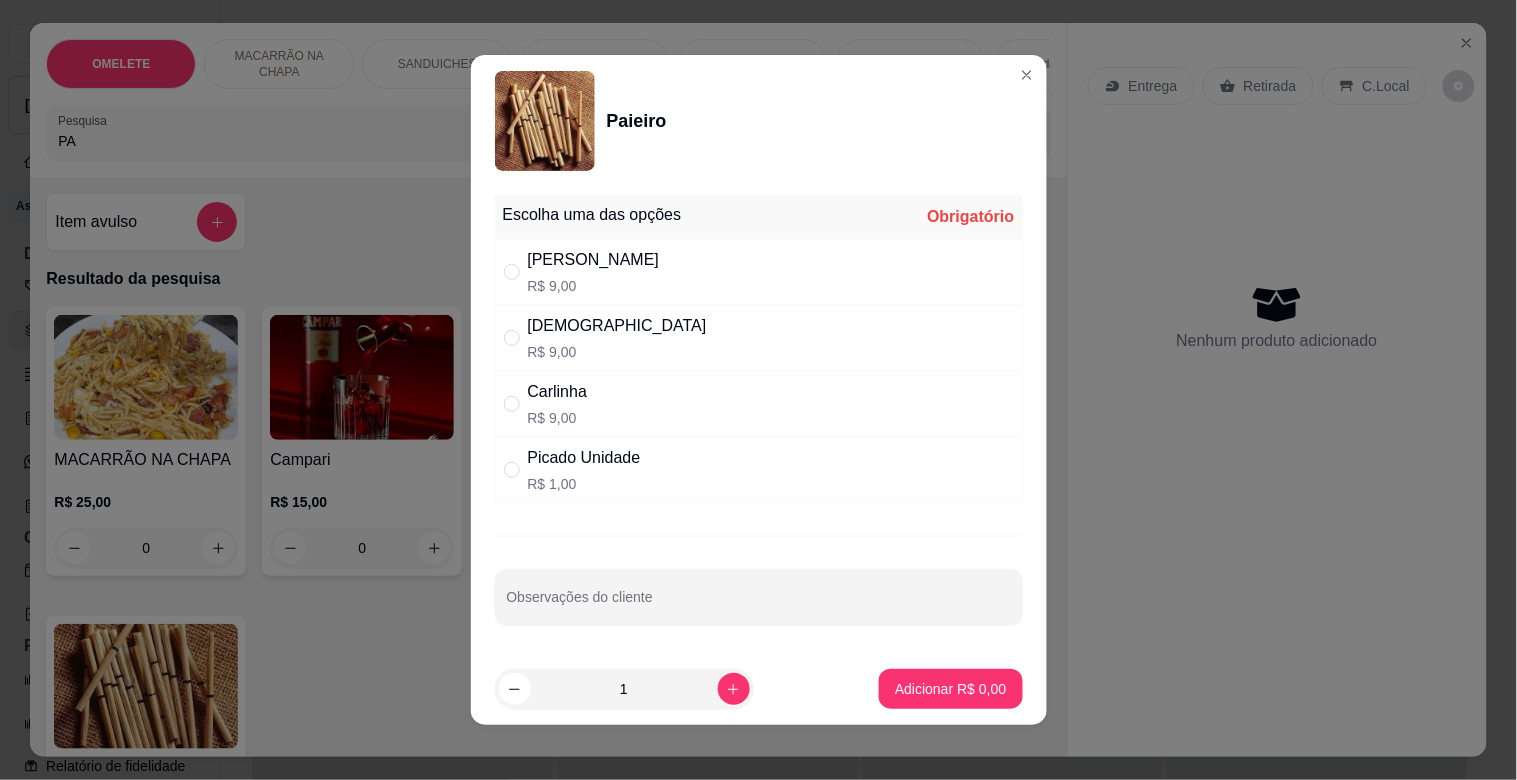 click on "[PERSON_NAME]$ 9,00" at bounding box center (759, 272) 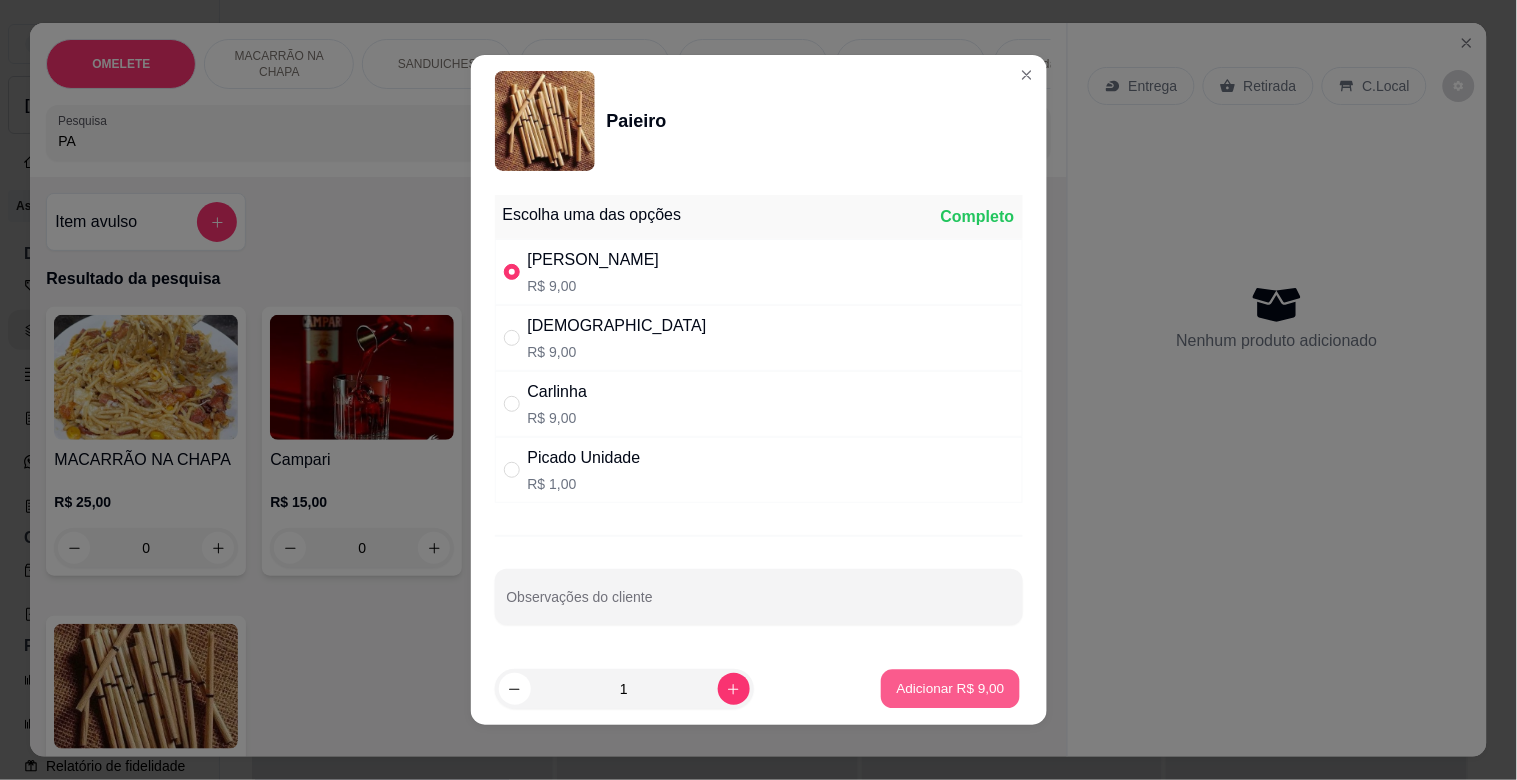 click on "Adicionar   R$ 9,00" at bounding box center [951, 688] 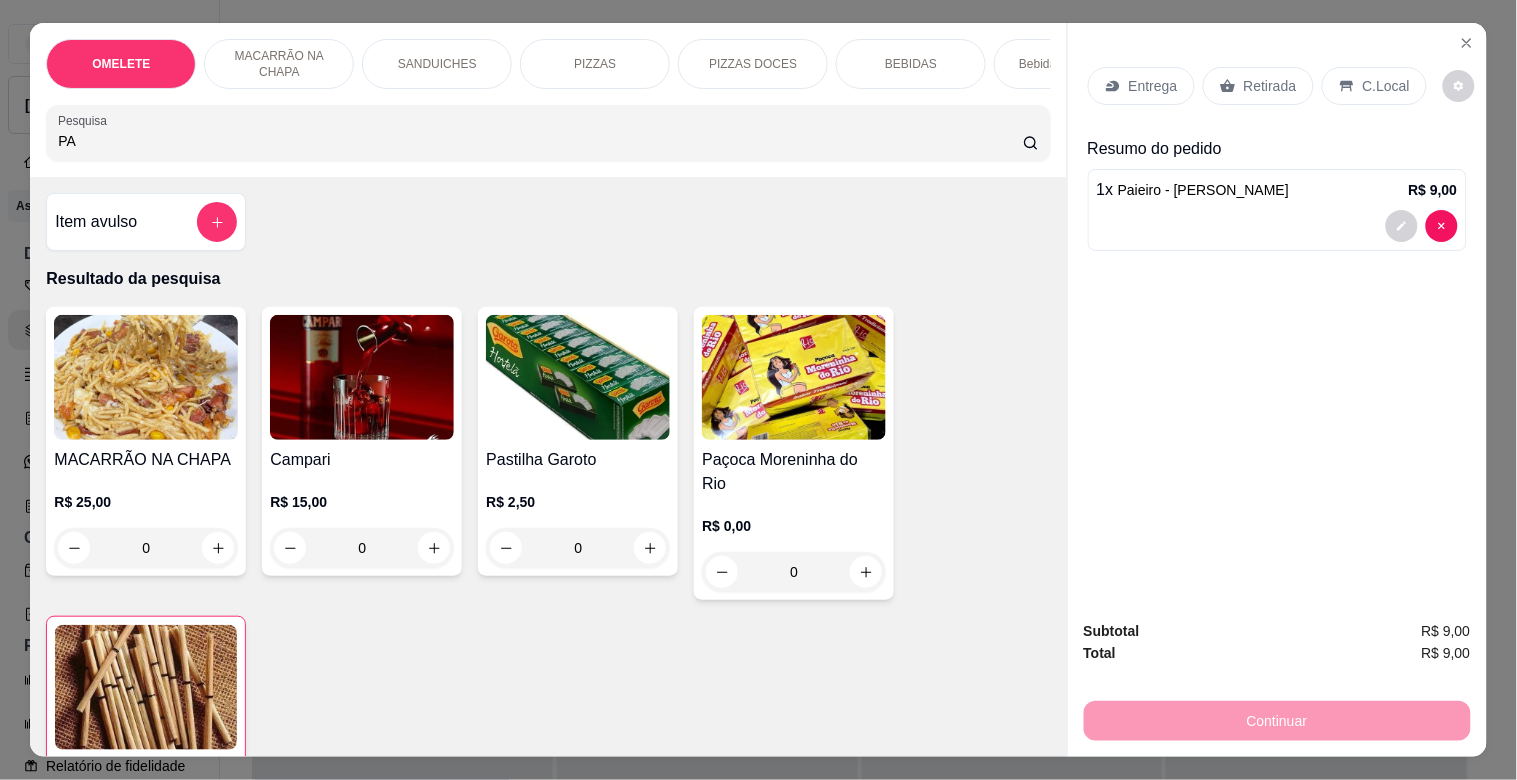 drag, startPoint x: 86, startPoint y: 160, endPoint x: 24, endPoint y: 165, distance: 62.201286 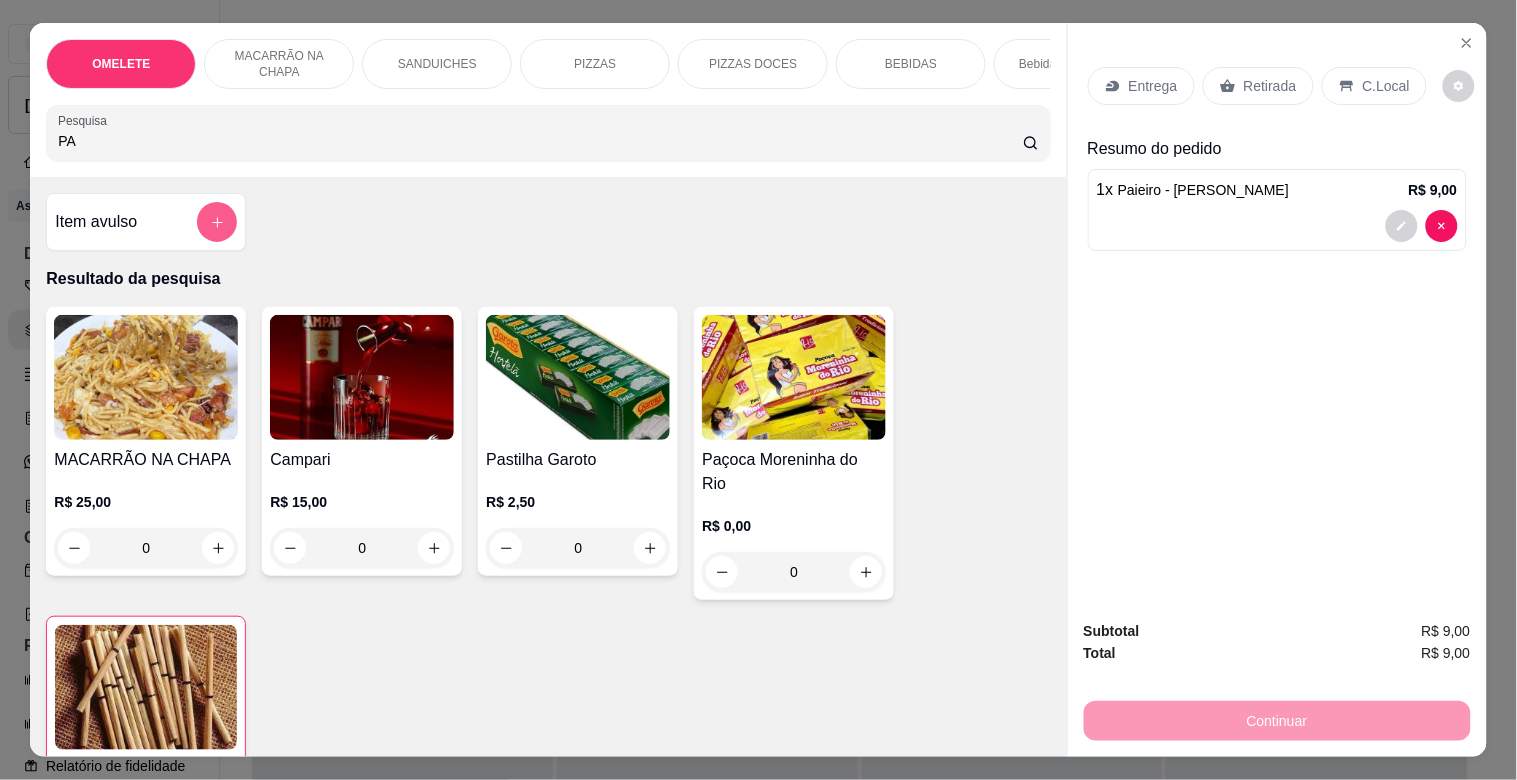 click at bounding box center [217, 222] 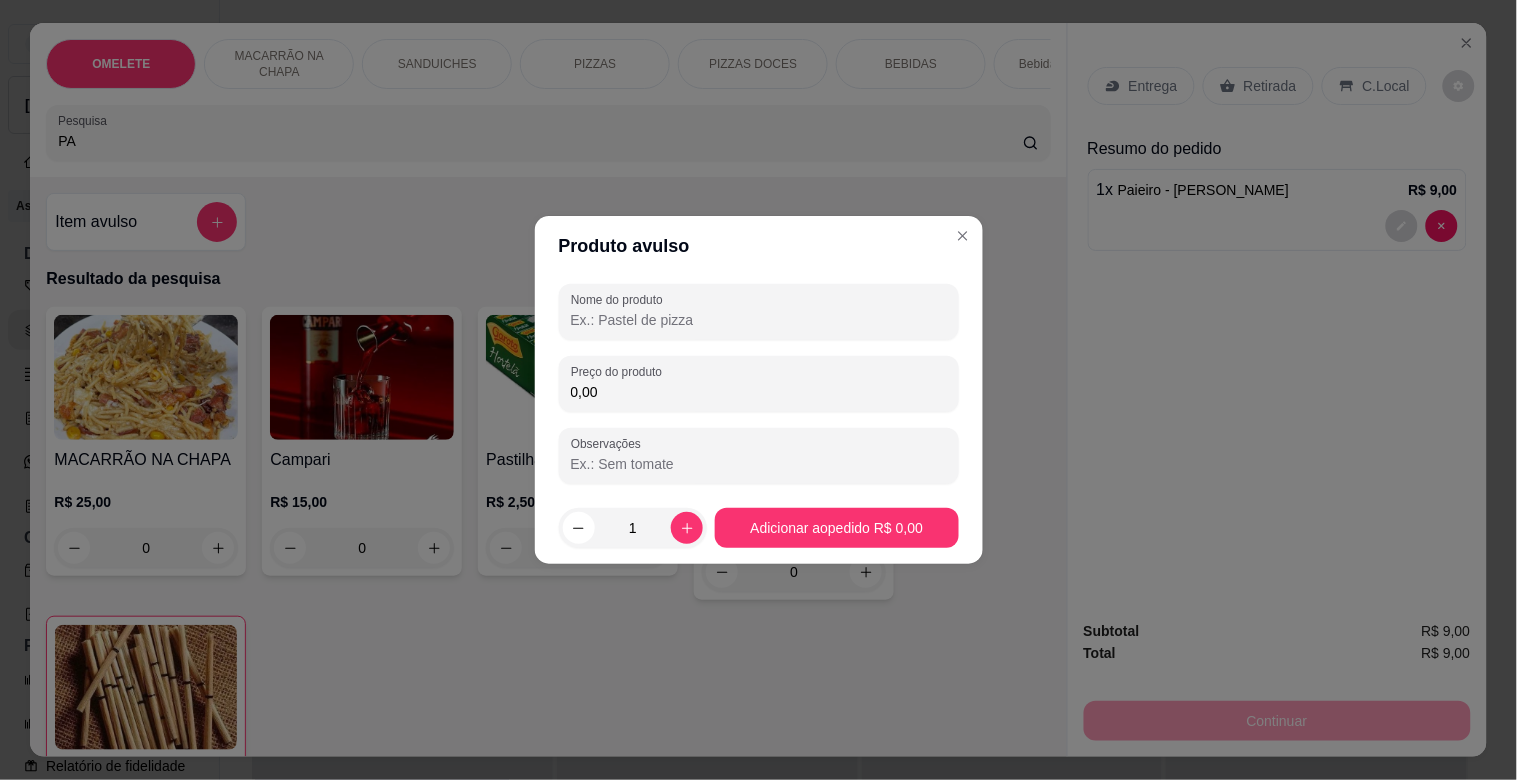 click on "Nome do produto" at bounding box center [759, 320] 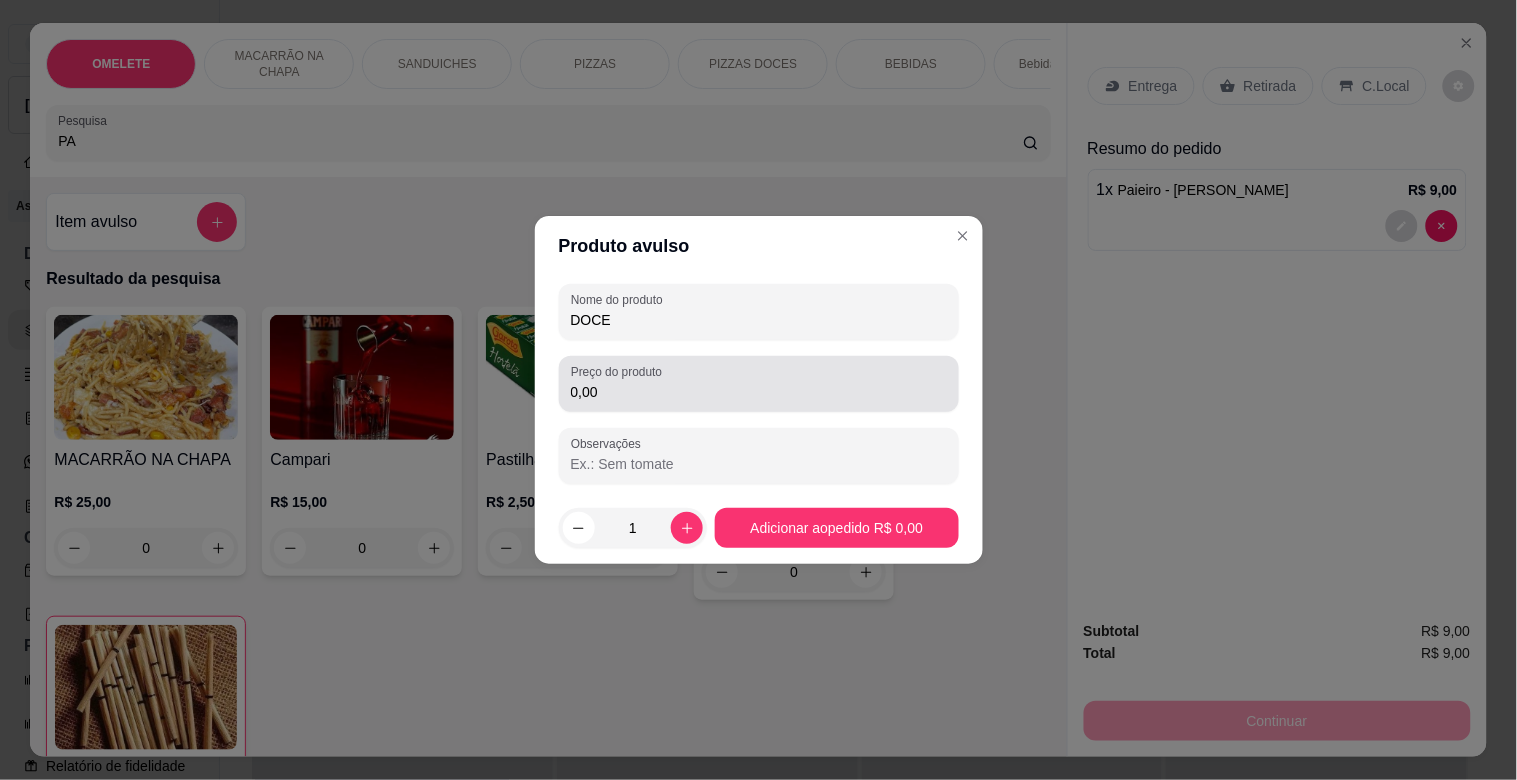 type on "DOCE" 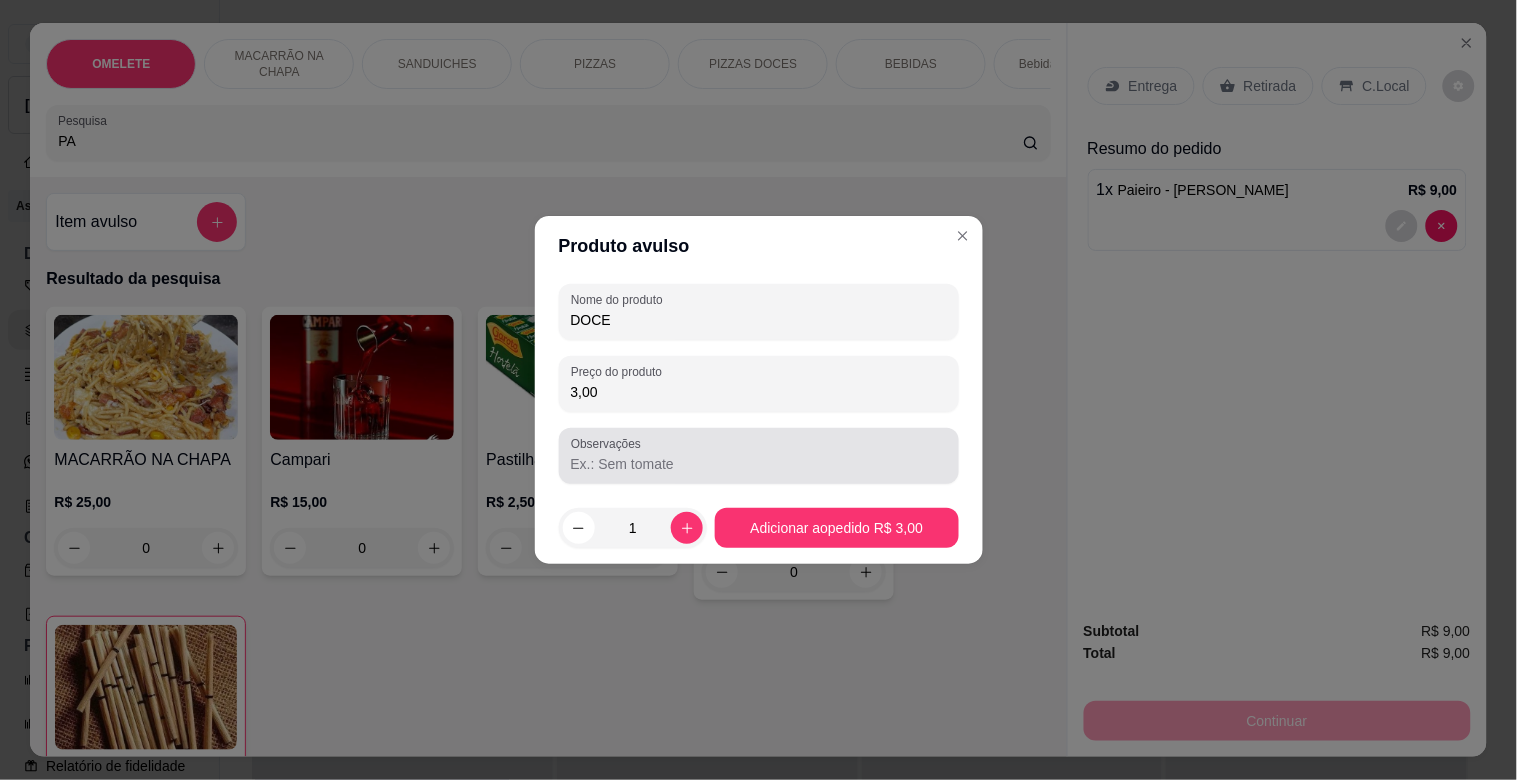 type on "3,00" 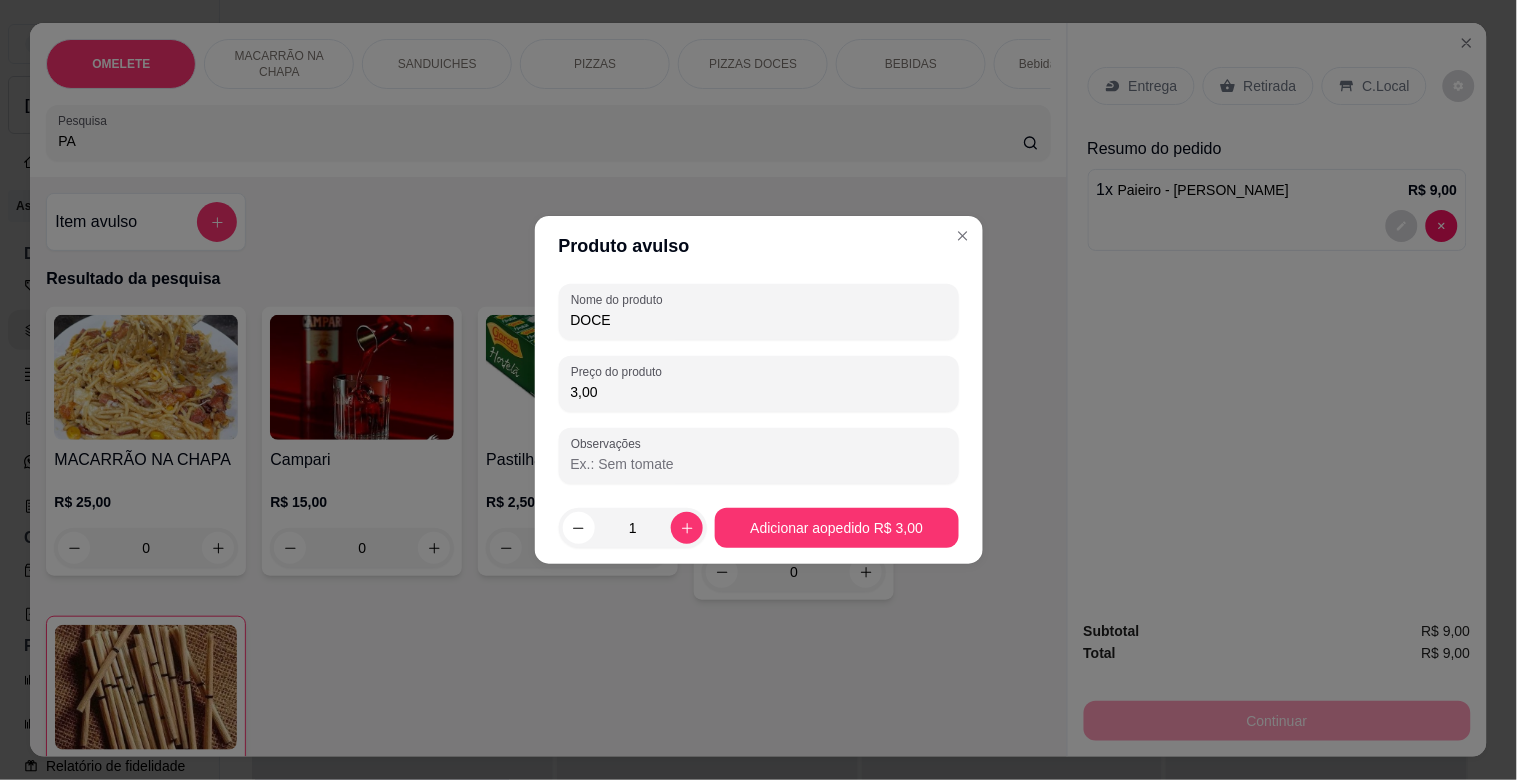 click on "Observações" at bounding box center [759, 464] 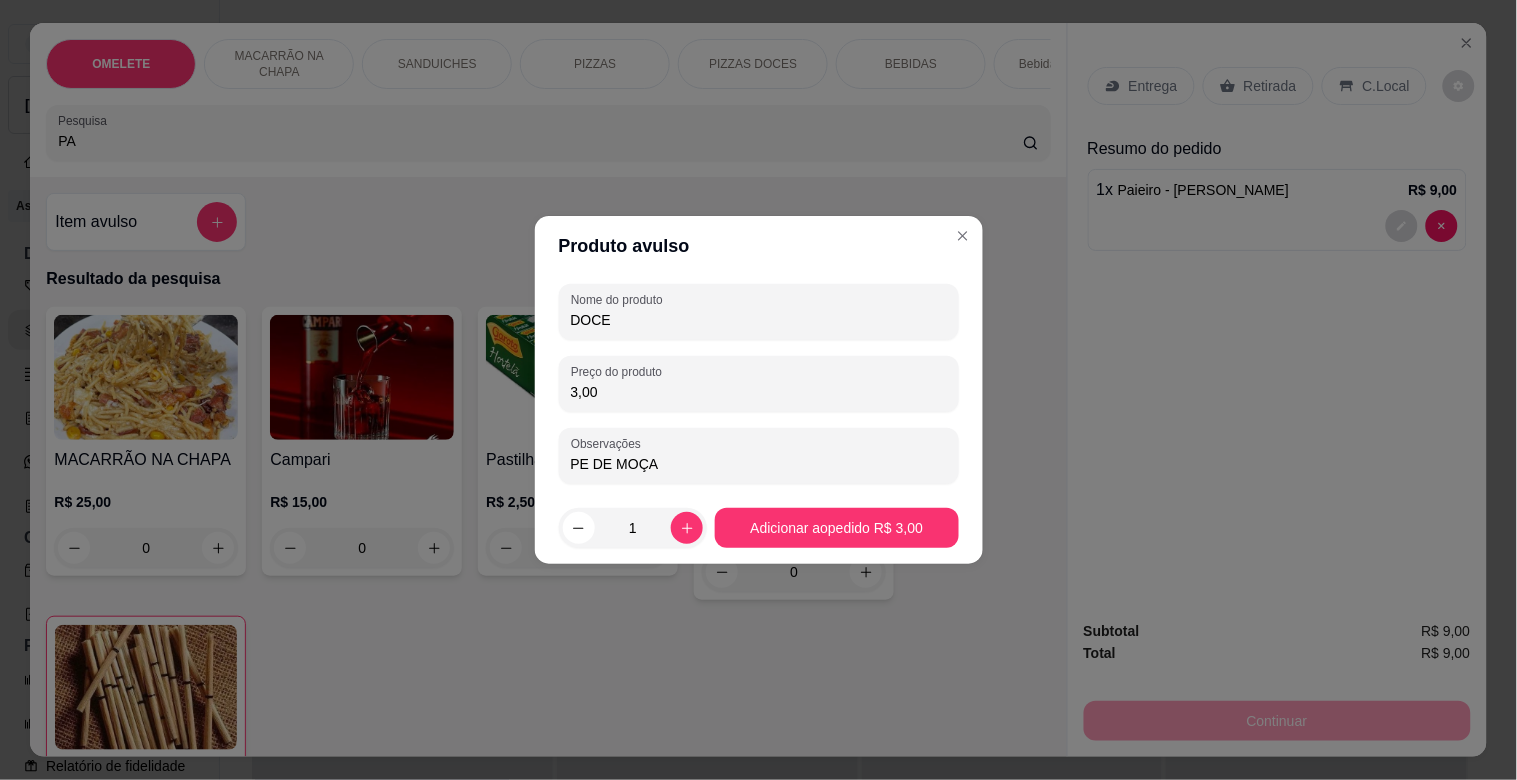 click on "PE DE MOÇA" at bounding box center [759, 464] 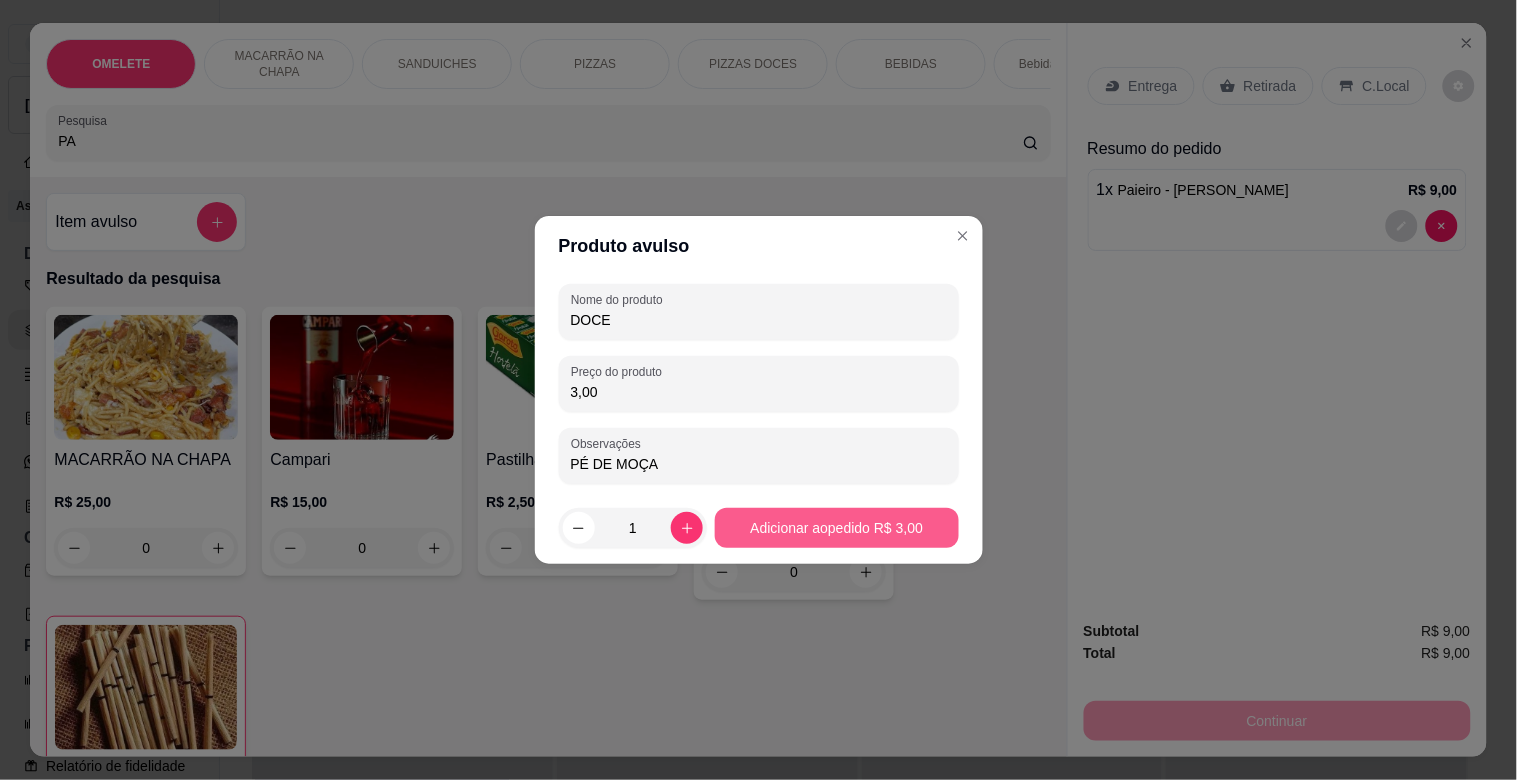 type on "PÉ DE MOÇA" 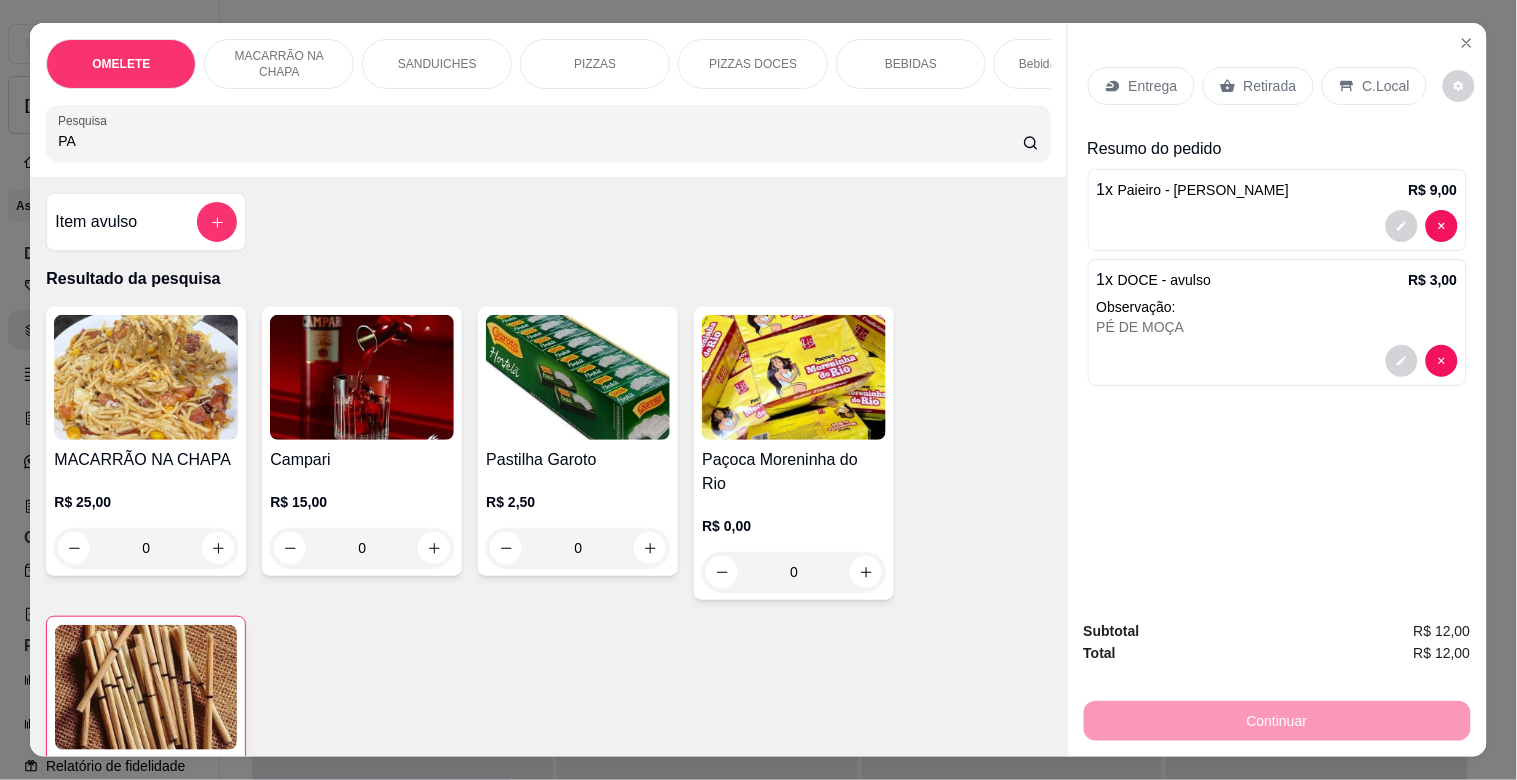 click on "Retirada" at bounding box center (1270, 86) 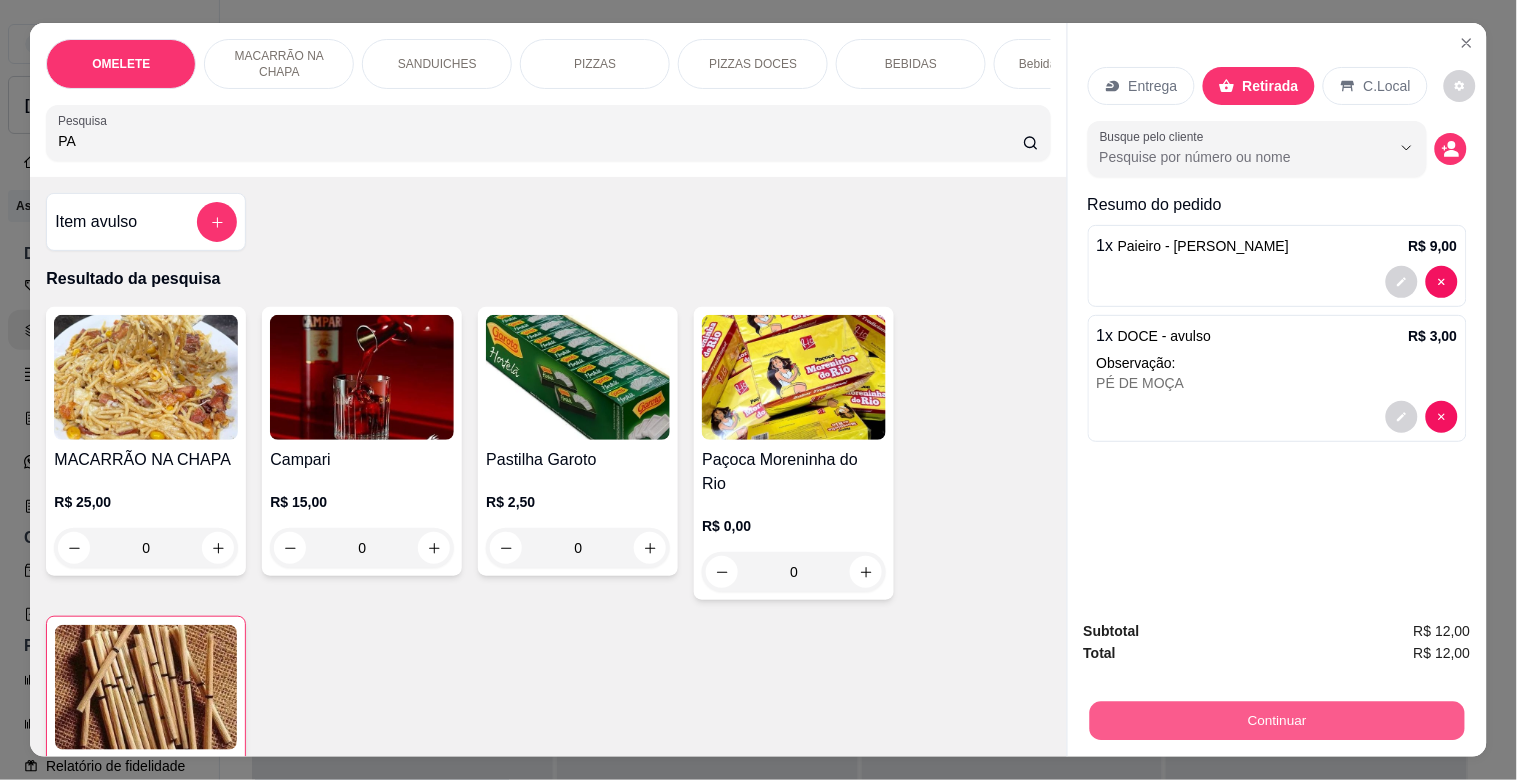 click on "Continuar" at bounding box center [1276, 720] 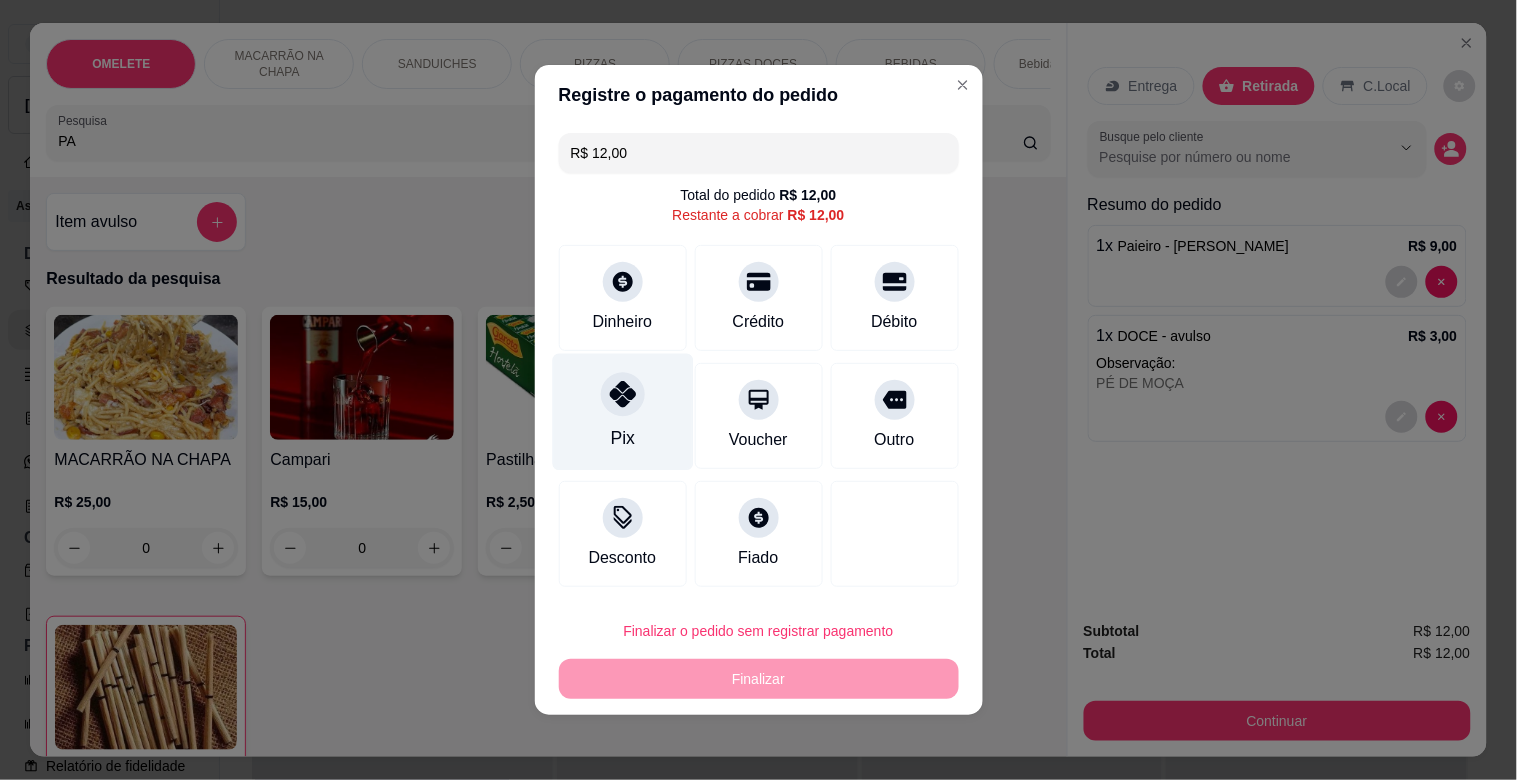 click on "Pix" at bounding box center [622, 412] 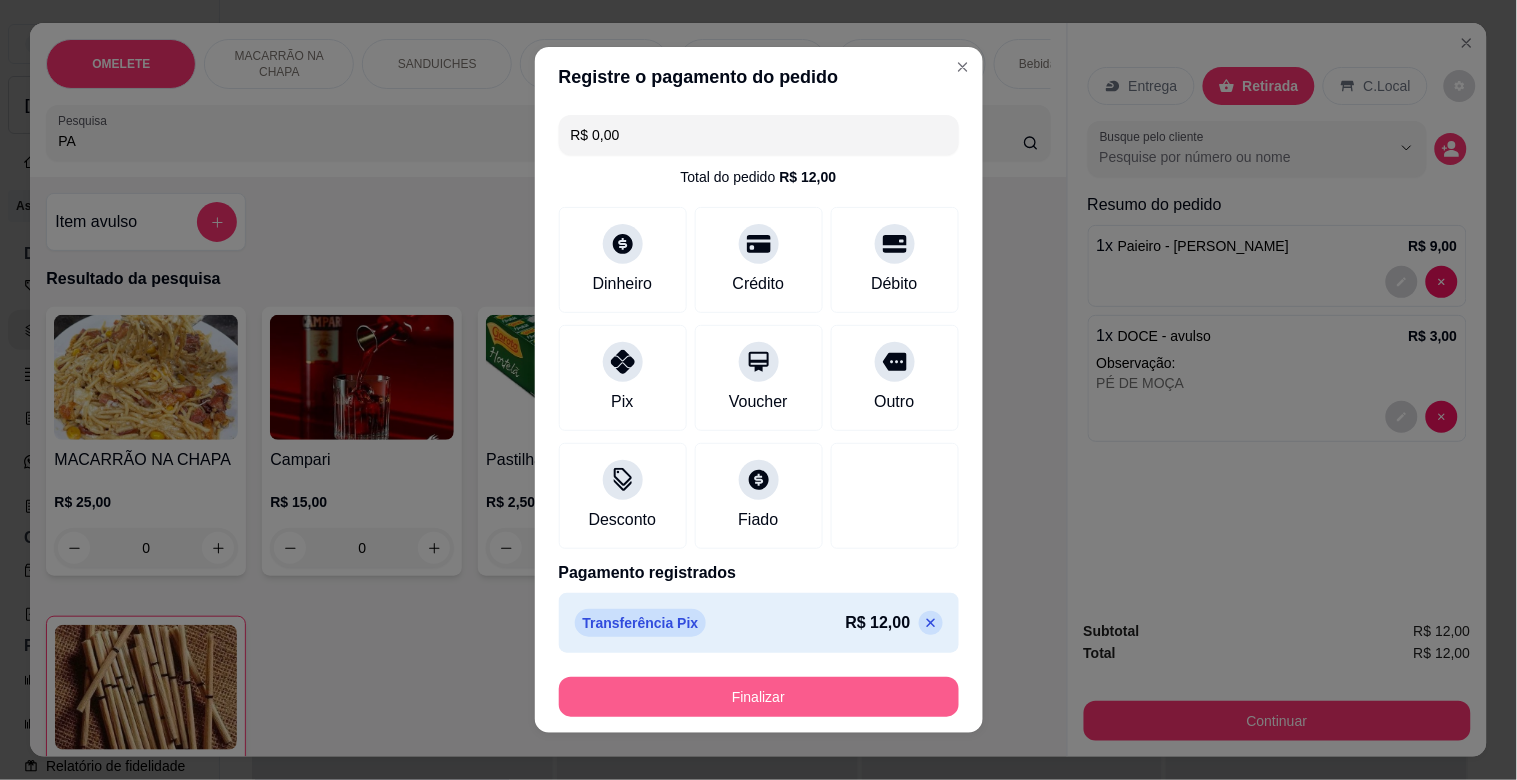 click on "Finalizar" at bounding box center (759, 697) 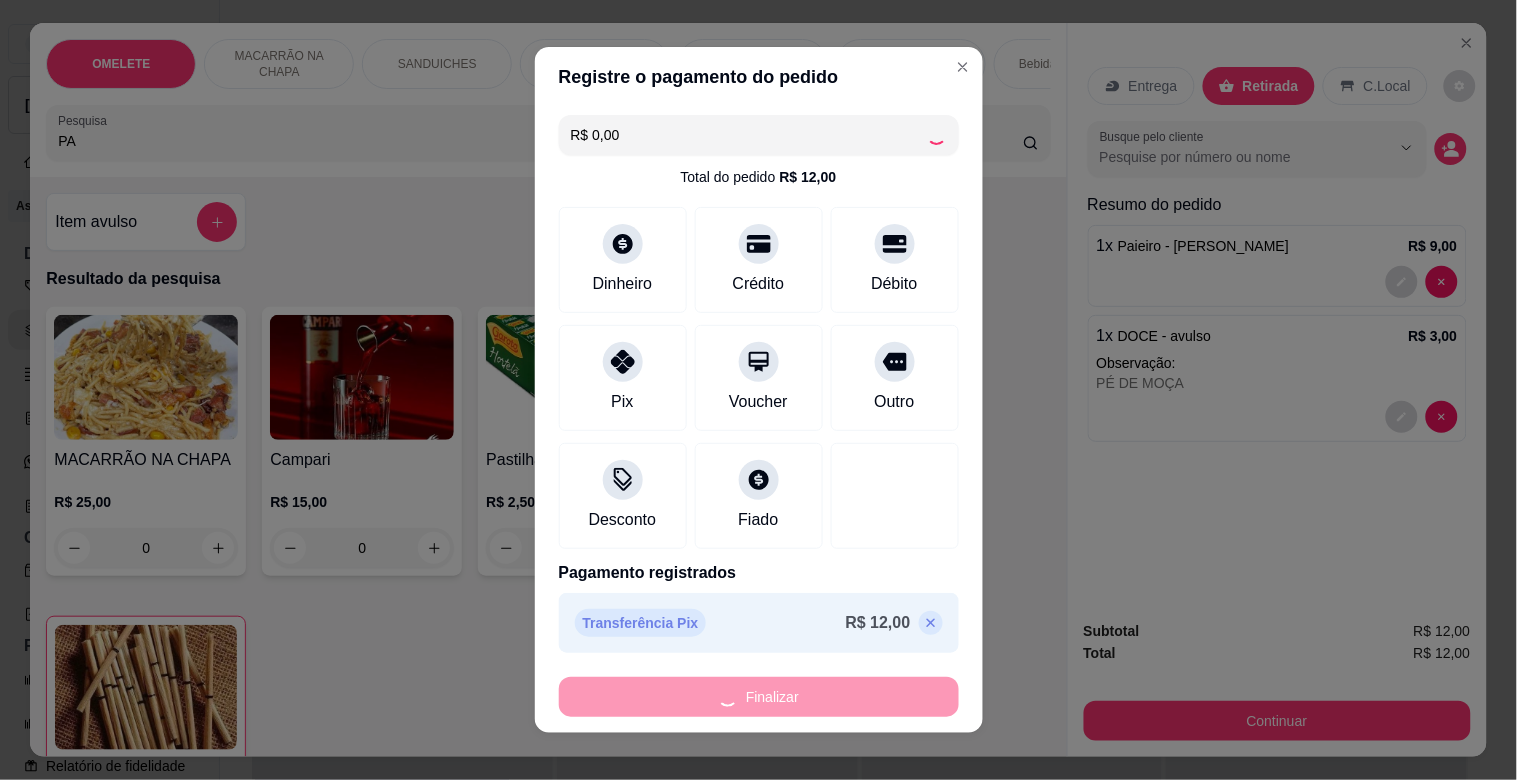 type on "0" 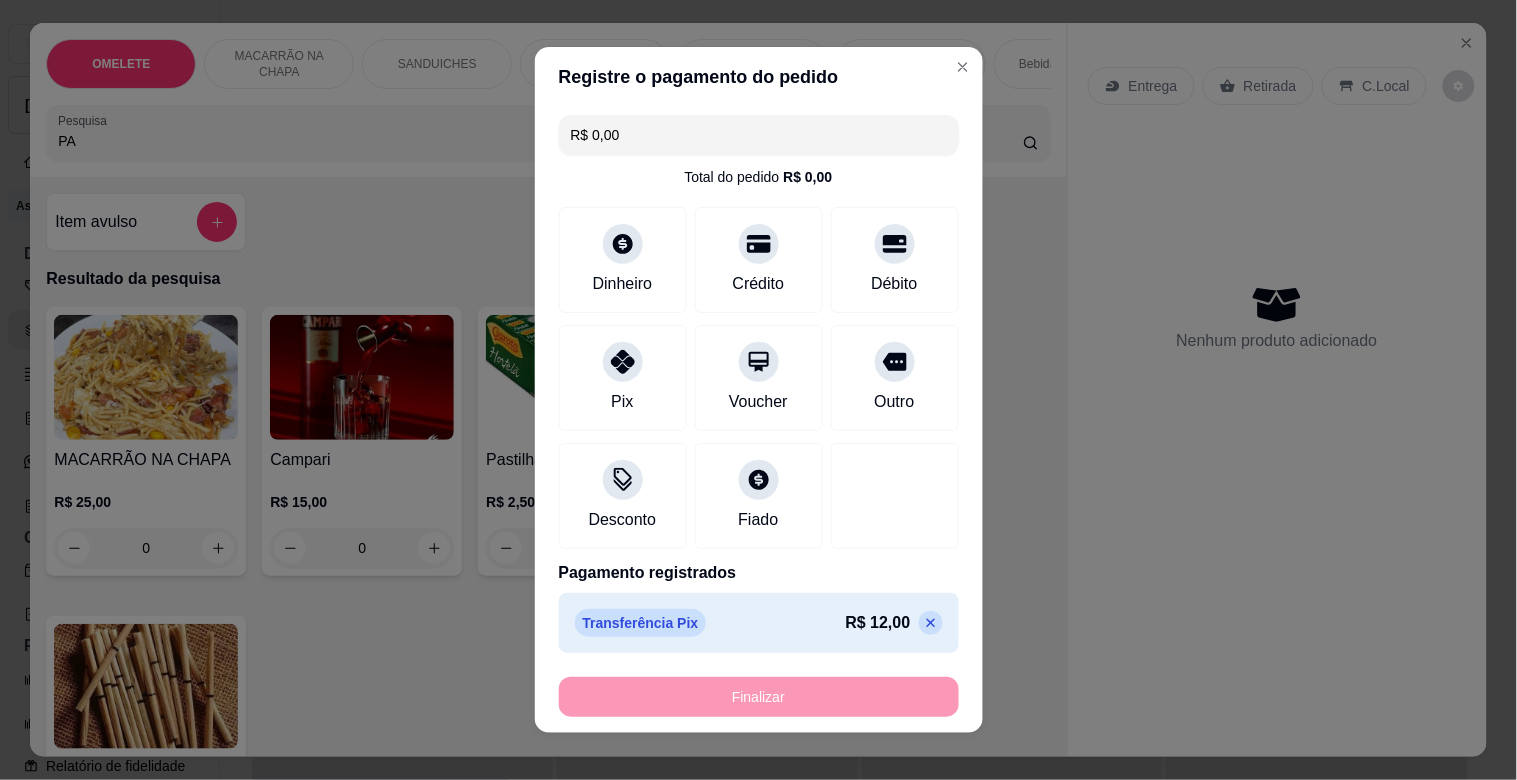 type on "-R$ 12,00" 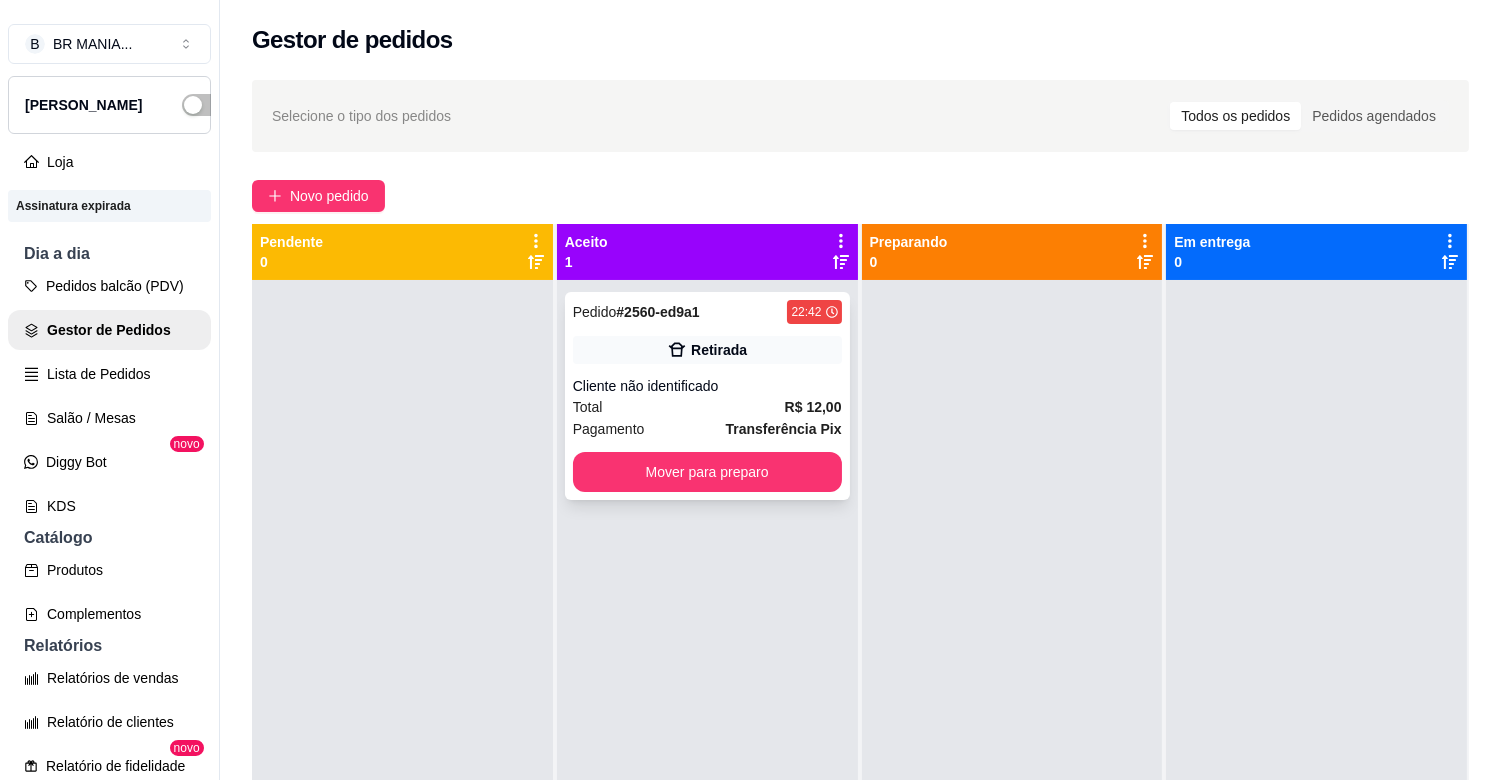 click on "Pedido  # 2560-ed9a1 22:42 Retirada Cliente não identificado Total R$ 12,00 Pagamento Transferência Pix Mover para preparo" at bounding box center [707, 396] 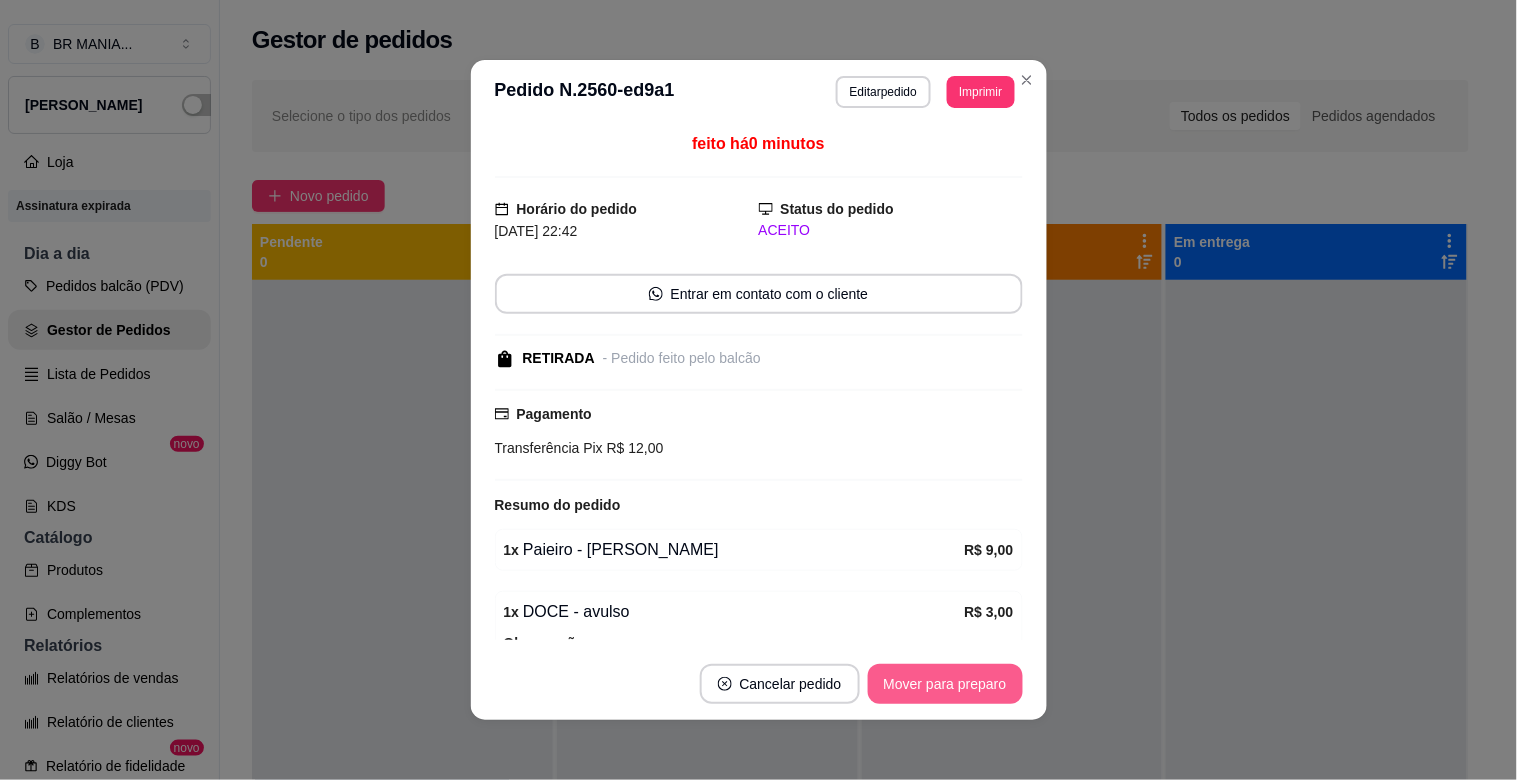 click on "Mover para preparo" at bounding box center (945, 684) 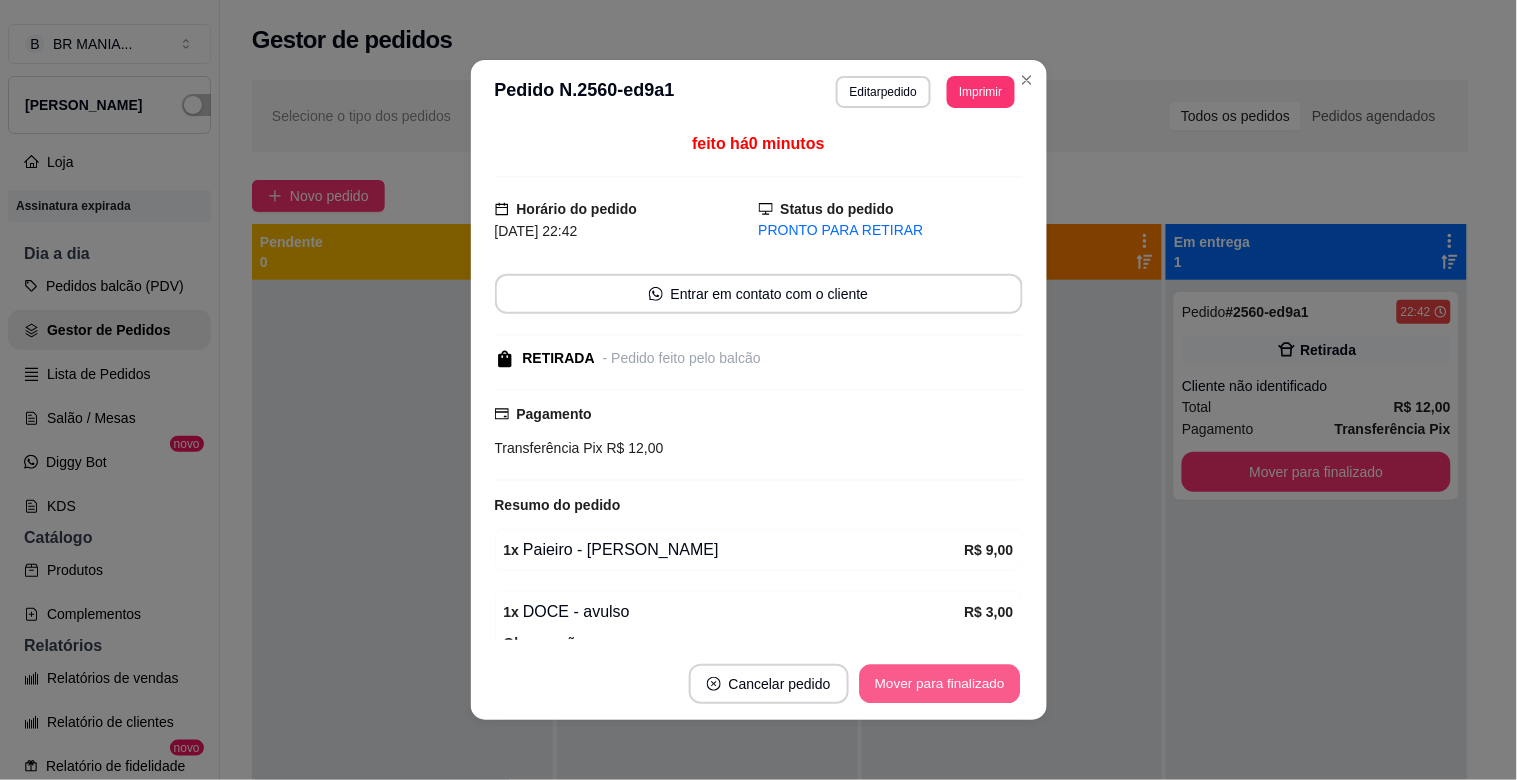 click on "Mover para finalizado" at bounding box center [939, 684] 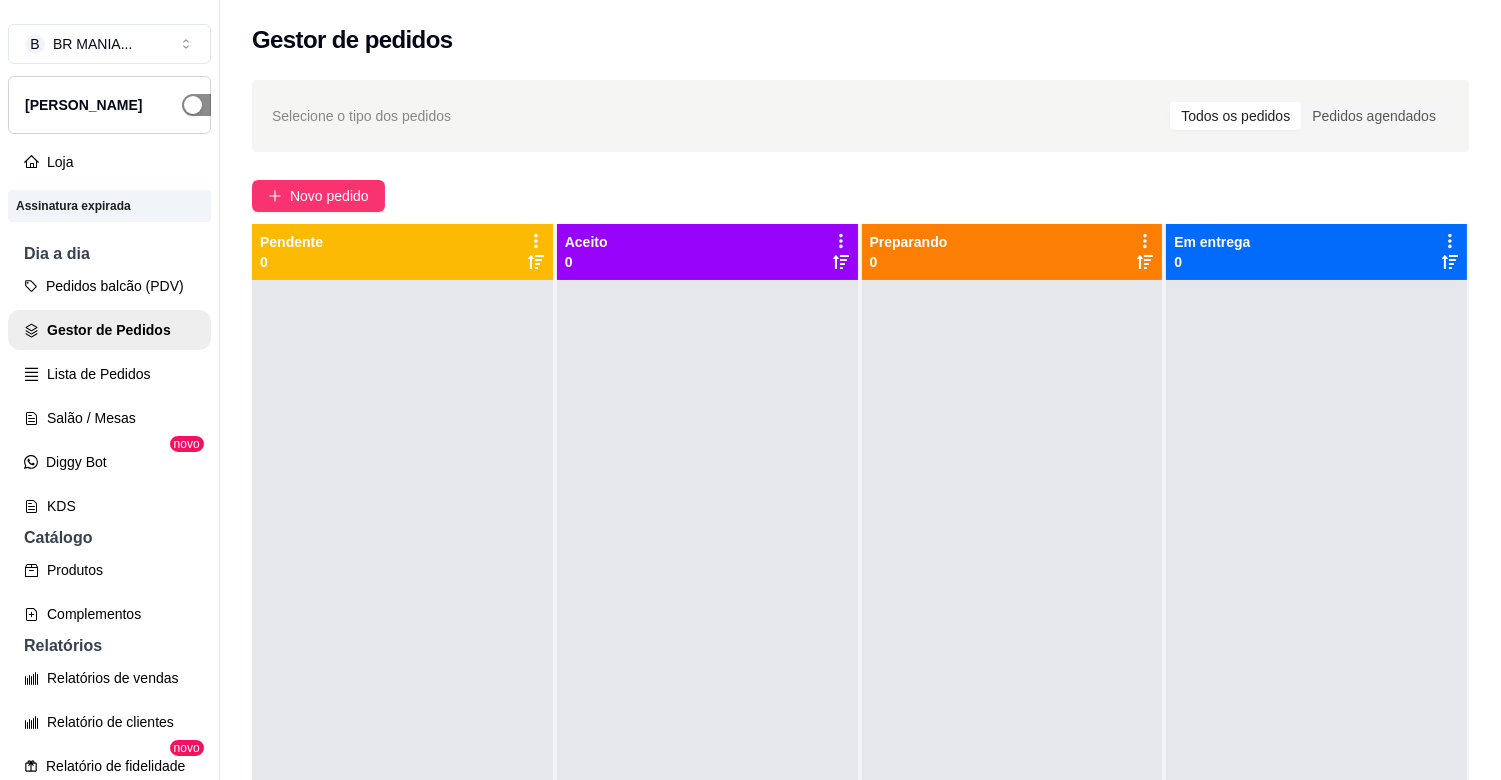 click at bounding box center (193, 105) 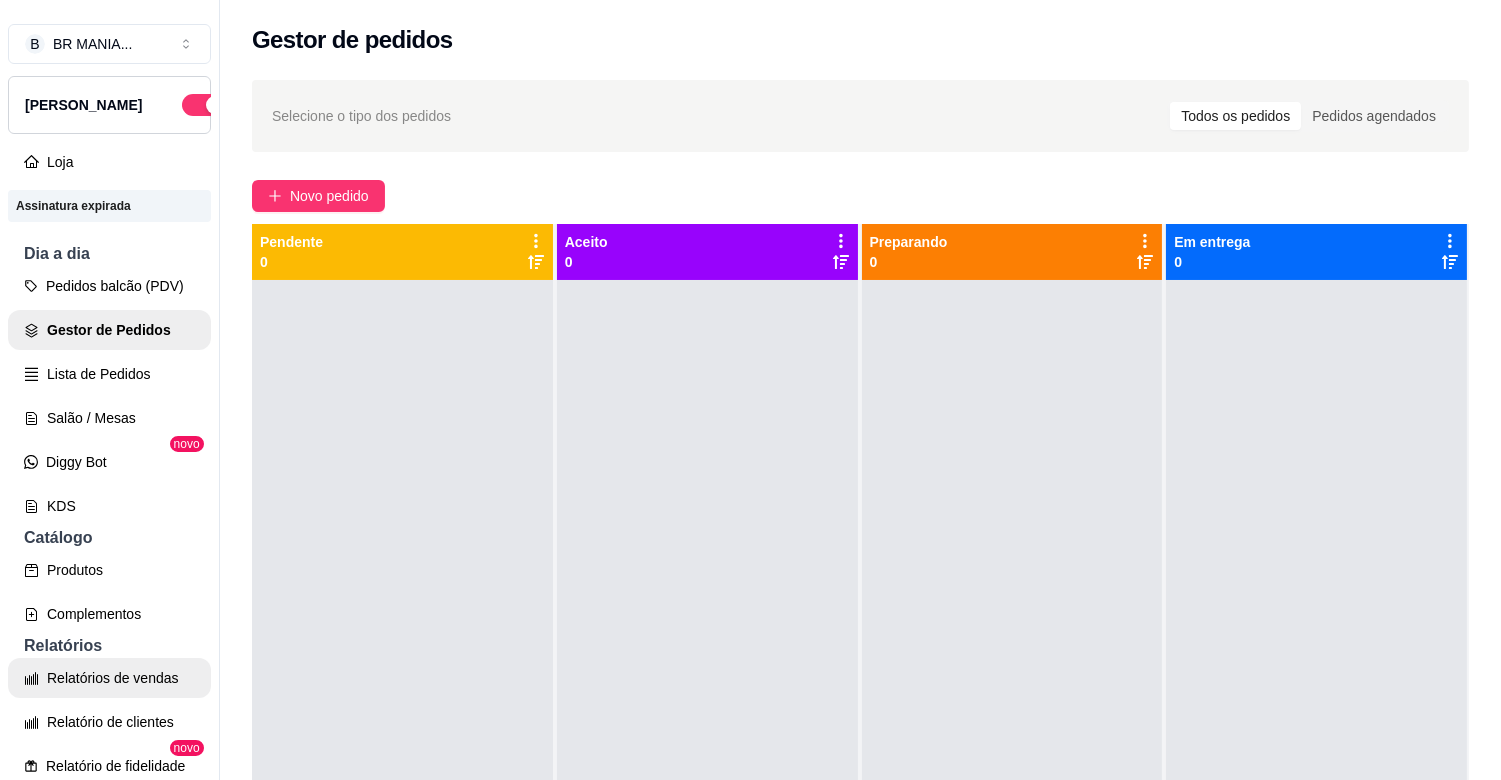 click on "Relatórios de vendas" at bounding box center (109, 678) 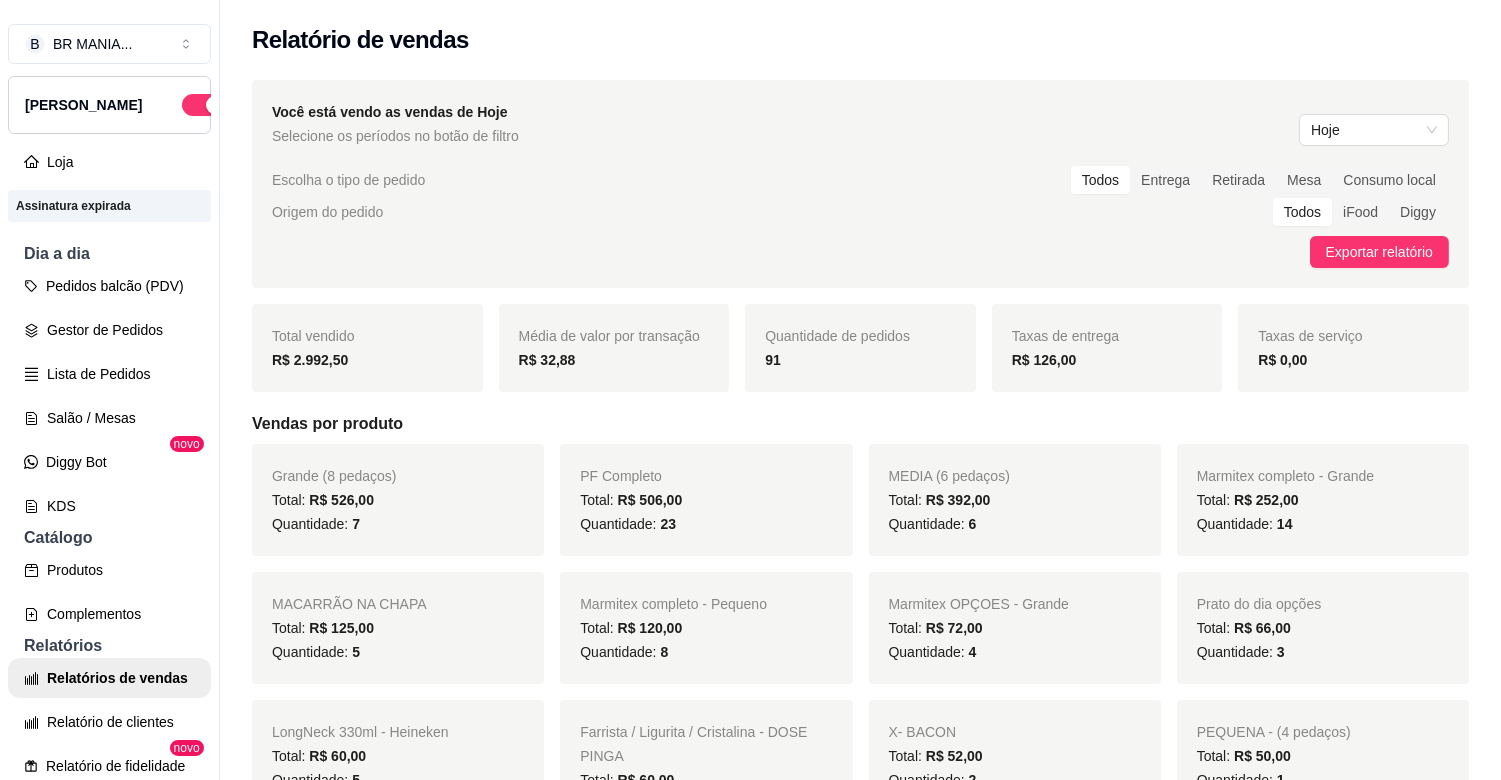 click on "Pedidos balcão (PDV) Gestor de Pedidos Lista de Pedidos Salão / Mesas Diggy Bot novo KDS" at bounding box center [109, 396] 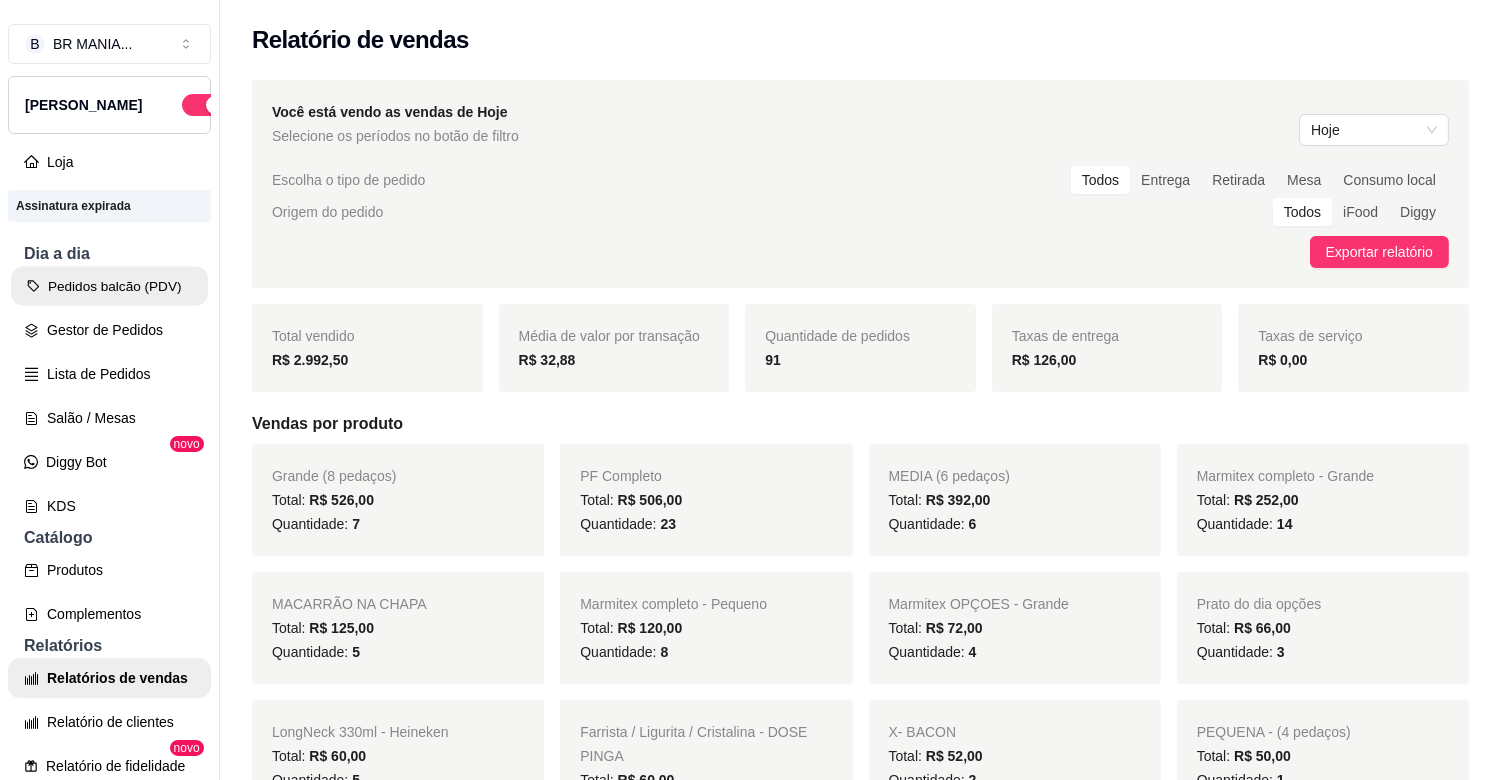 click on "Pedidos balcão (PDV)" at bounding box center (109, 286) 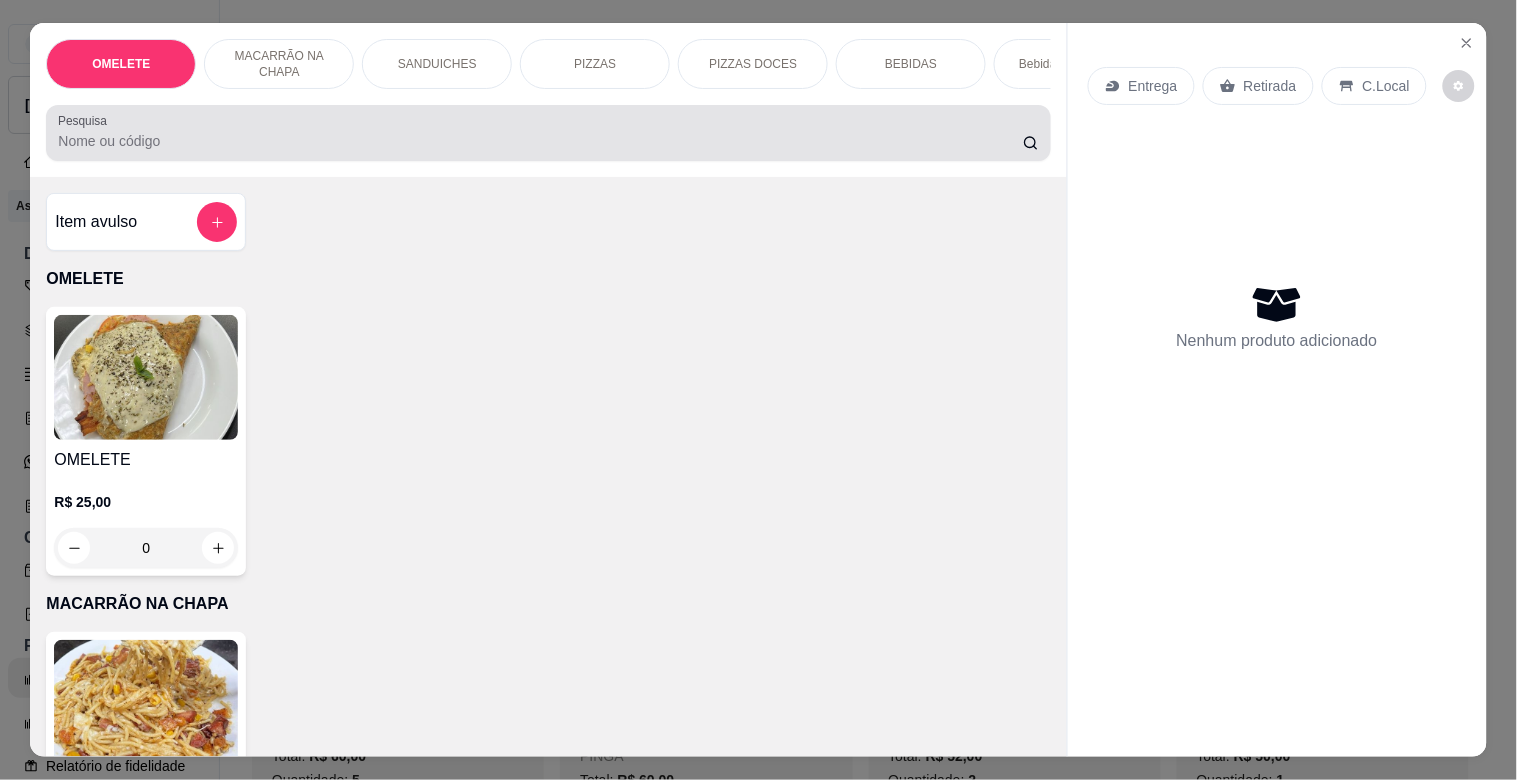click at bounding box center (548, 133) 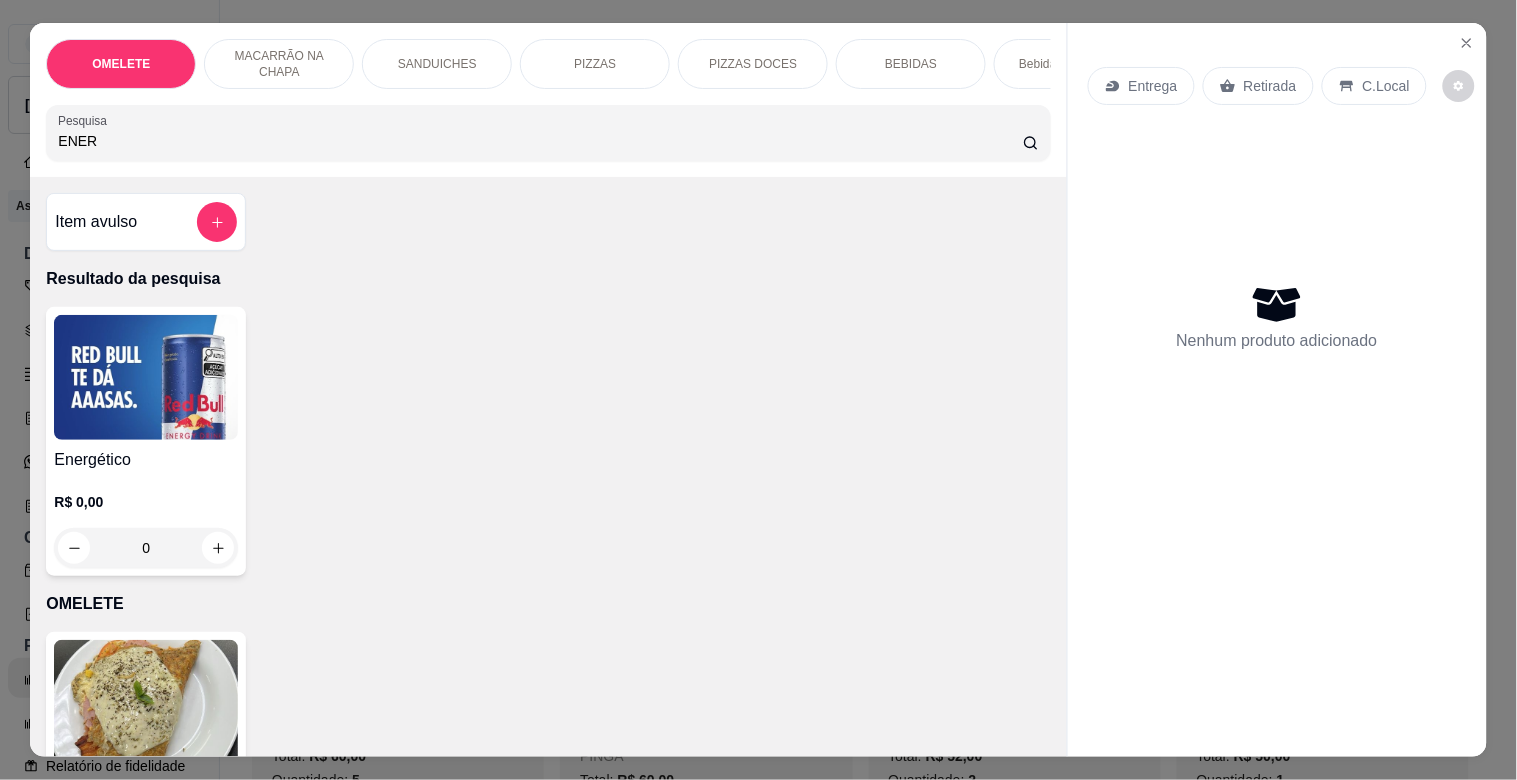 type on "ENER" 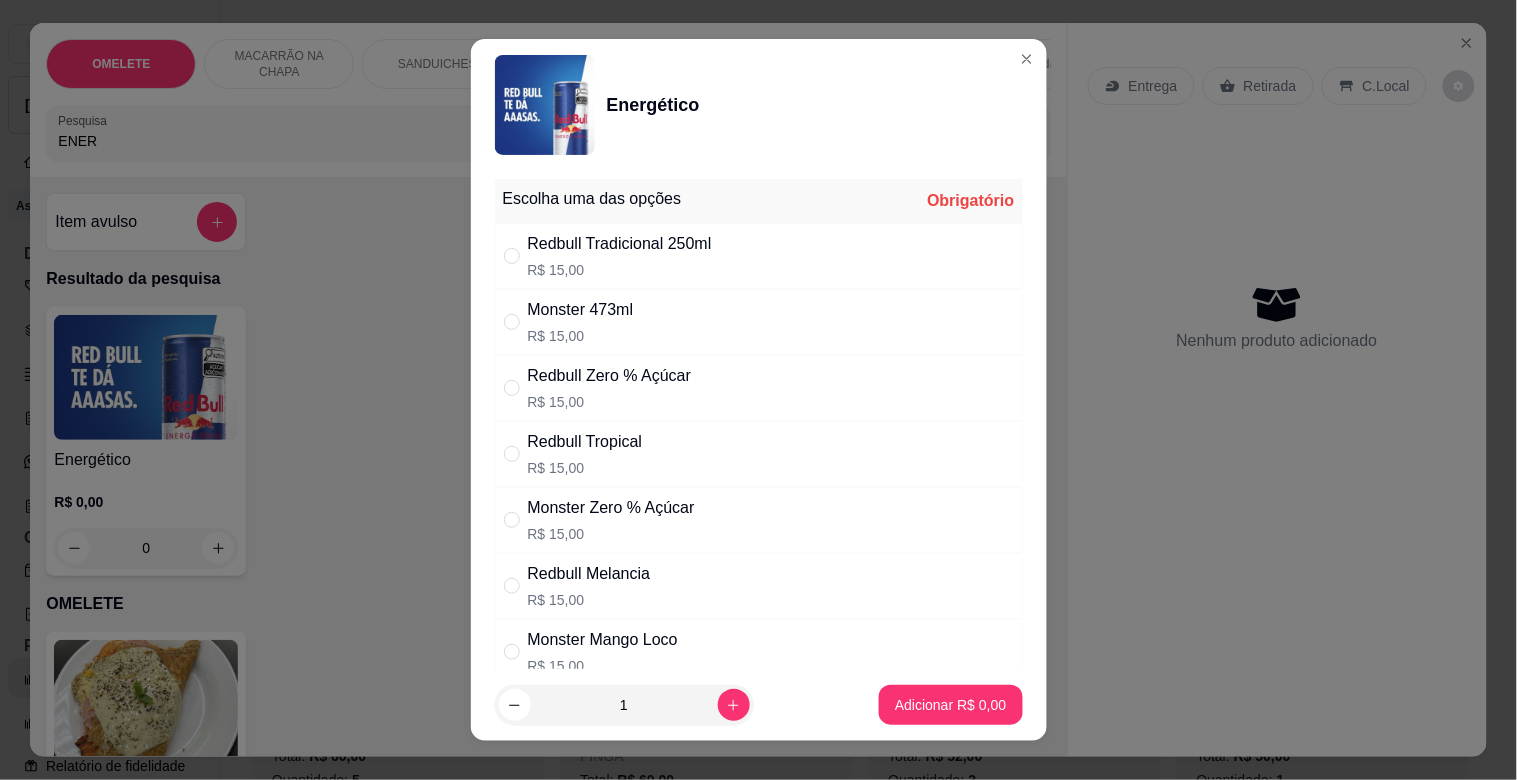 drag, startPoint x: 656, startPoint y: 287, endPoint x: 660, endPoint y: 336, distance: 49.162994 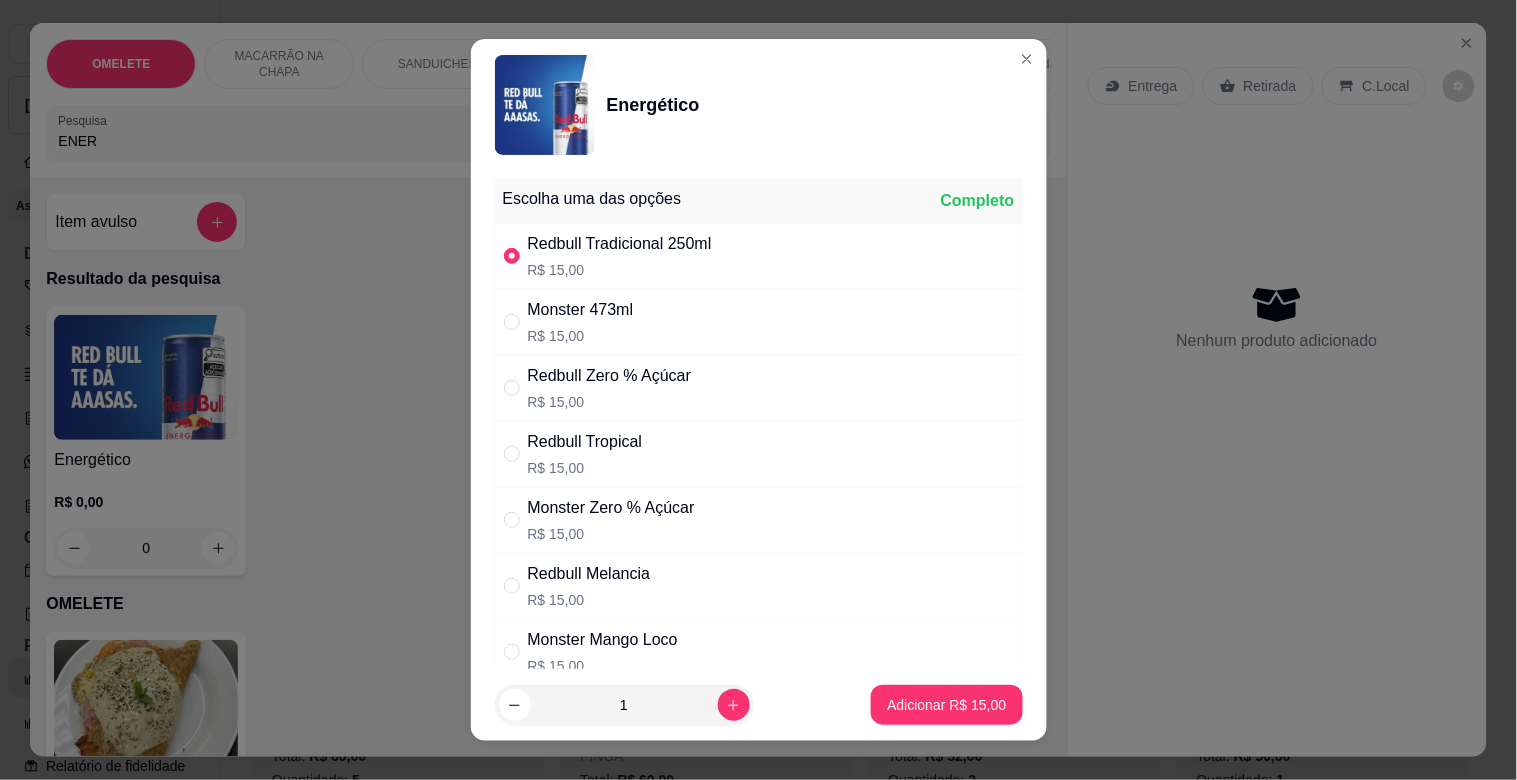 drag, startPoint x: 705, startPoint y: 305, endPoint x: 804, endPoint y: 366, distance: 116.284134 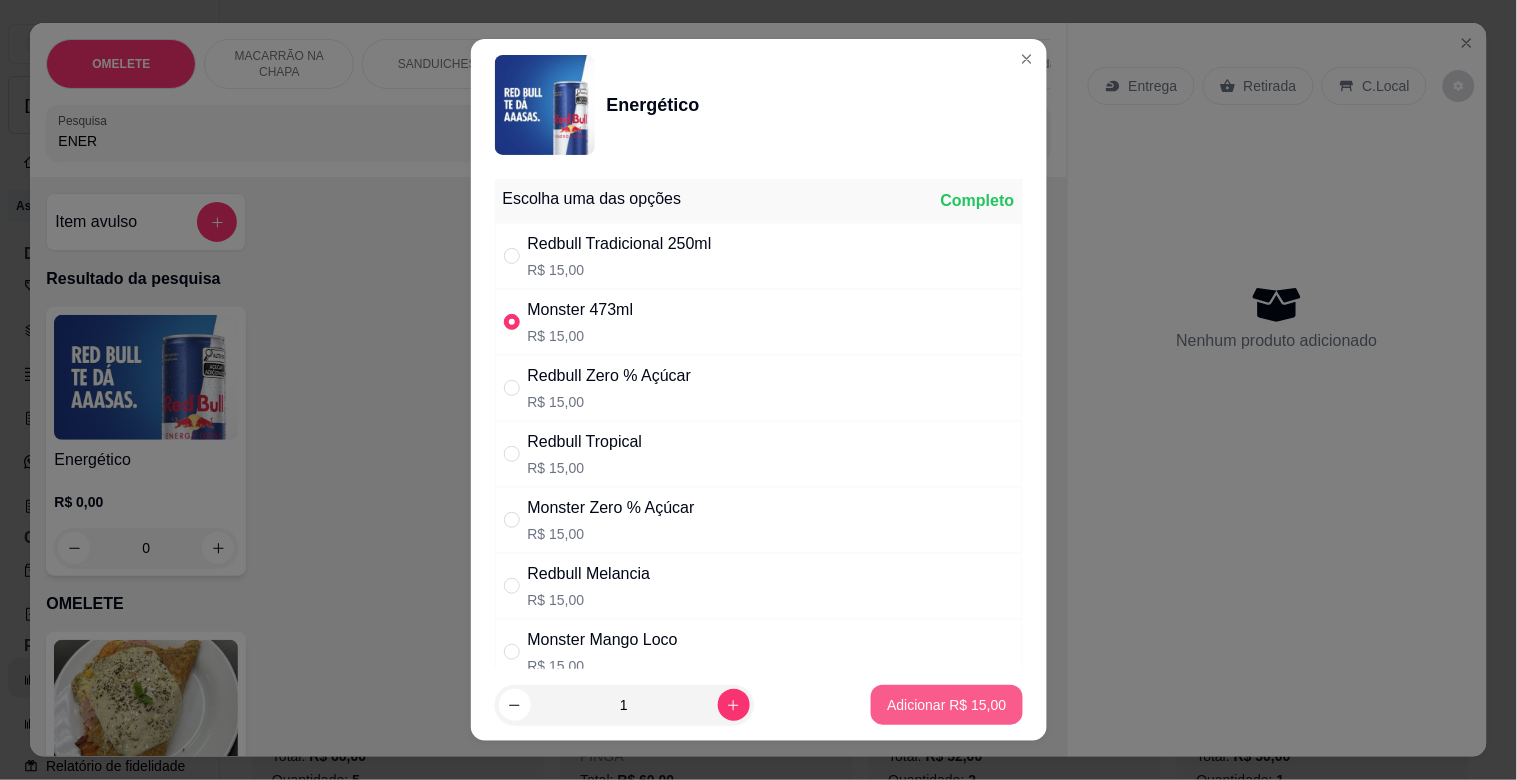 click on "Adicionar   R$ 15,00" at bounding box center (946, 705) 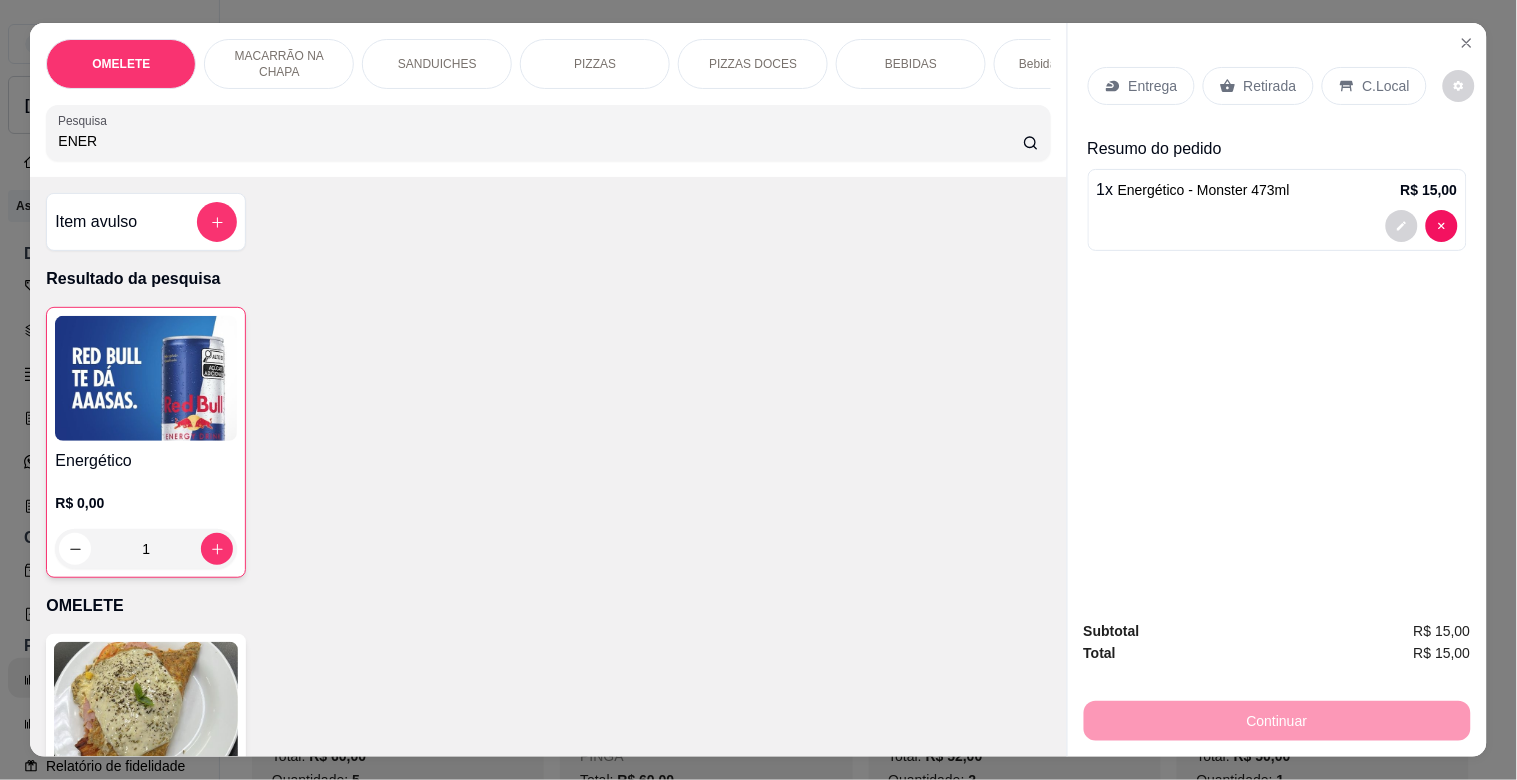 click on "ENER" at bounding box center (540, 141) 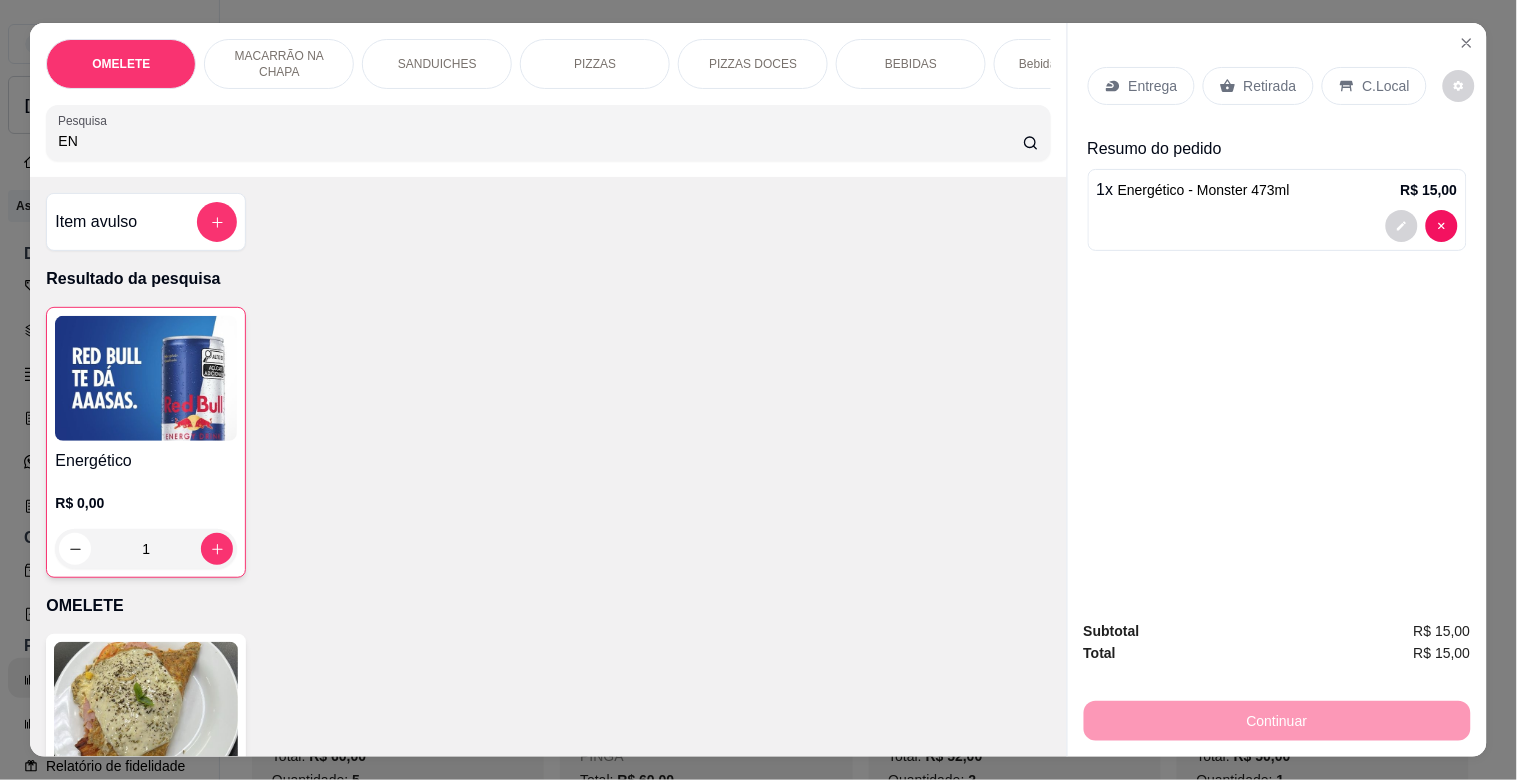 type on "E" 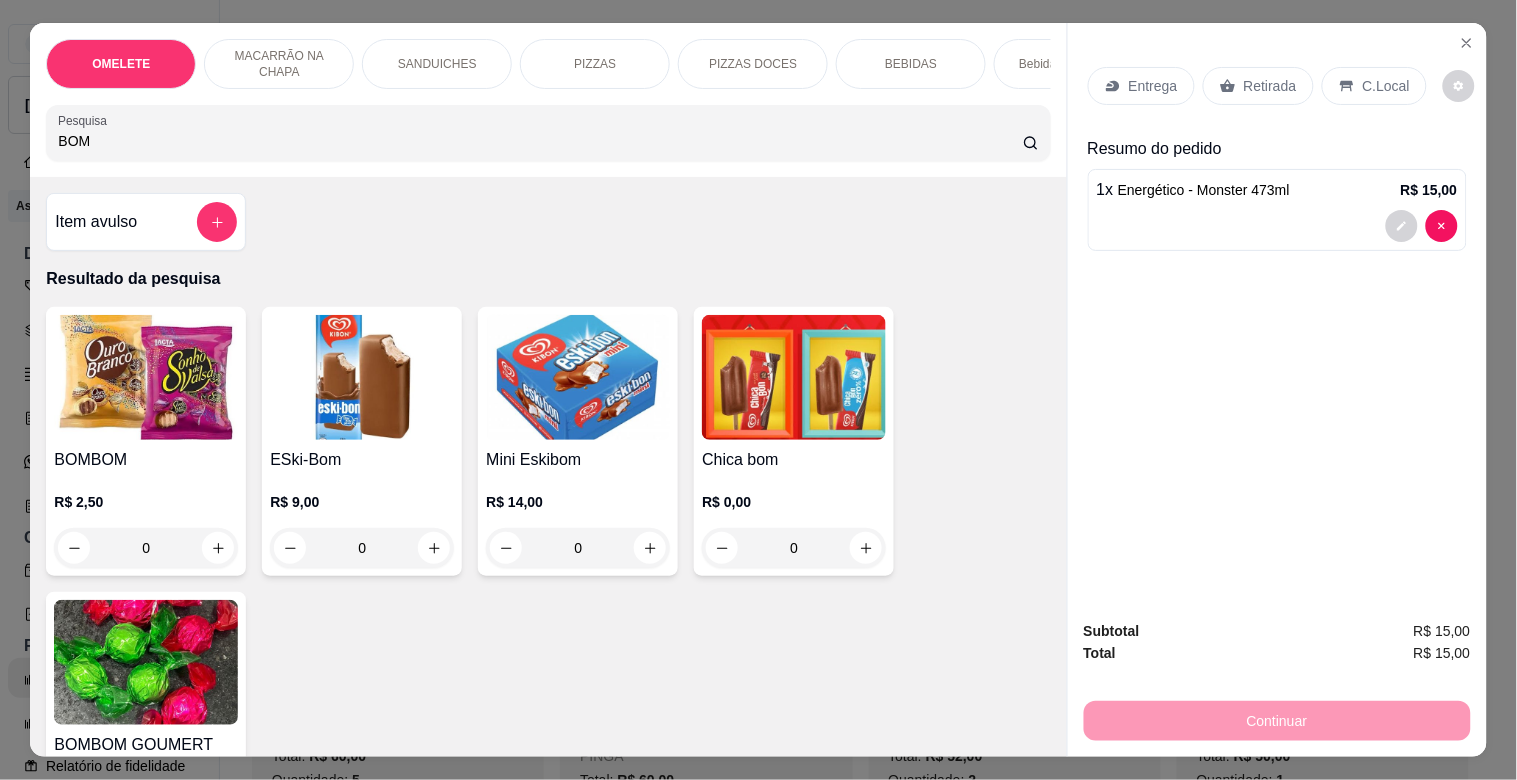 type on "BOM" 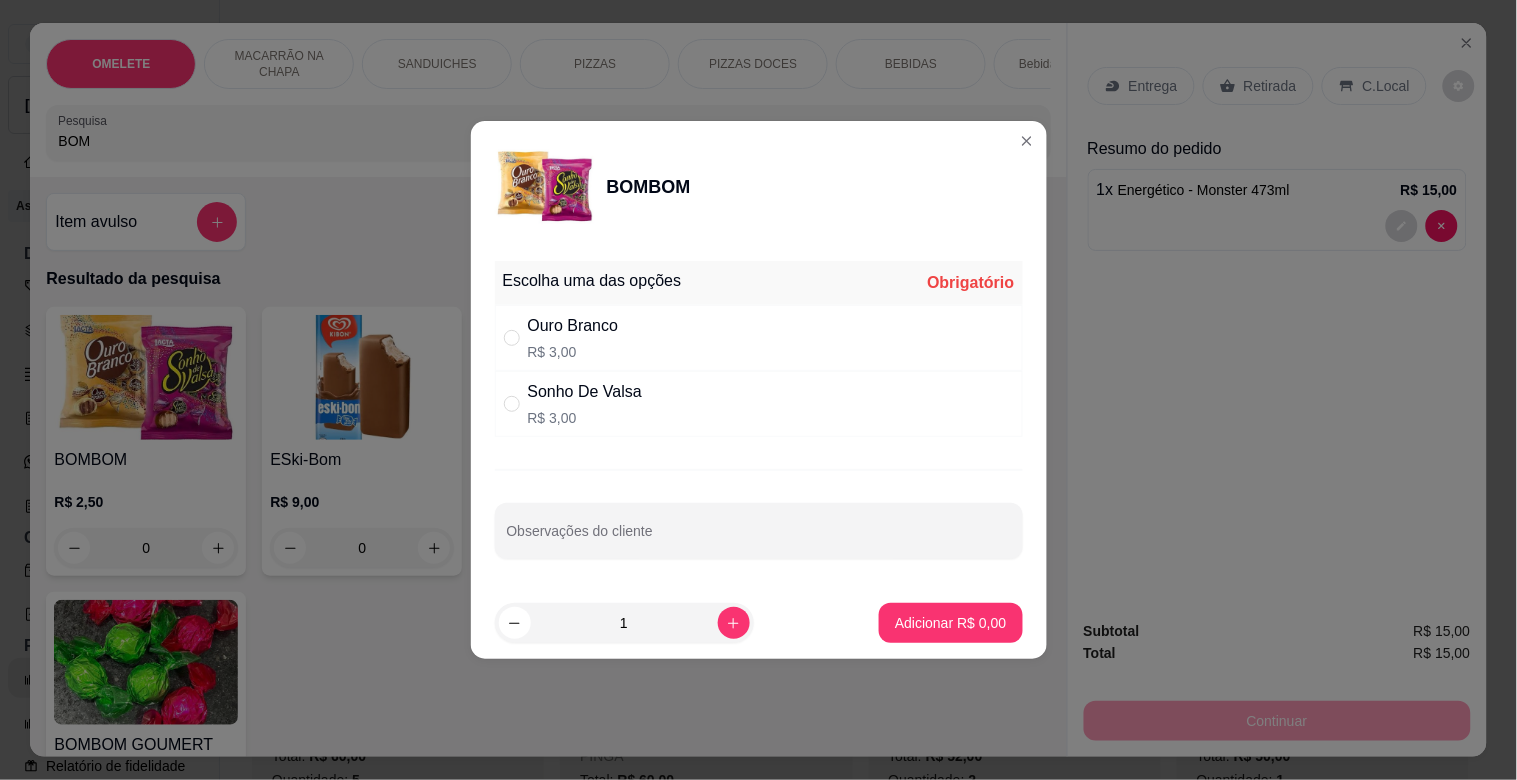 click on "Sonho De Valsa R$ 3,00" at bounding box center (759, 404) 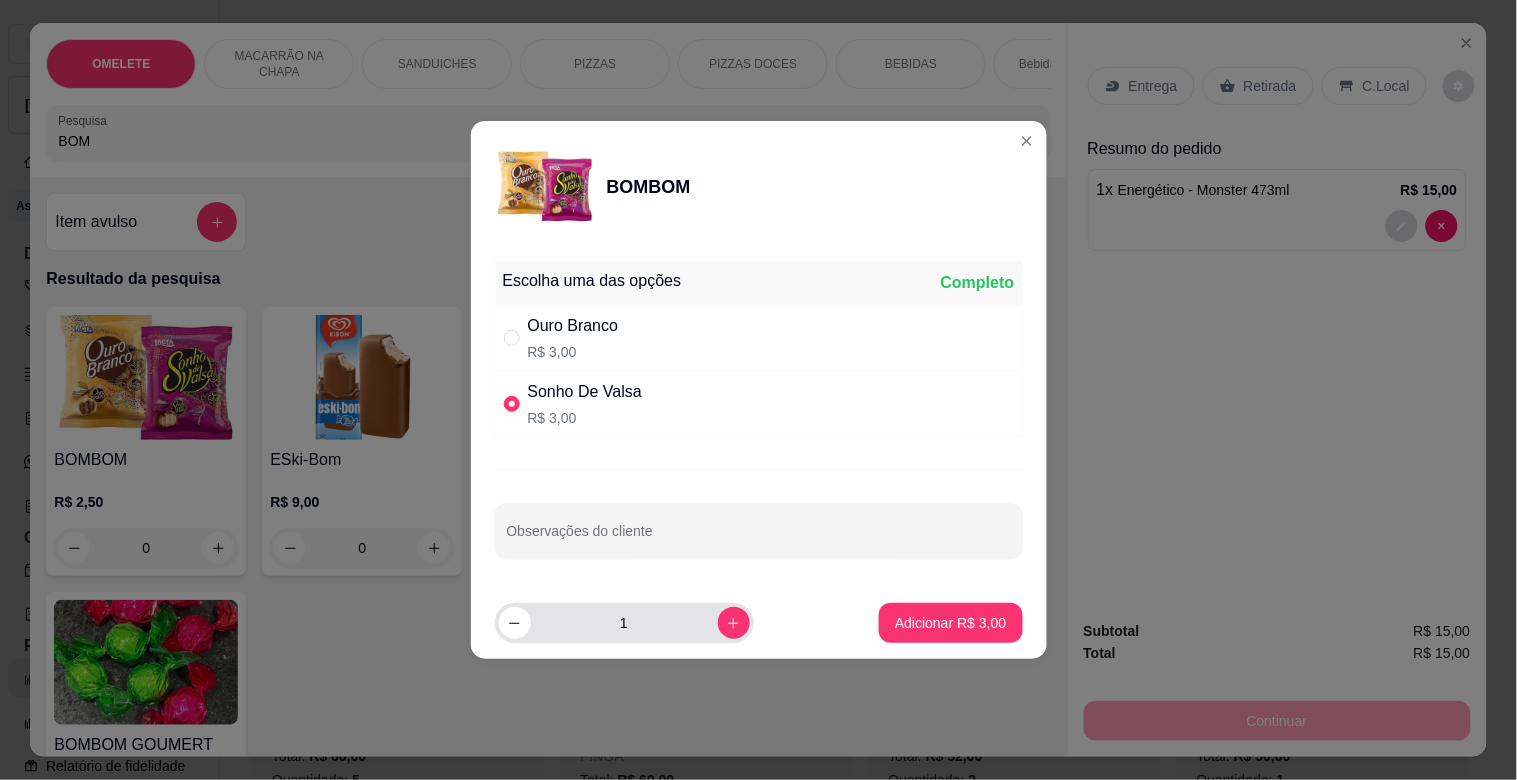 click on "1" at bounding box center (624, 623) 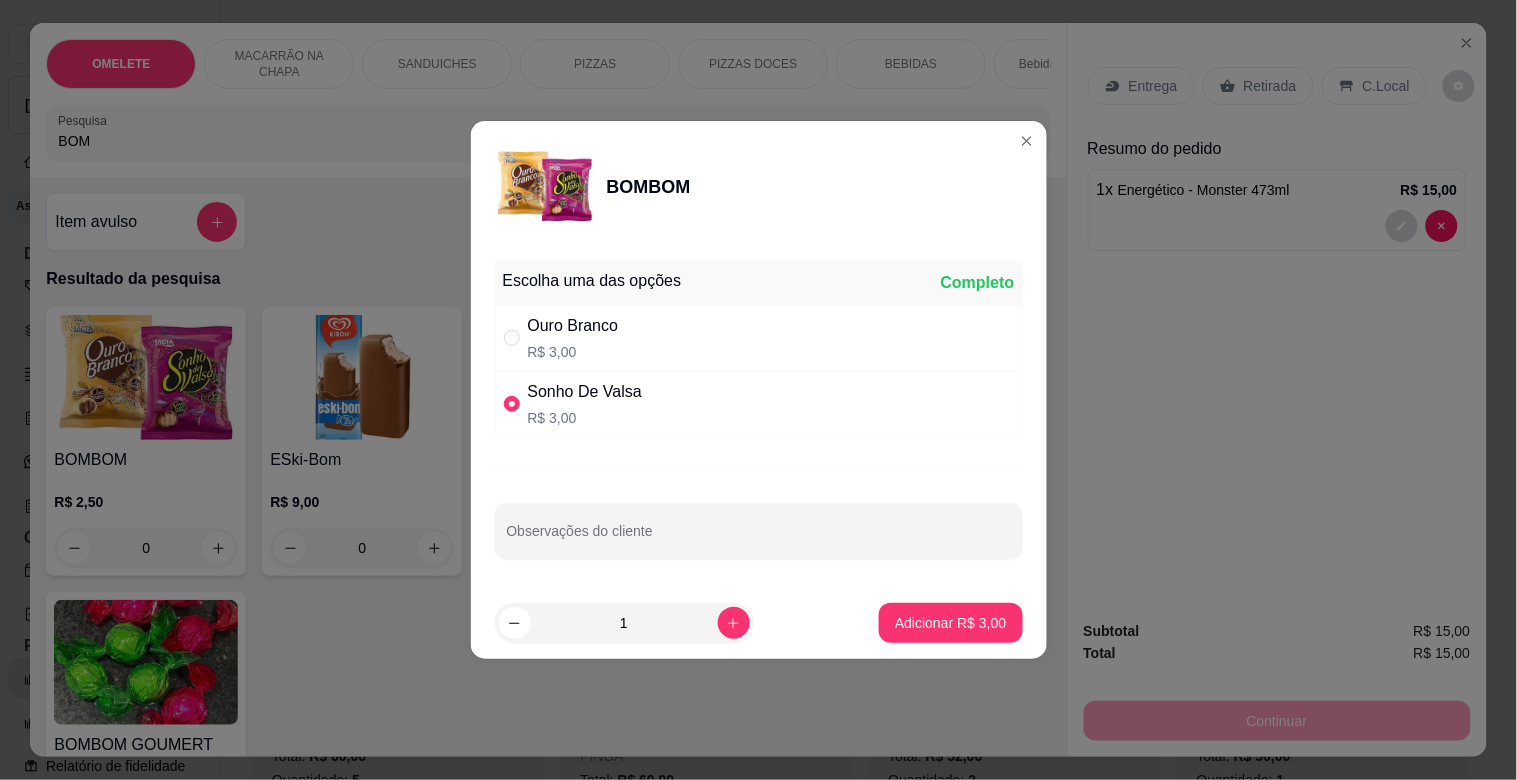 click at bounding box center [734, 623] 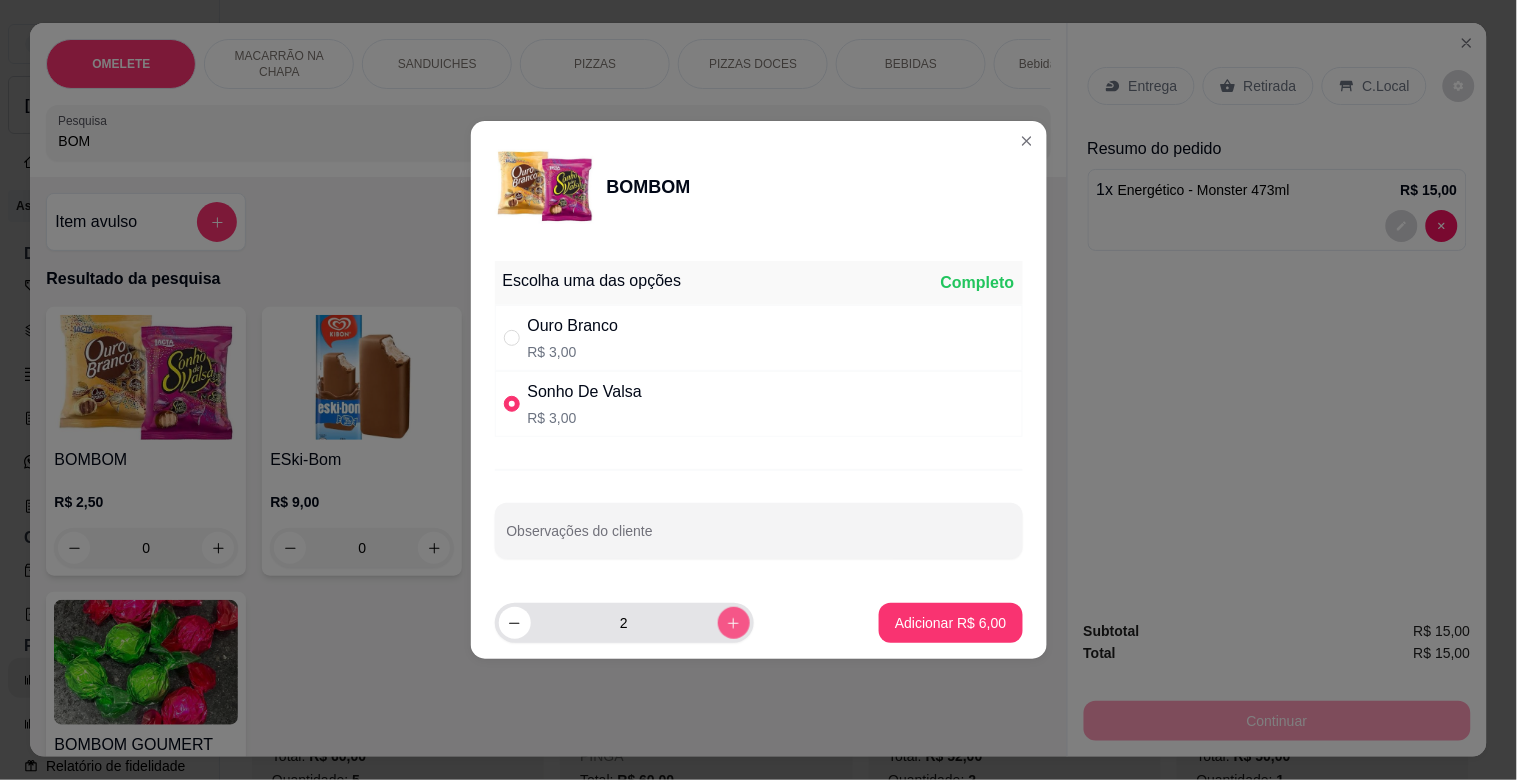 click at bounding box center [734, 623] 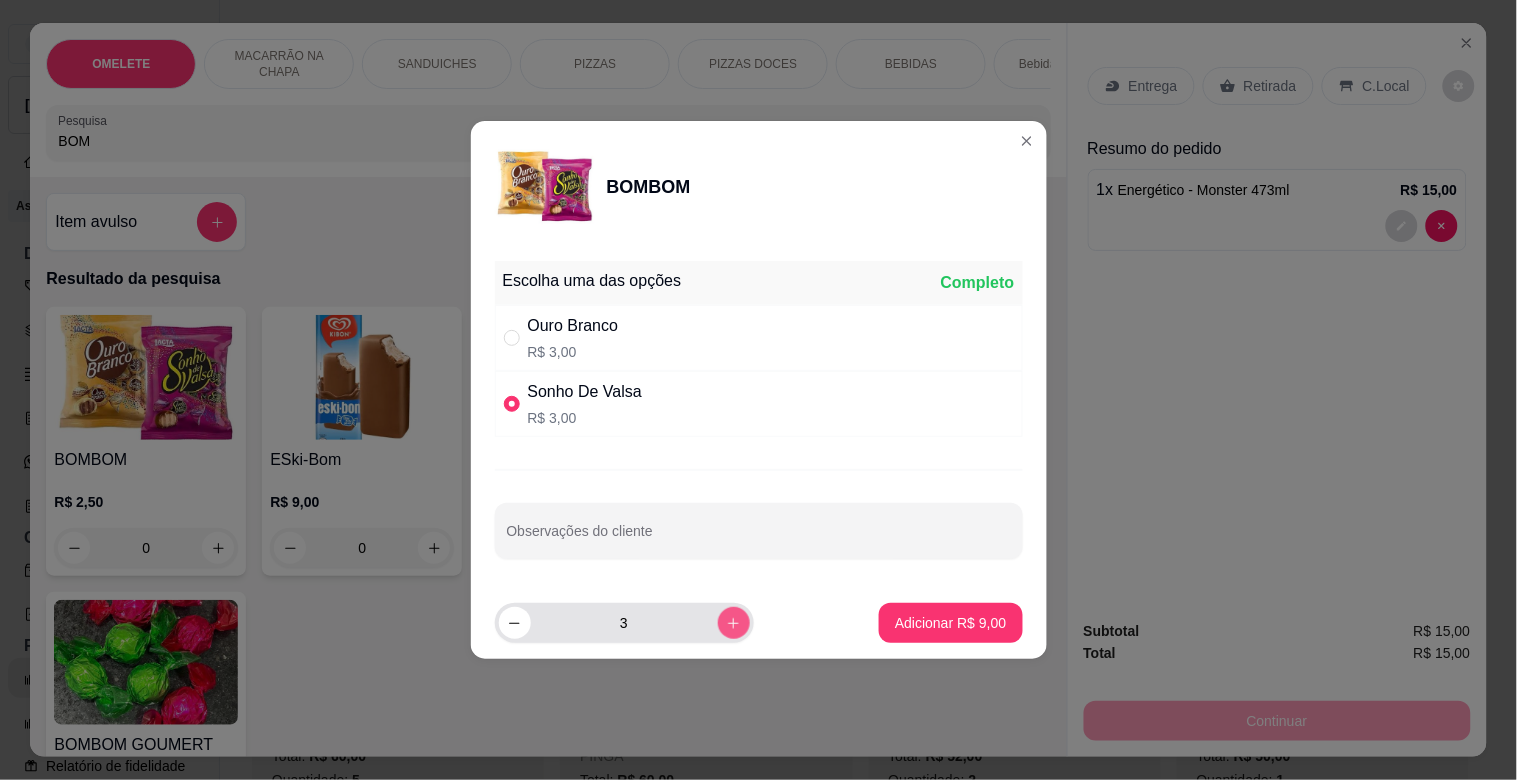 click at bounding box center (734, 623) 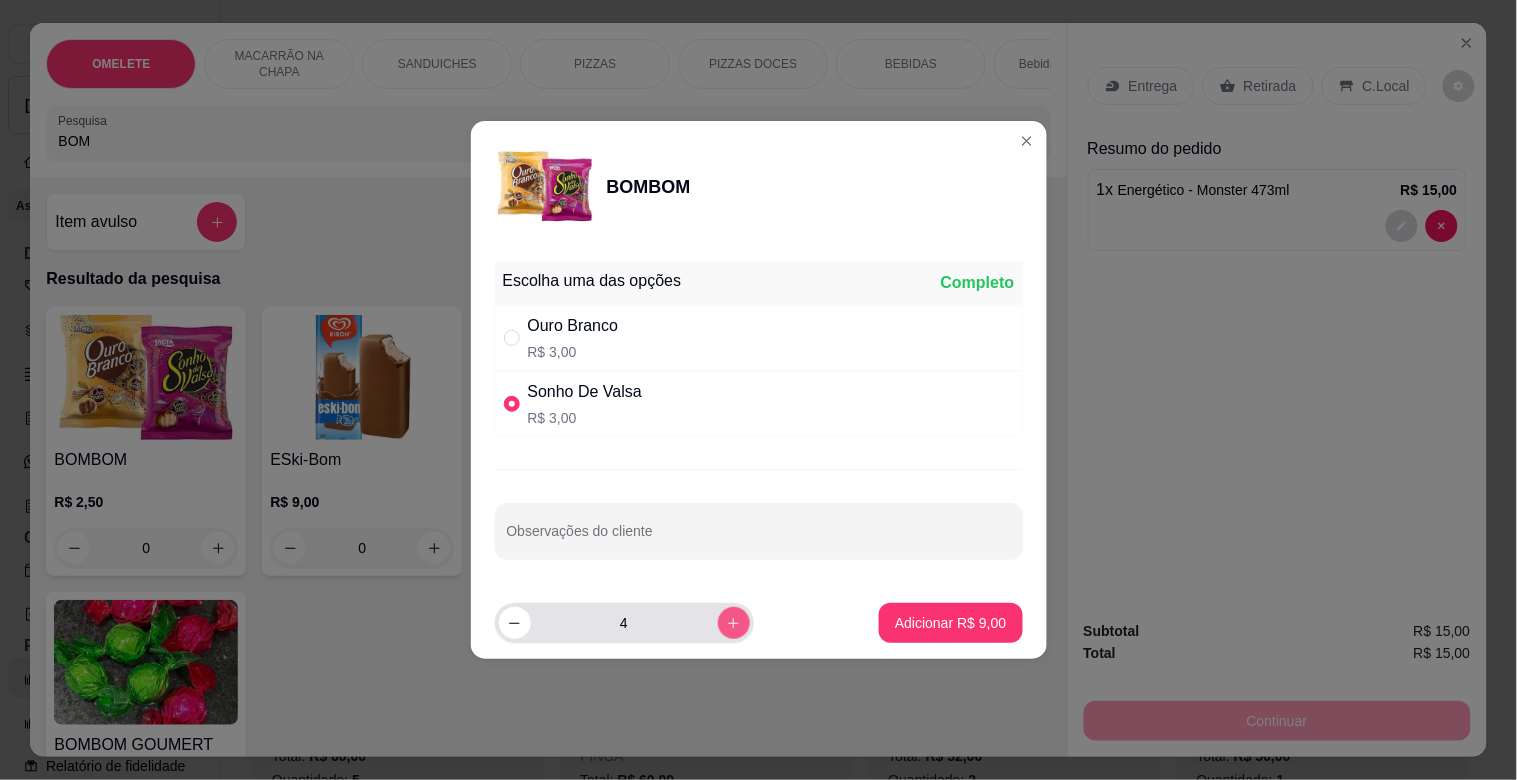 click at bounding box center (734, 623) 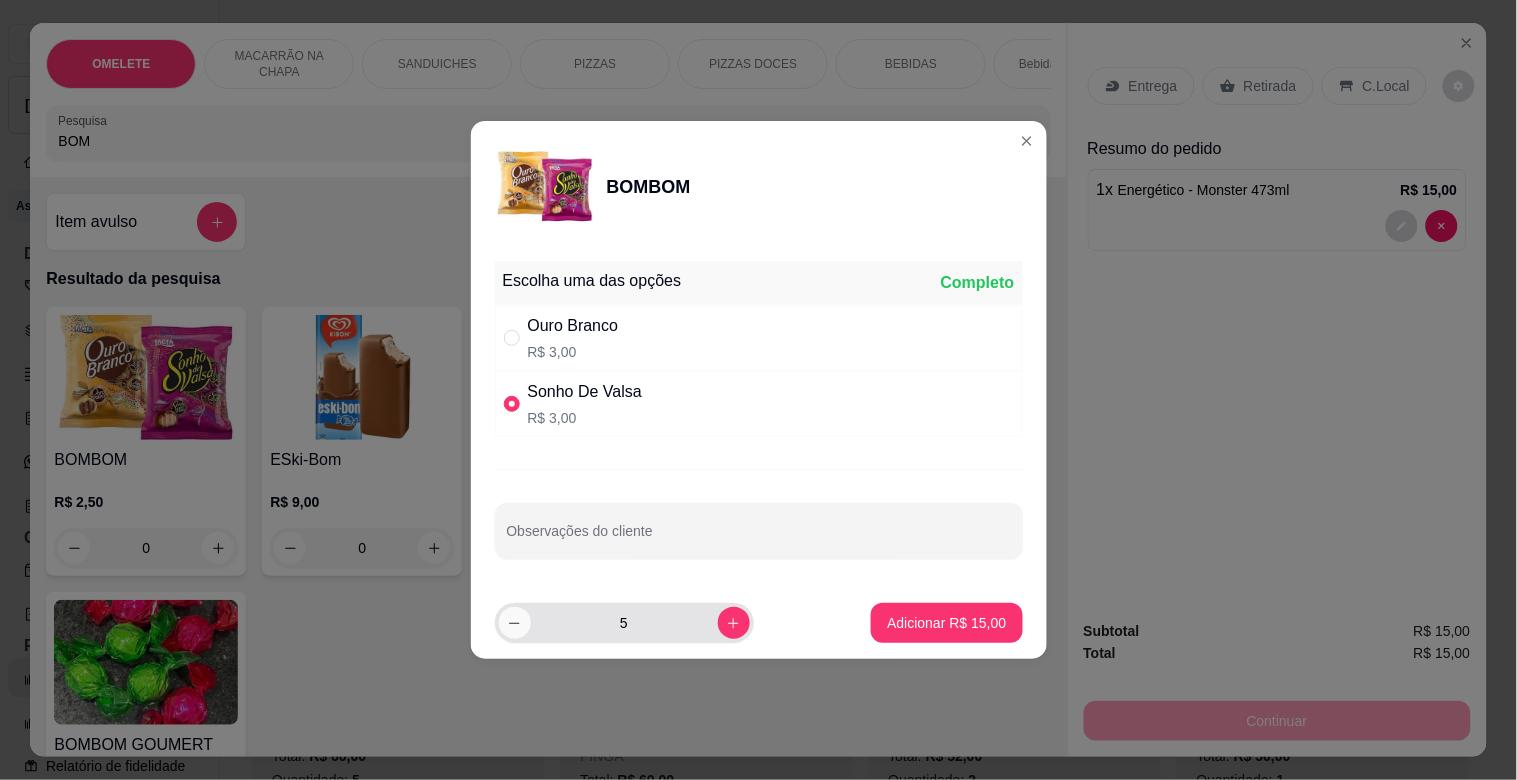 click at bounding box center (515, 623) 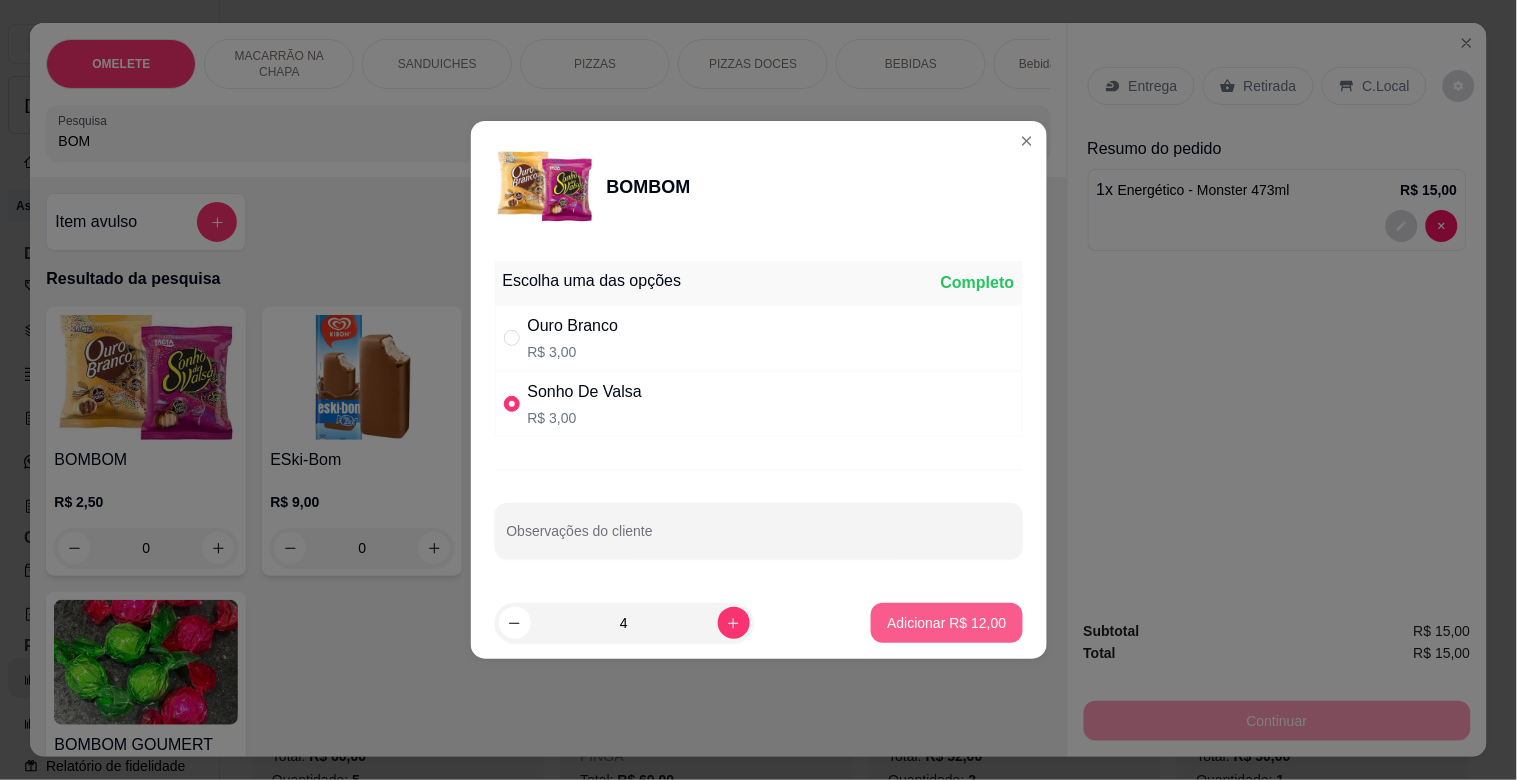 click on "Adicionar   R$ 12,00" at bounding box center (946, 623) 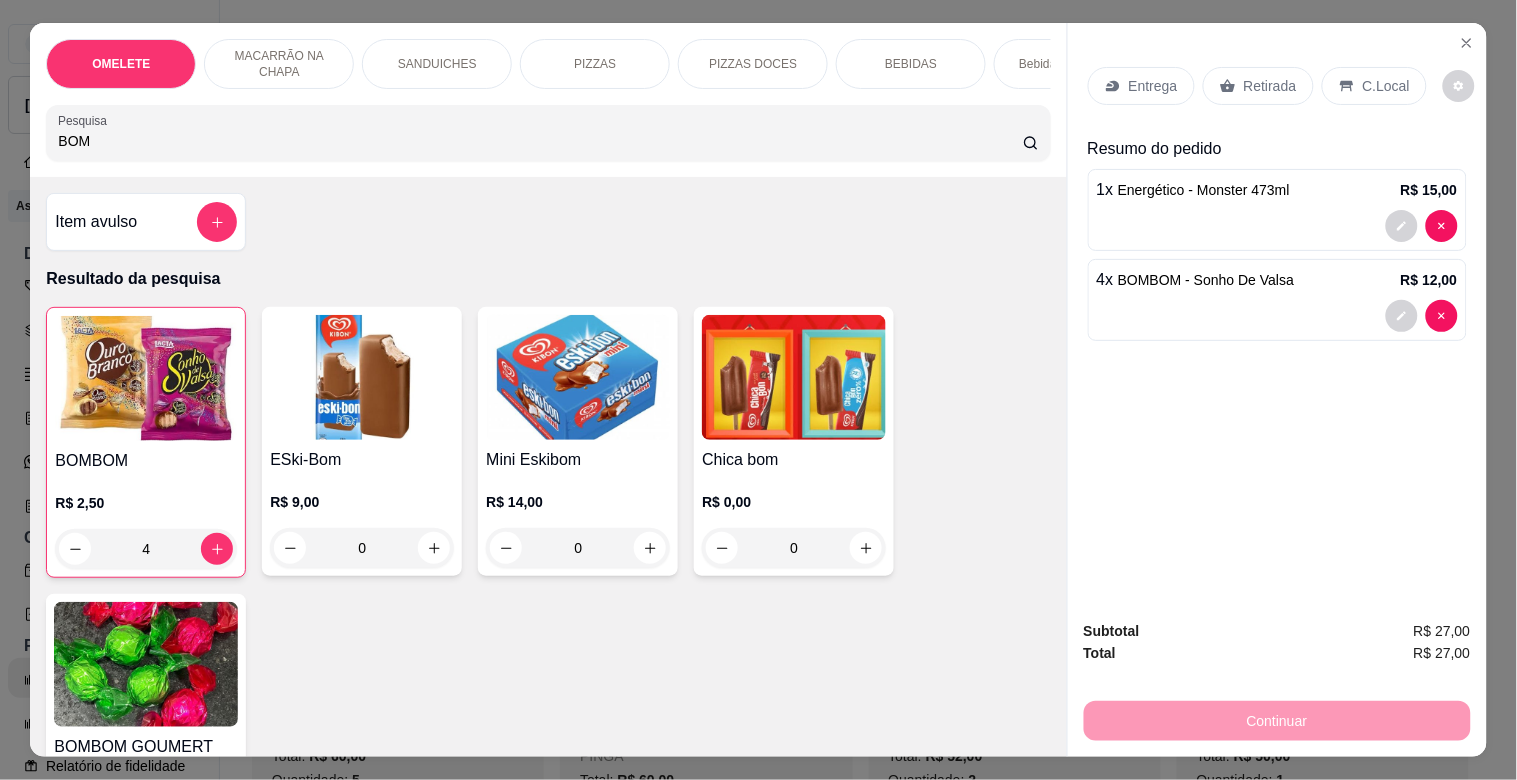 click on "BOM" at bounding box center [540, 141] 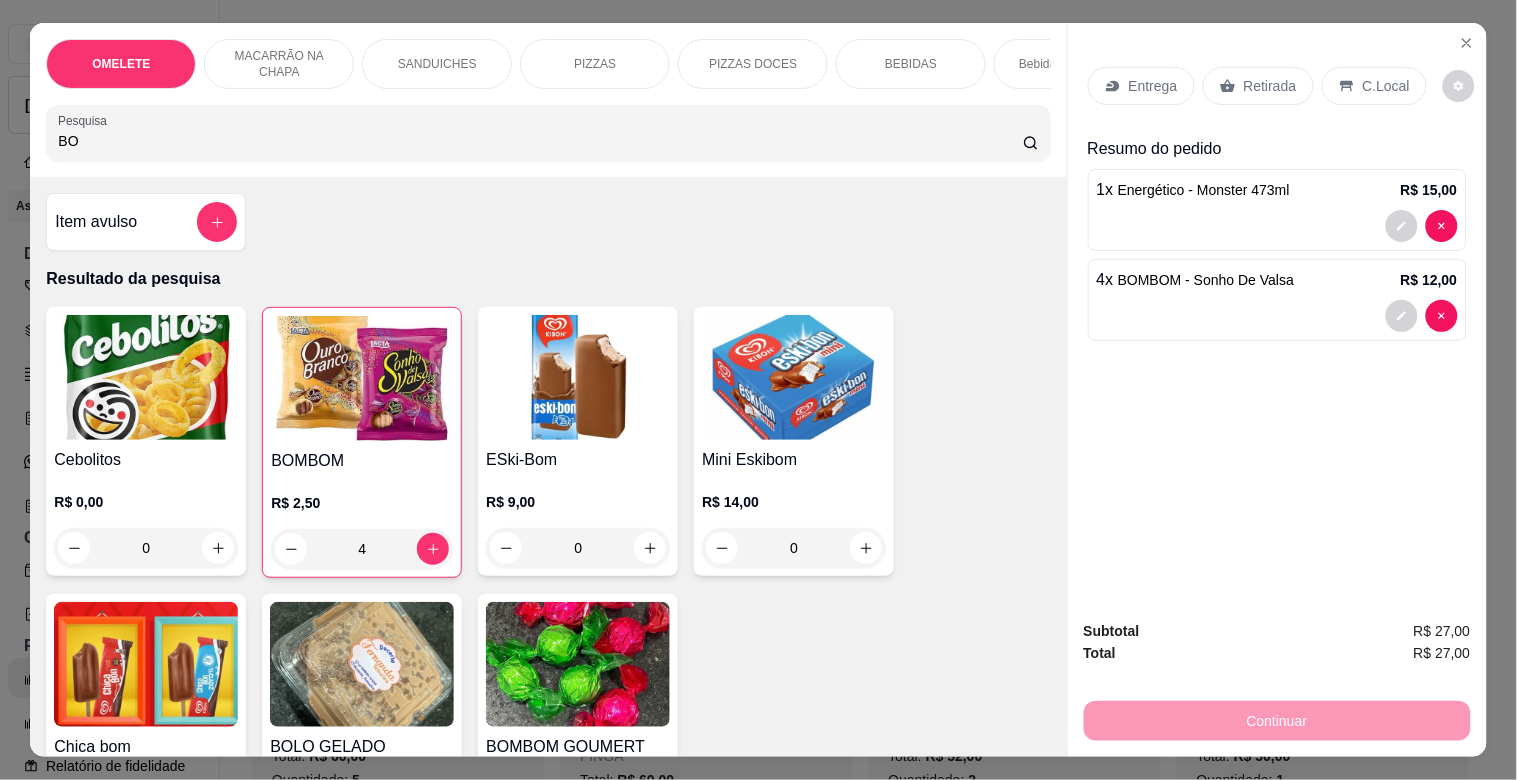type on "B" 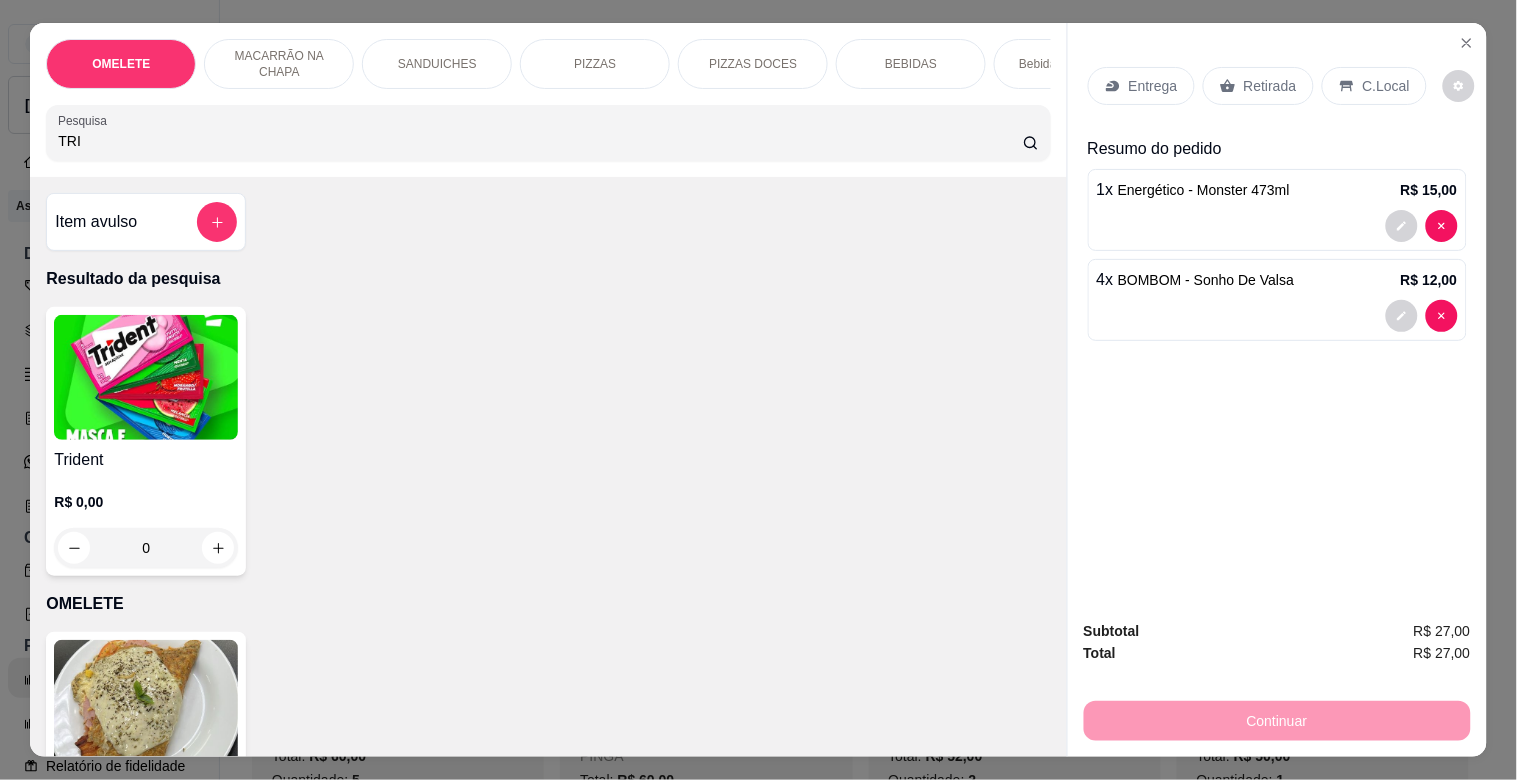 type on "TRI" 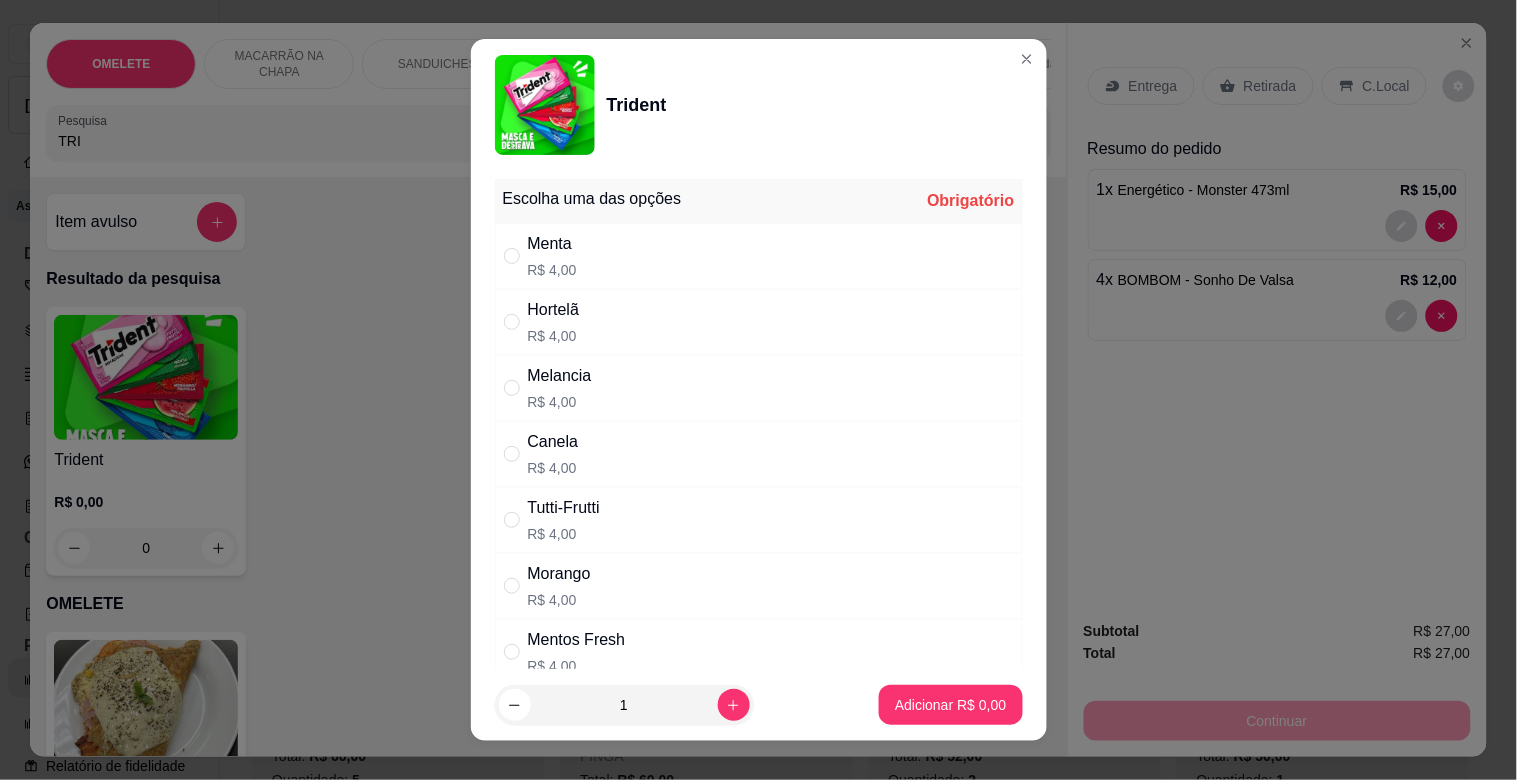 click on "Canela  R$ 4,00" at bounding box center [759, 454] 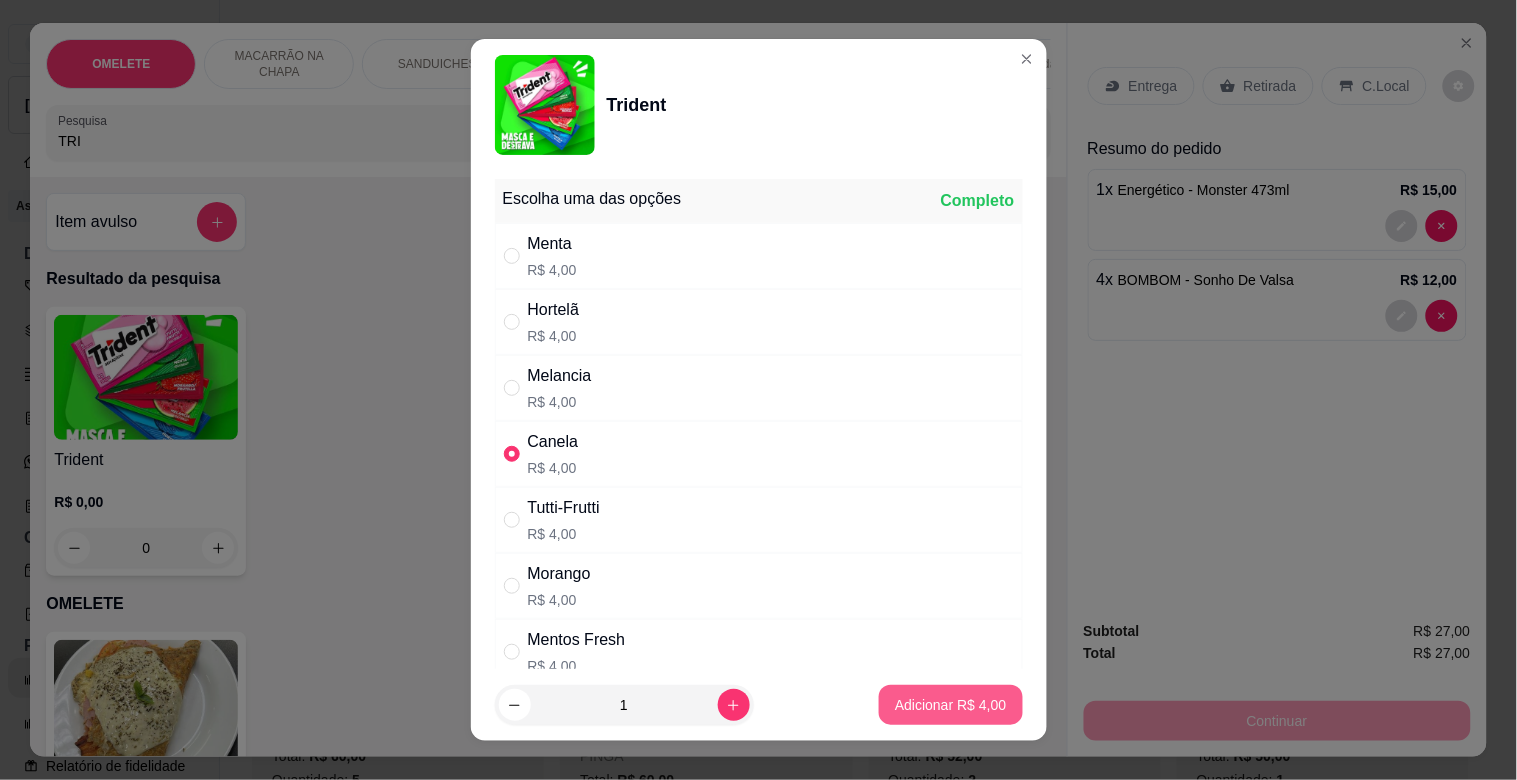 click on "Adicionar   R$ 4,00" at bounding box center [950, 705] 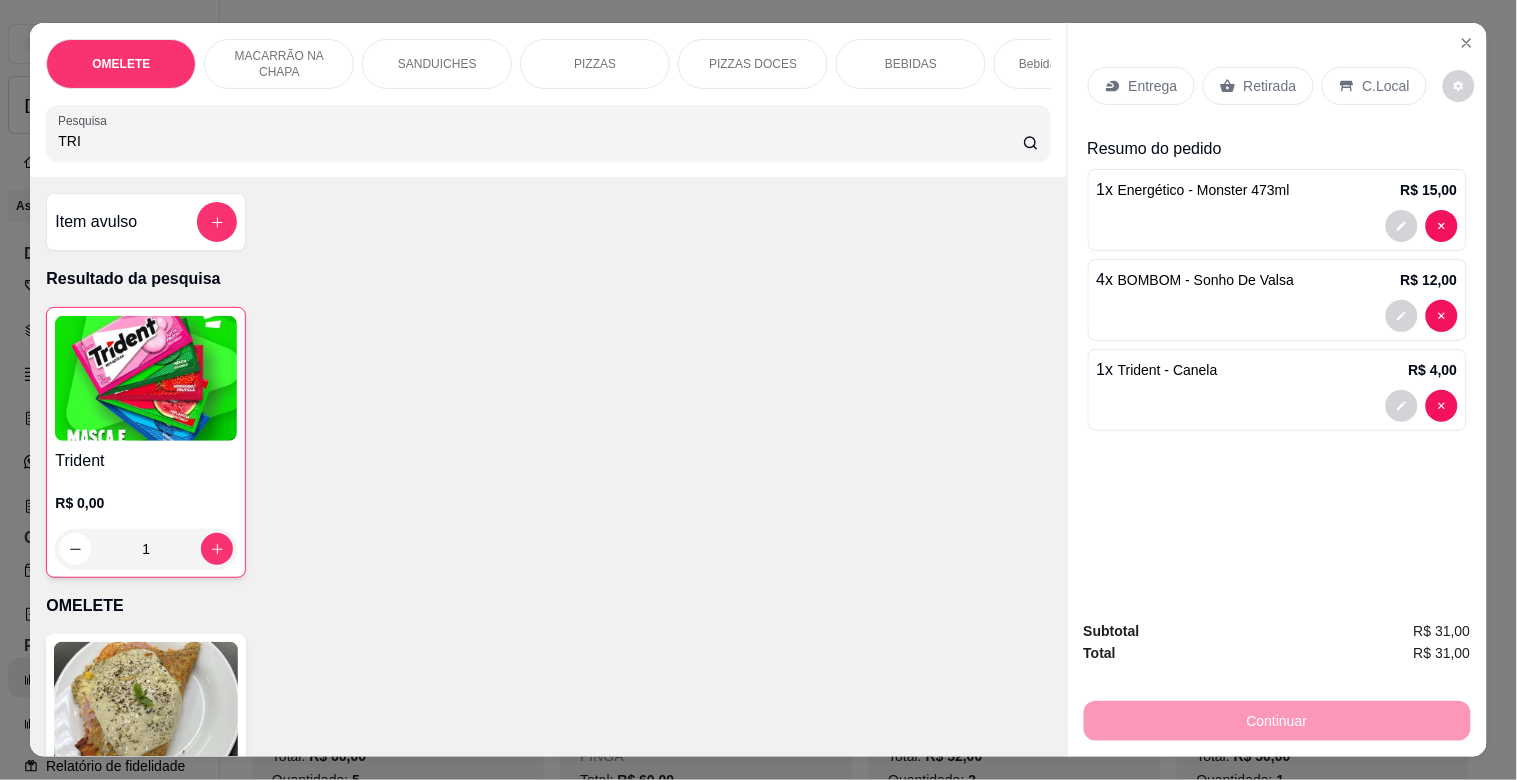 click on "Retirada" at bounding box center [1270, 86] 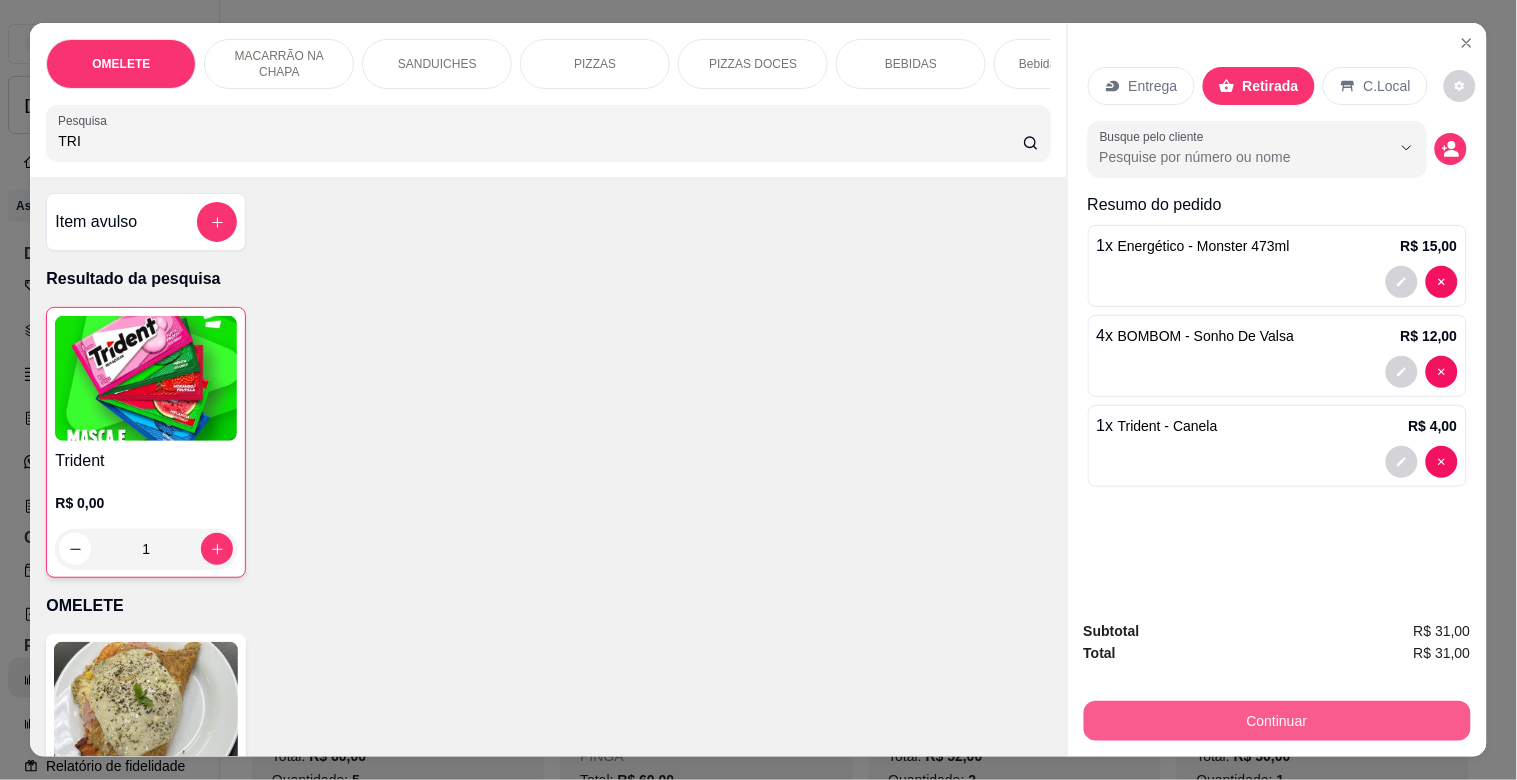 click on "Continuar" at bounding box center (1277, 721) 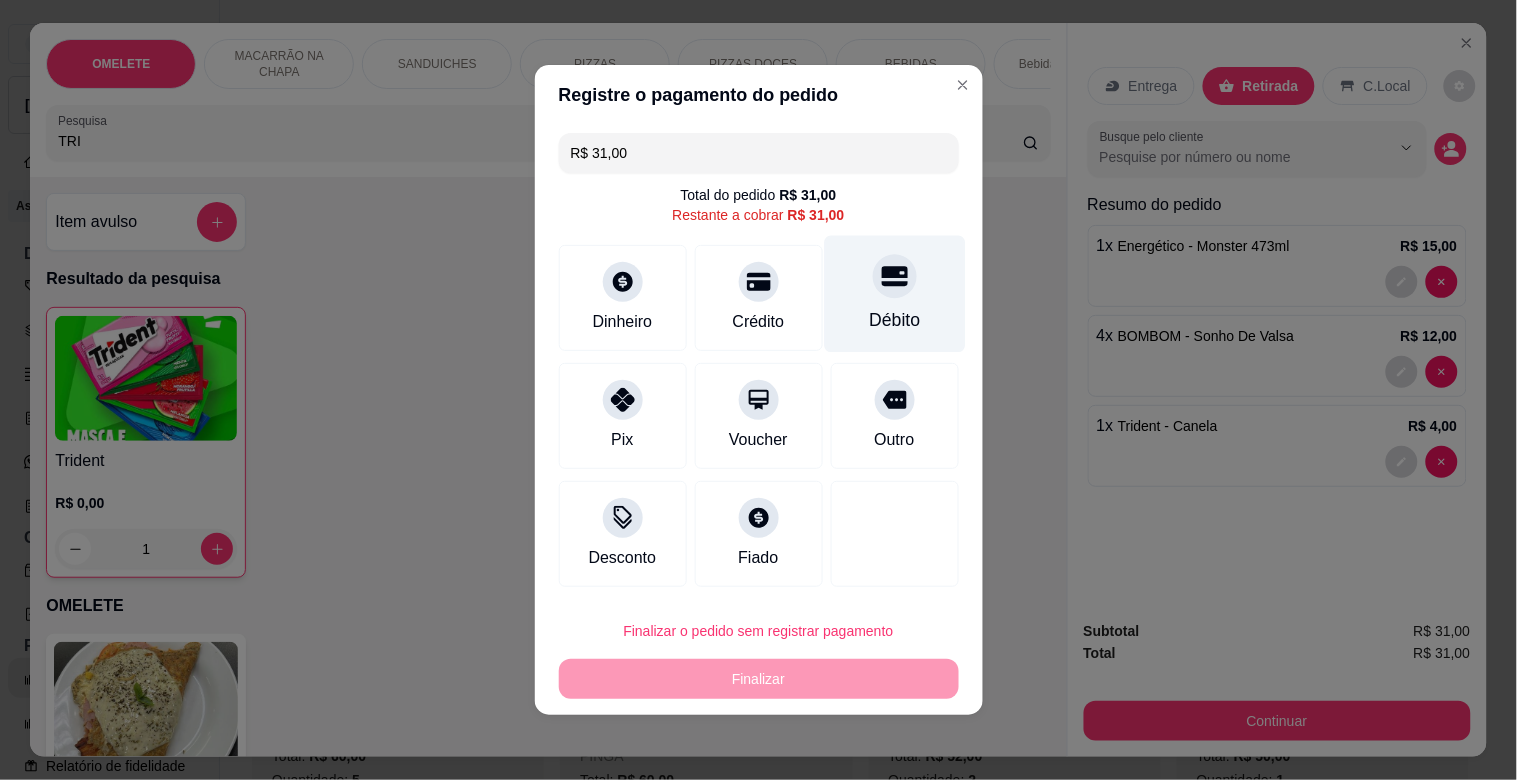 click on "Débito" at bounding box center (894, 320) 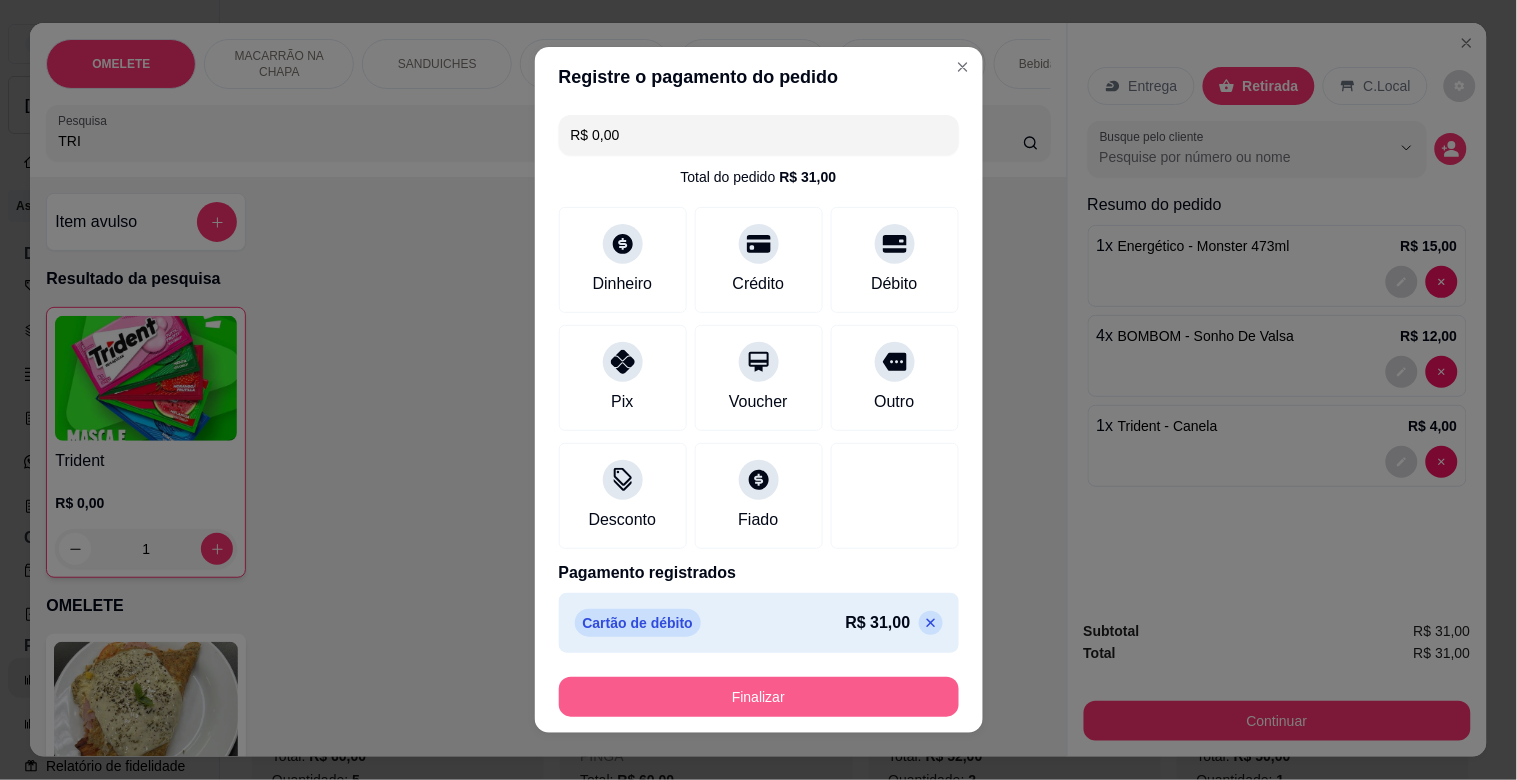click on "Finalizar" at bounding box center (759, 697) 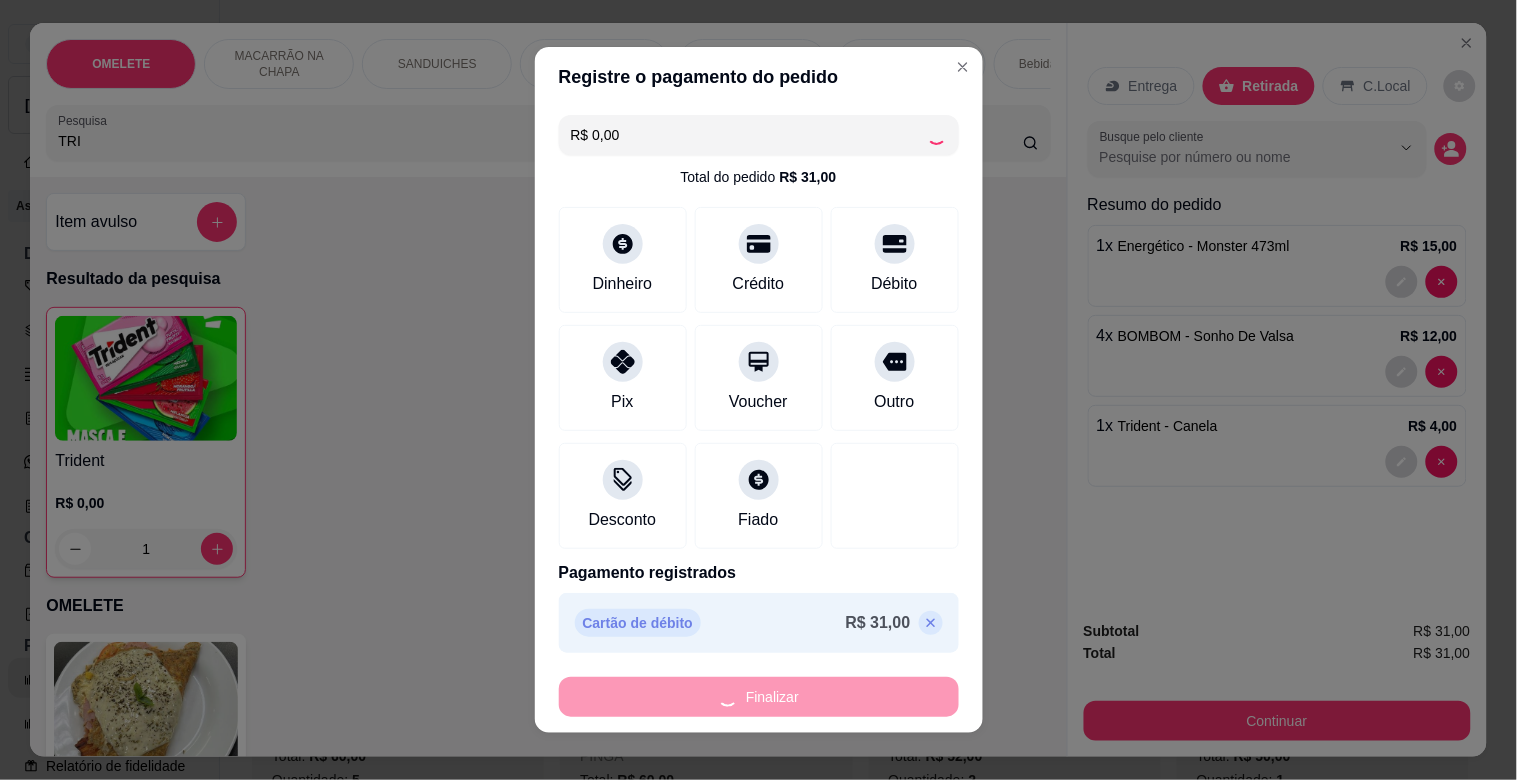 type on "0" 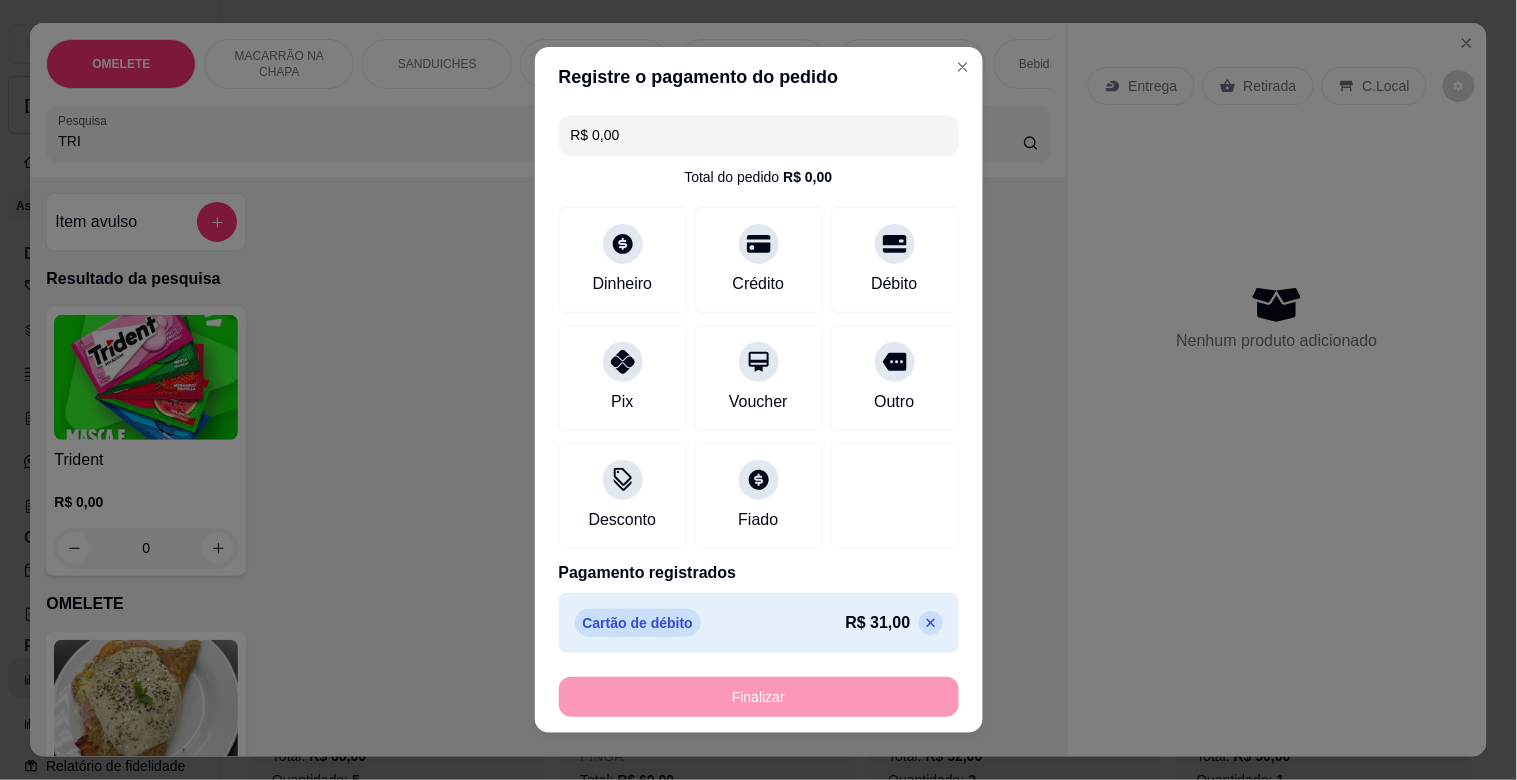 type on "-R$ 31,00" 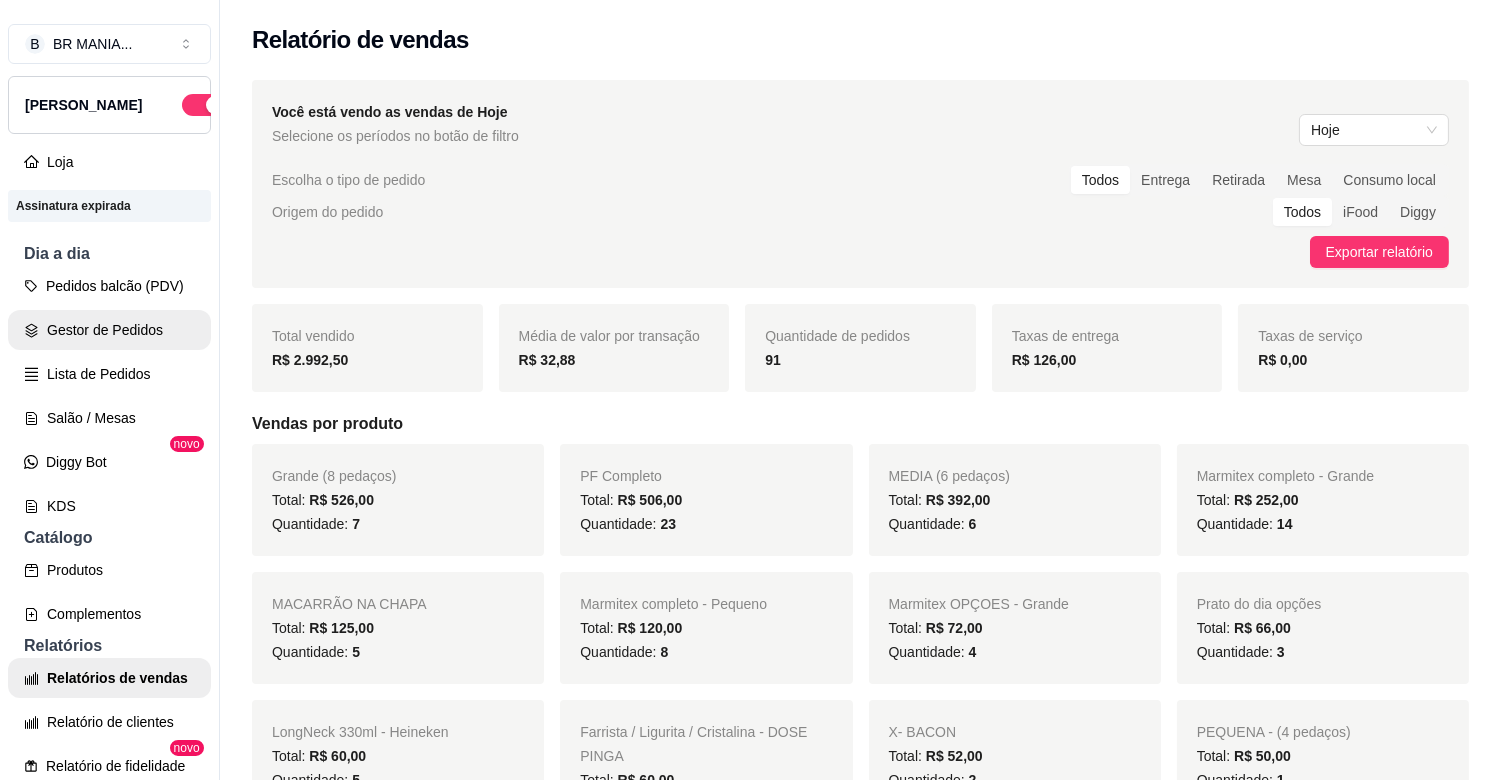 click on "Gestor de Pedidos" at bounding box center (109, 330) 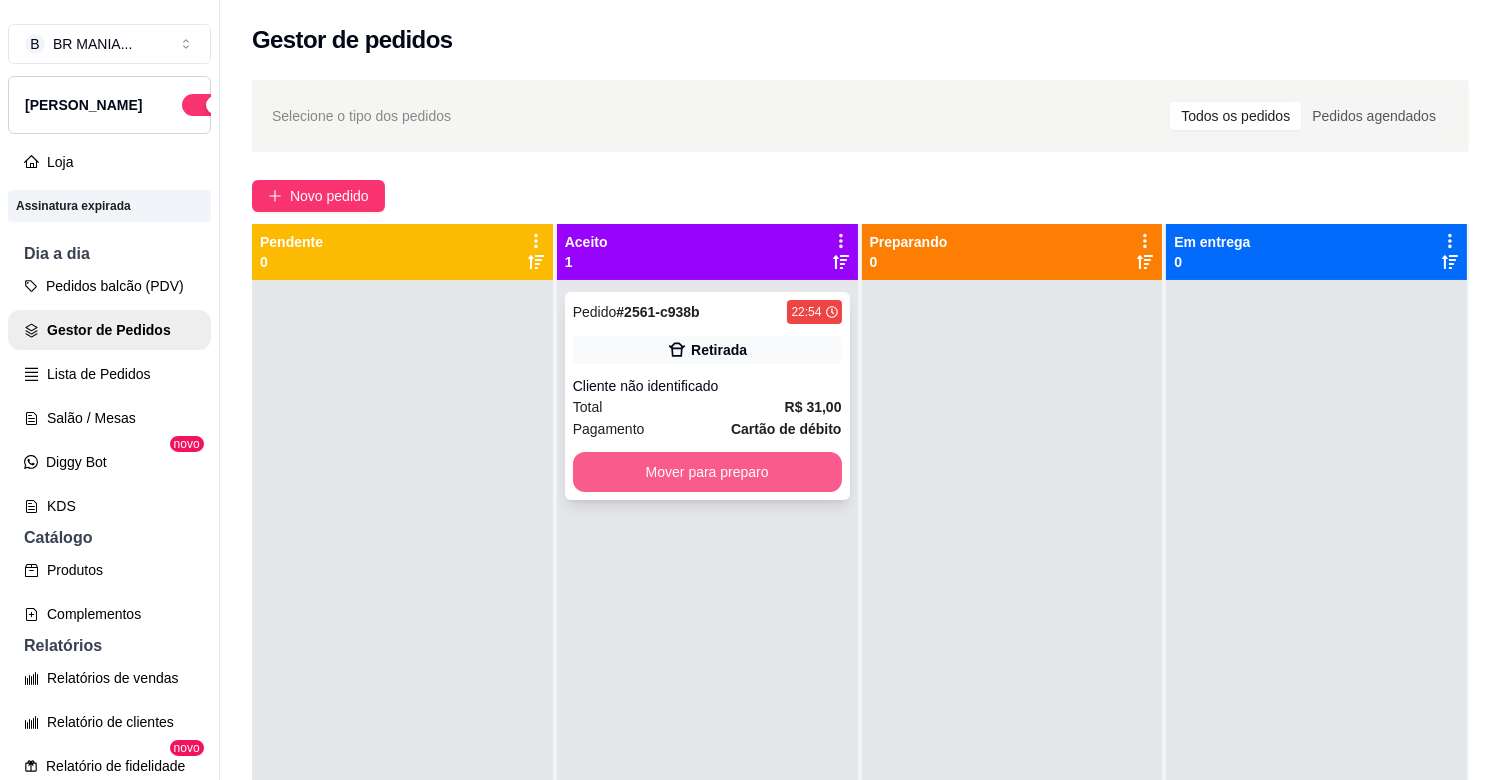click on "Mover para preparo" at bounding box center (707, 472) 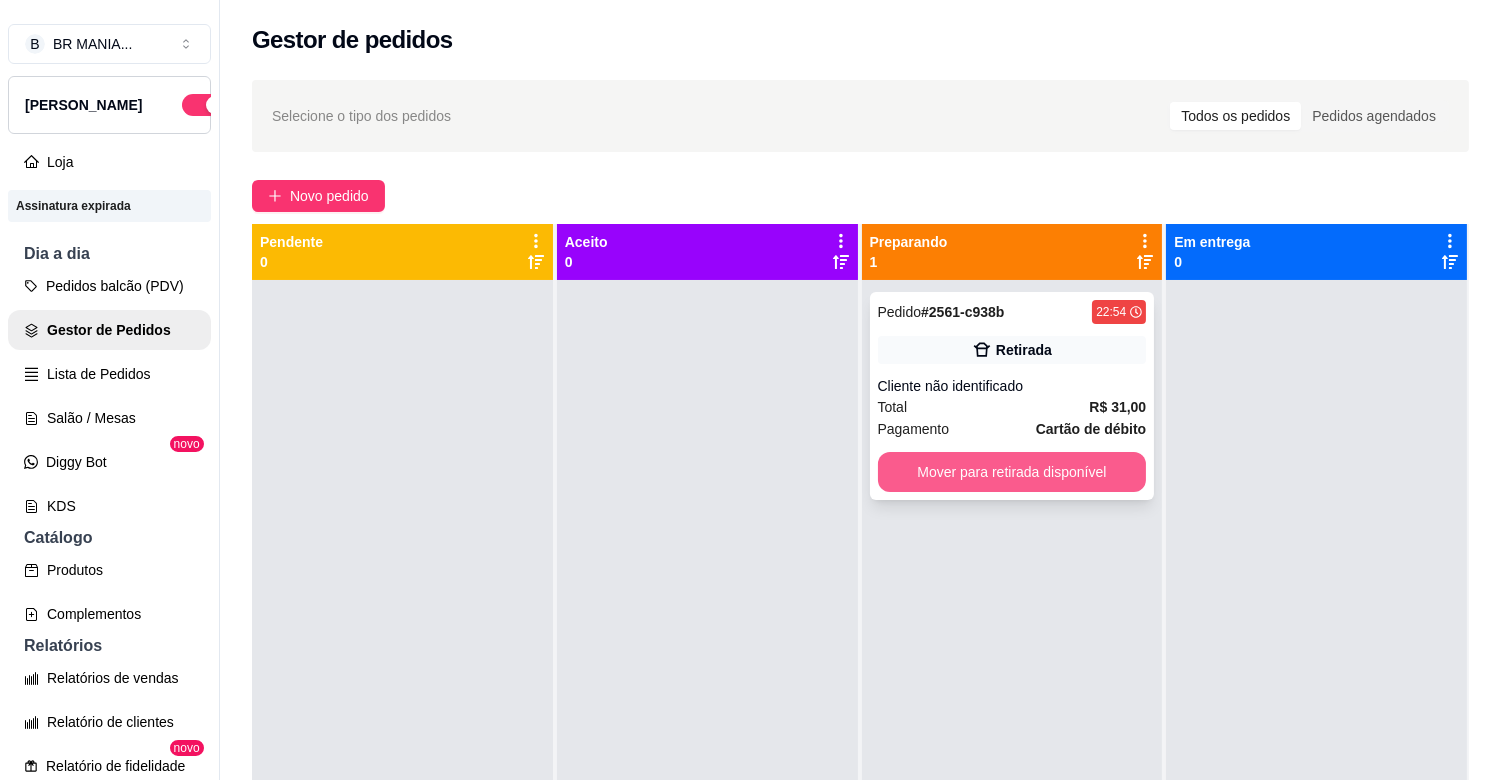 click on "Mover para retirada disponível" at bounding box center (1012, 472) 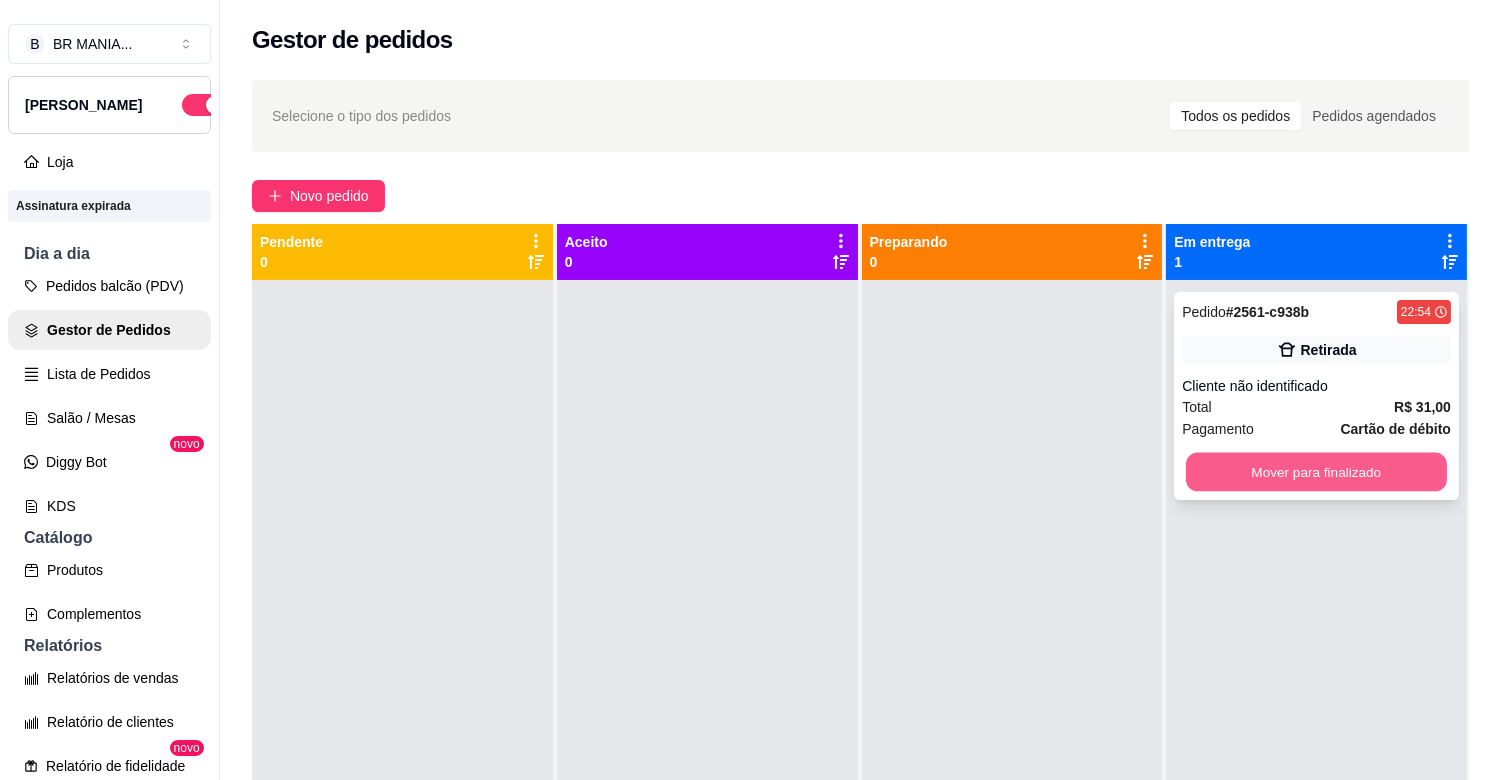 click on "Mover para finalizado" at bounding box center [1316, 472] 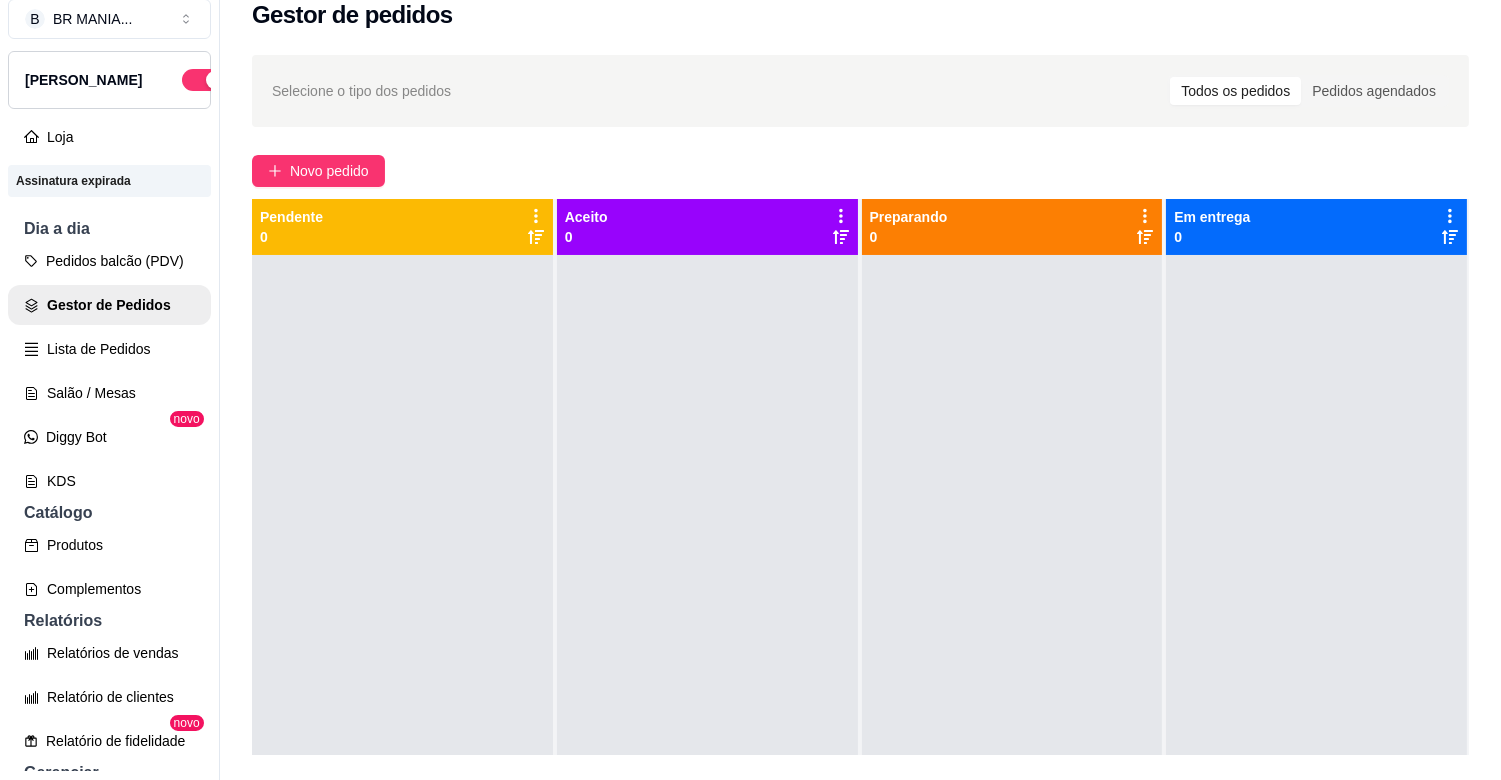 scroll, scrollTop: 32, scrollLeft: 0, axis: vertical 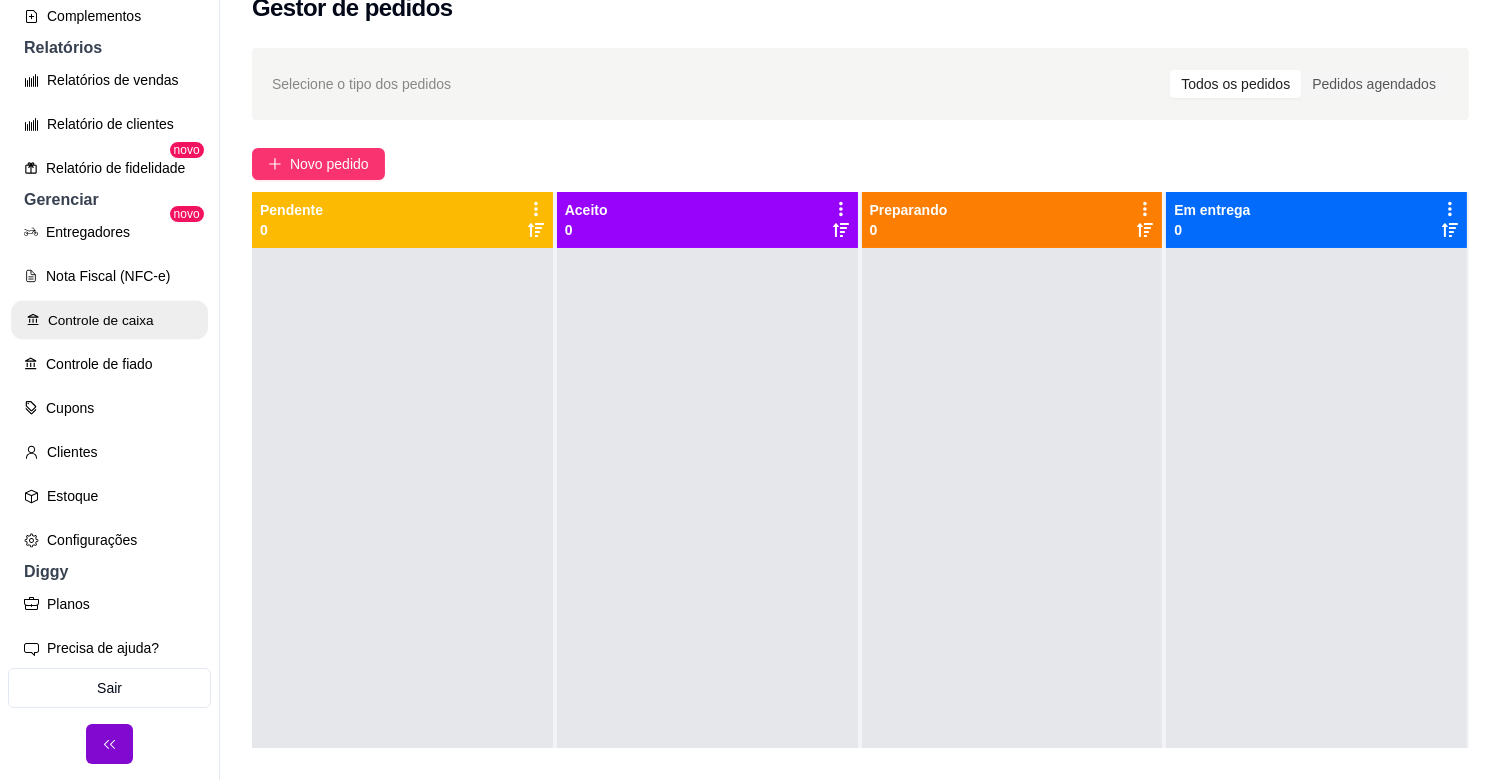 click on "Controle de caixa" at bounding box center [109, 320] 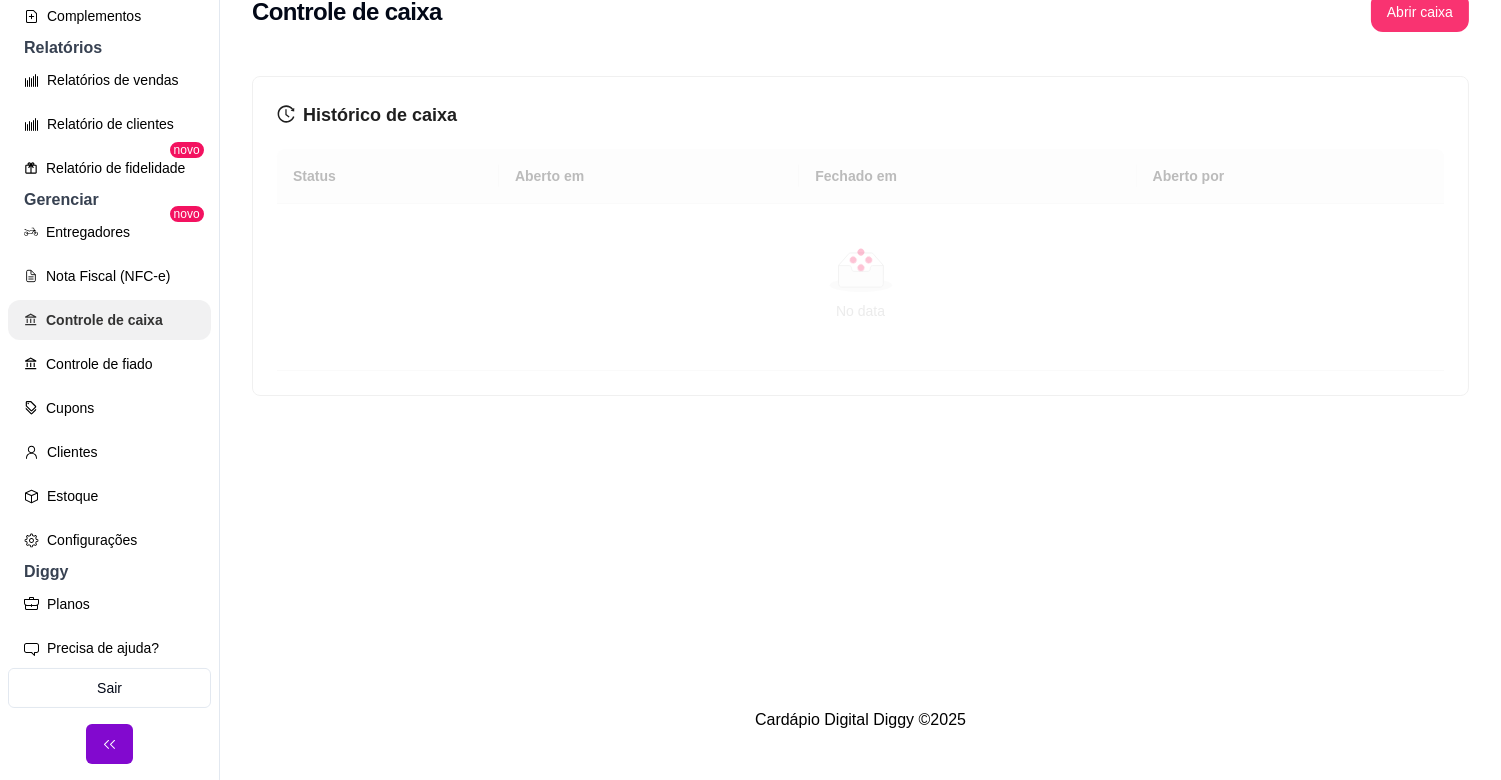 scroll, scrollTop: 0, scrollLeft: 0, axis: both 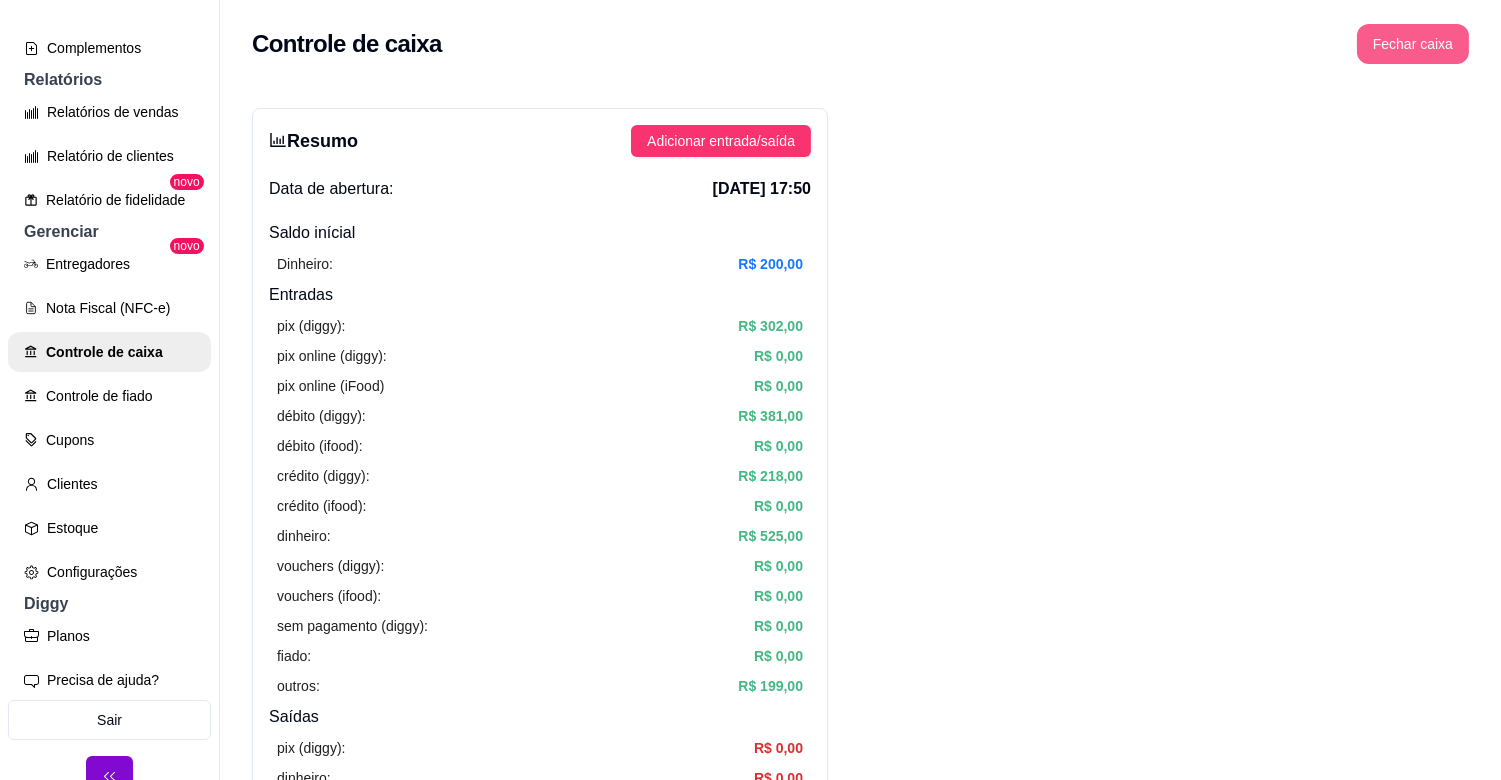 click on "Fechar caixa" at bounding box center [1413, 44] 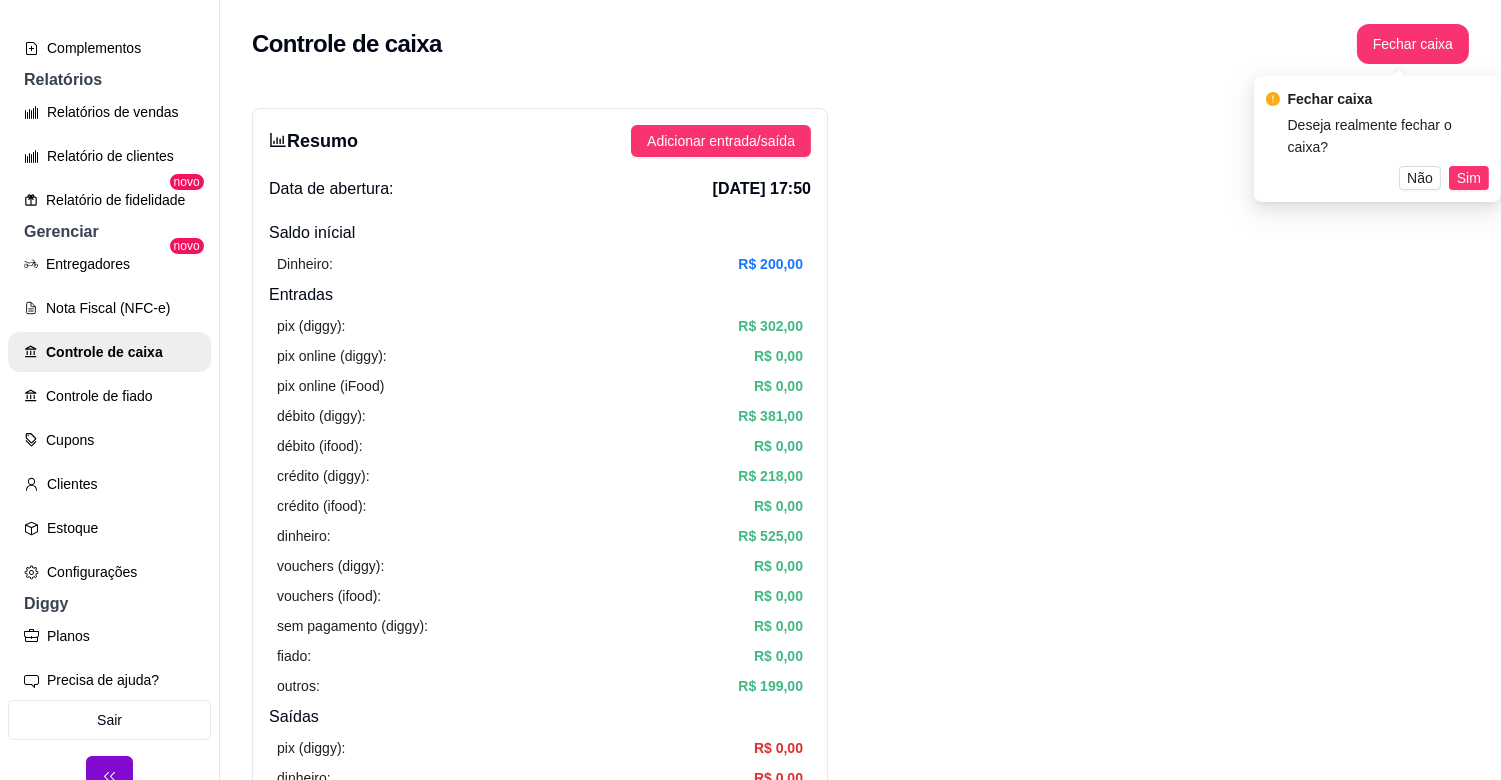 click on "Sim" at bounding box center (1469, 178) 